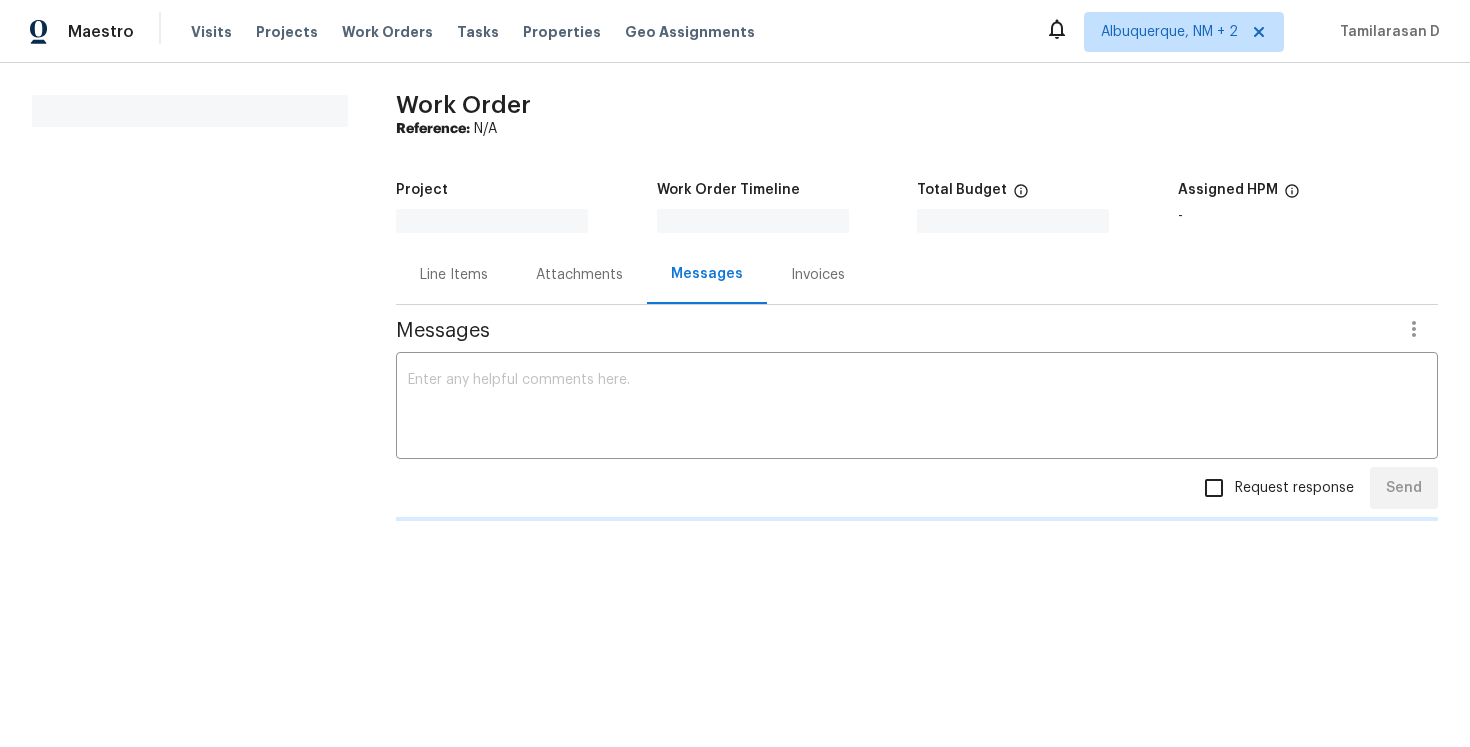 scroll, scrollTop: 0, scrollLeft: 0, axis: both 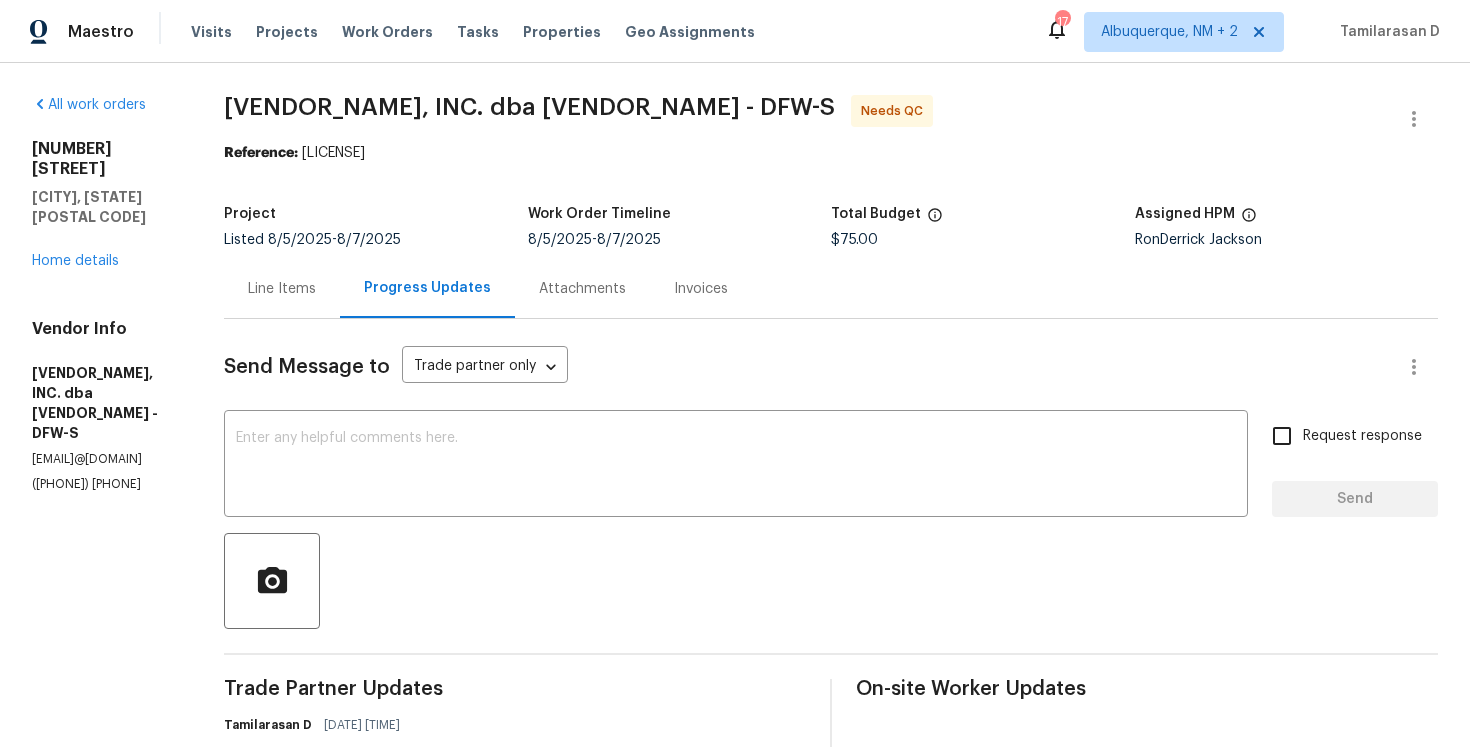 click on "Line Items" at bounding box center [282, 288] 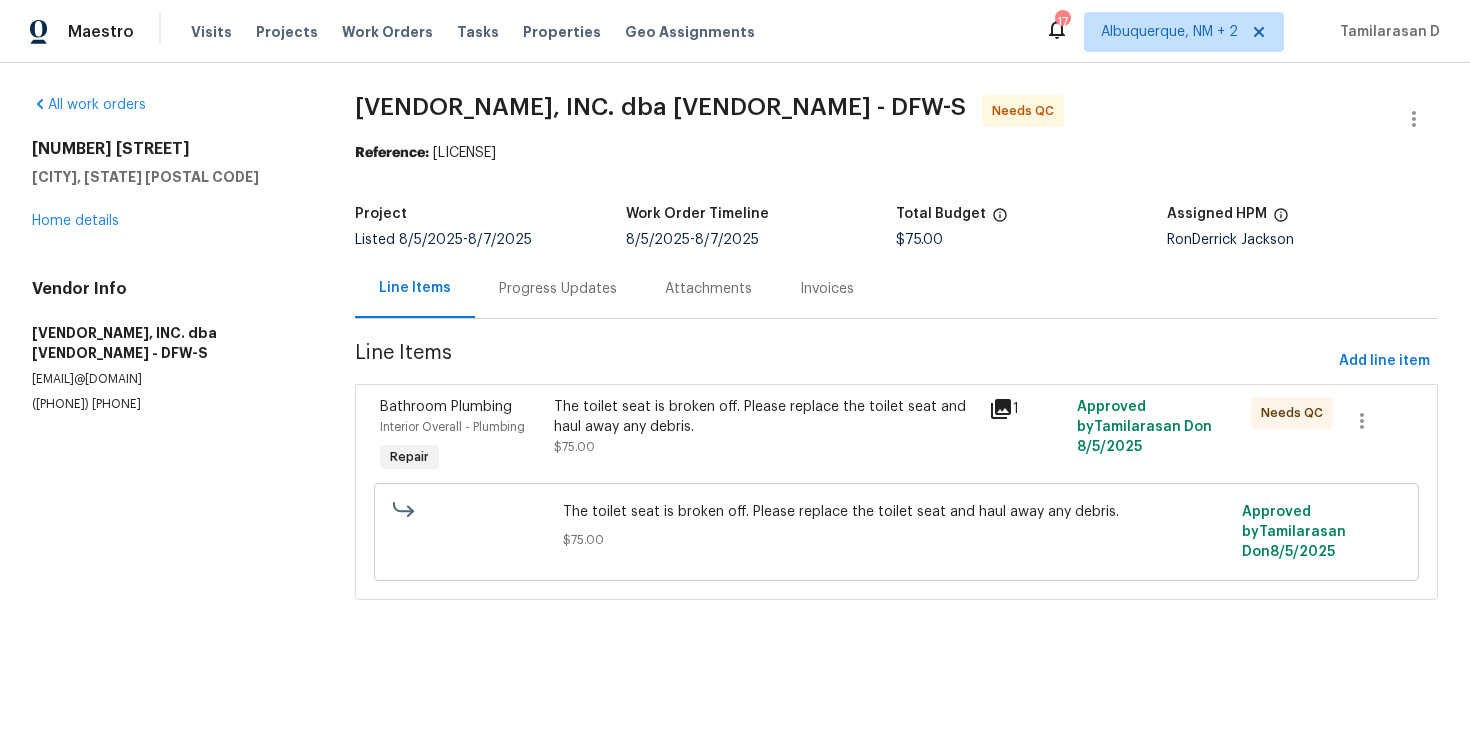 click on "The toilet seat is broken off. Please replace the toilet seat and haul away any debris." at bounding box center [766, 417] 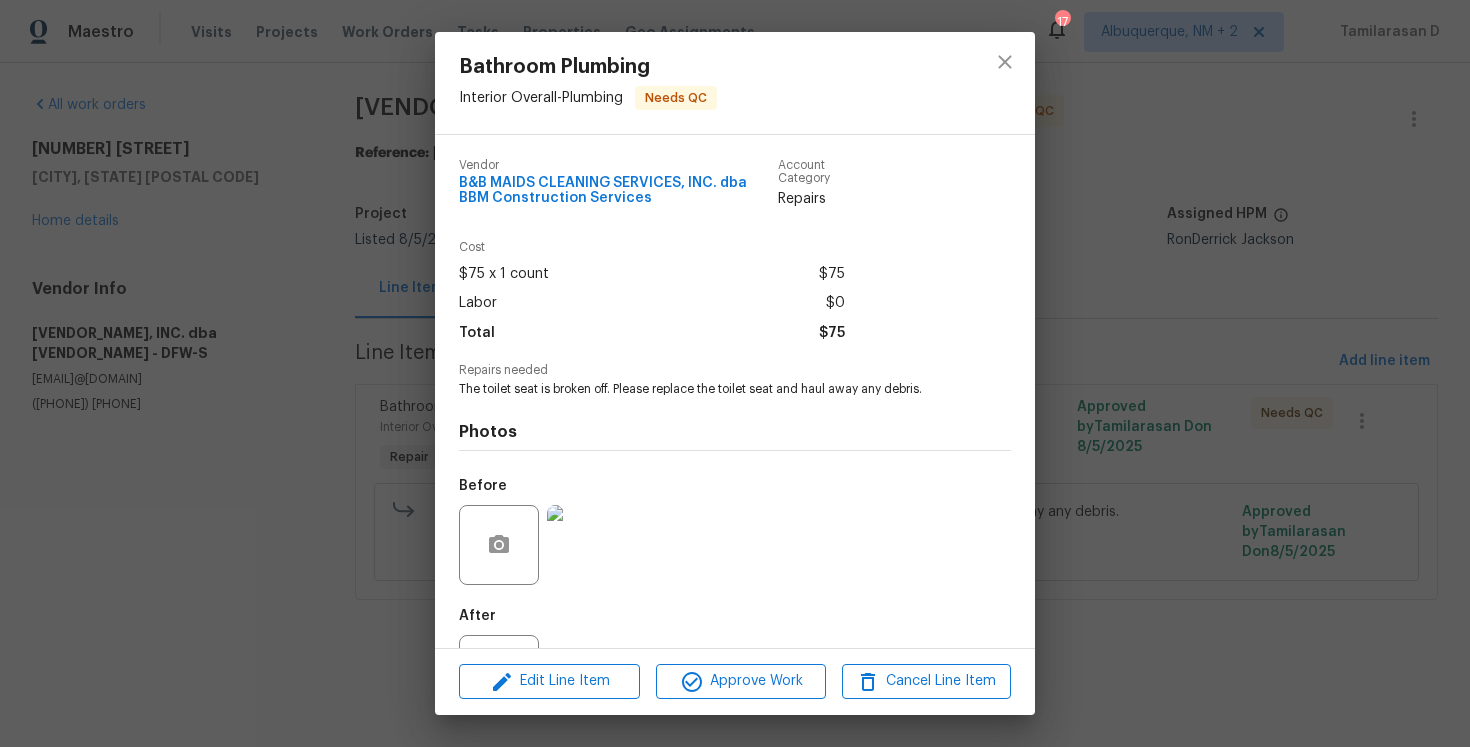 scroll, scrollTop: 87, scrollLeft: 0, axis: vertical 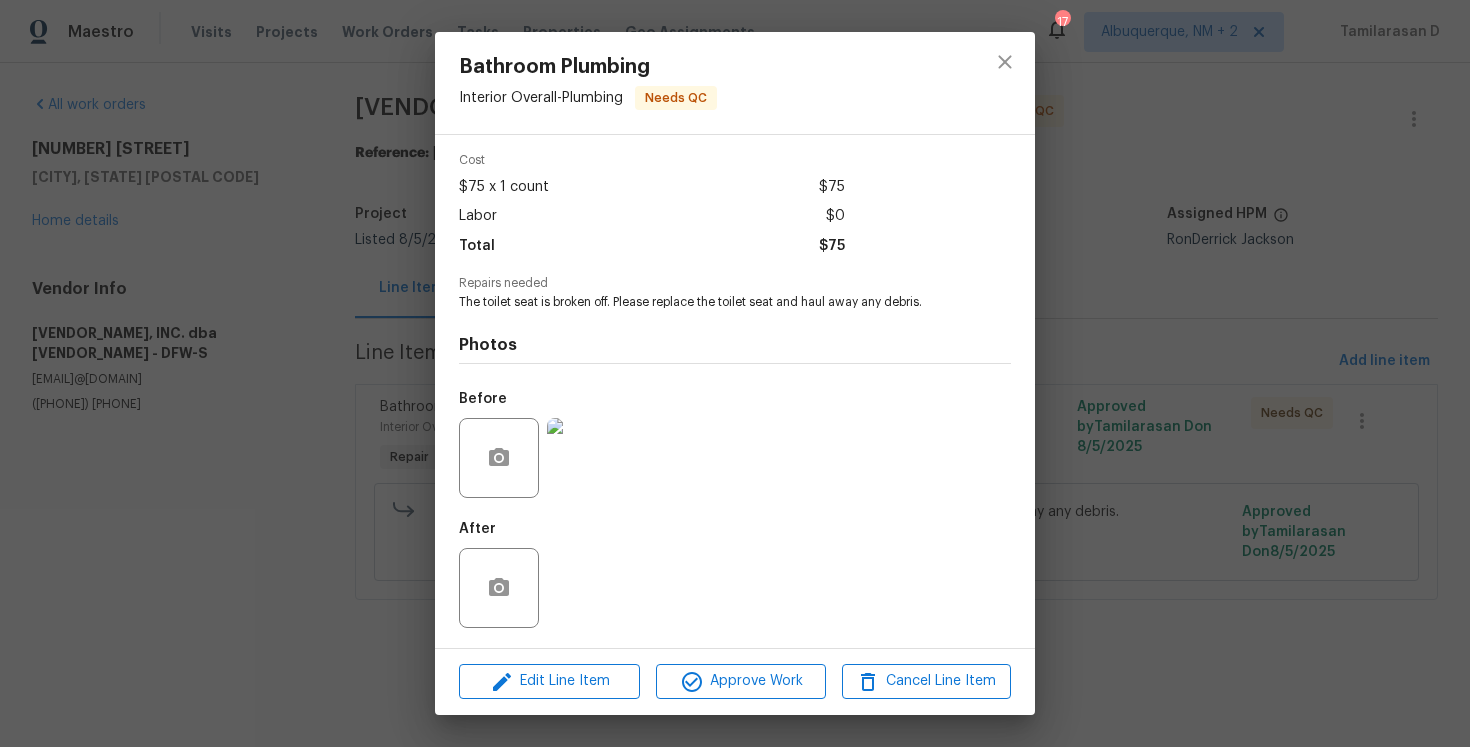 click on "Bathroom Plumbing Interior Overall  -  Plumbing Needs QC Vendor B&B MAIDS CLEANING SERVICES, INC. dba BBM Construction Services Account Category Repairs Cost $75 x 1 count $75 Labor $0 Total $75 Repairs needed The toilet seat is broken off. Please replace the toilet seat and haul away any debris. Photos Before After  Edit Line Item  Approve Work  Cancel Line Item" at bounding box center [735, 373] 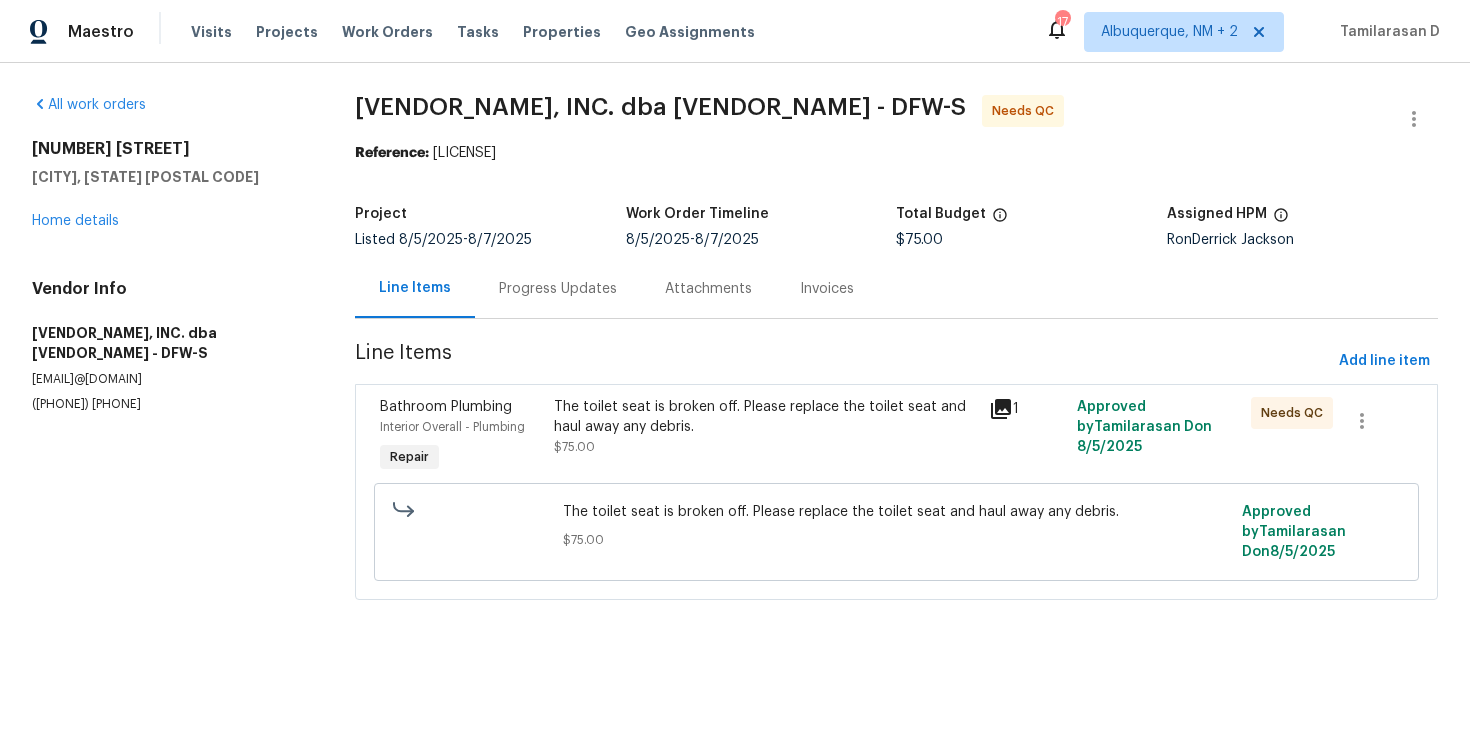 click on "Progress Updates" at bounding box center (558, 289) 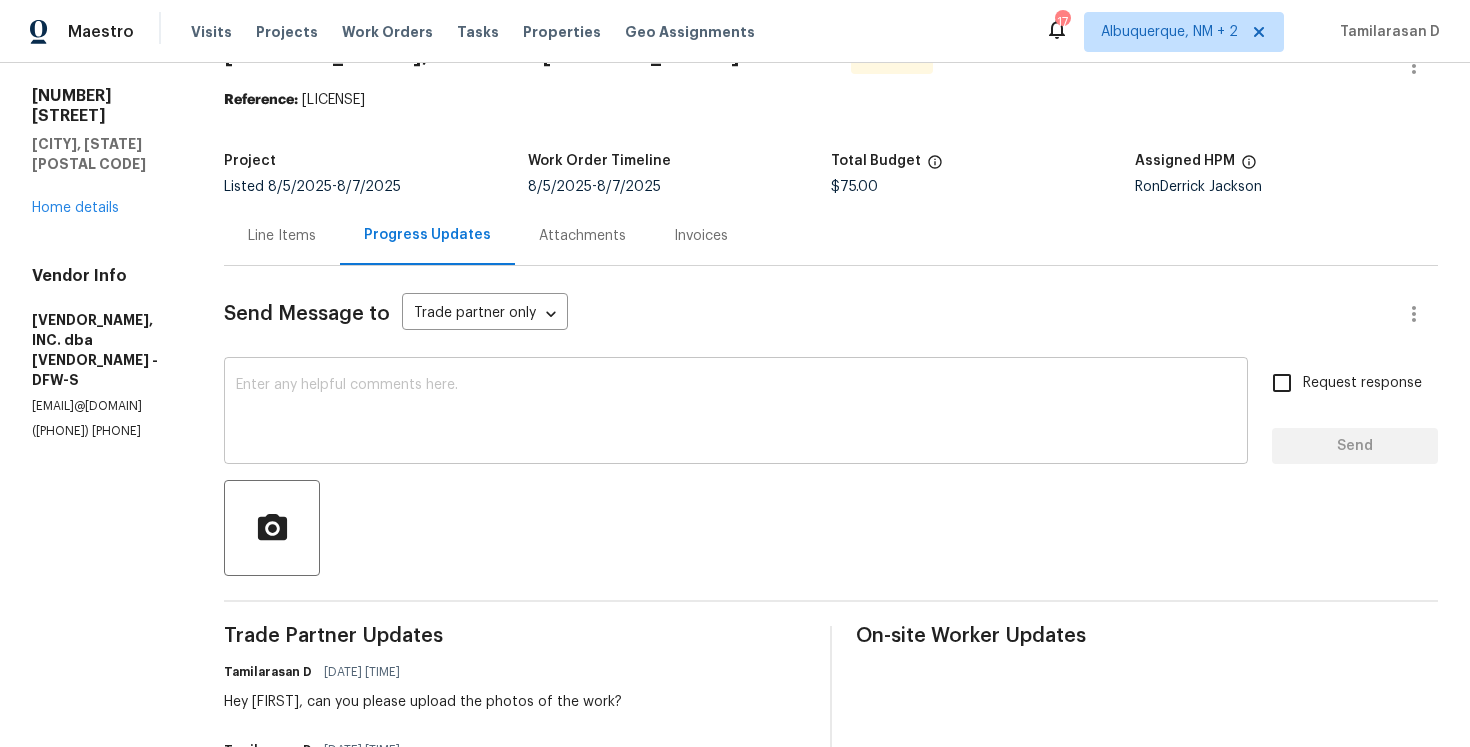 scroll, scrollTop: 0, scrollLeft: 0, axis: both 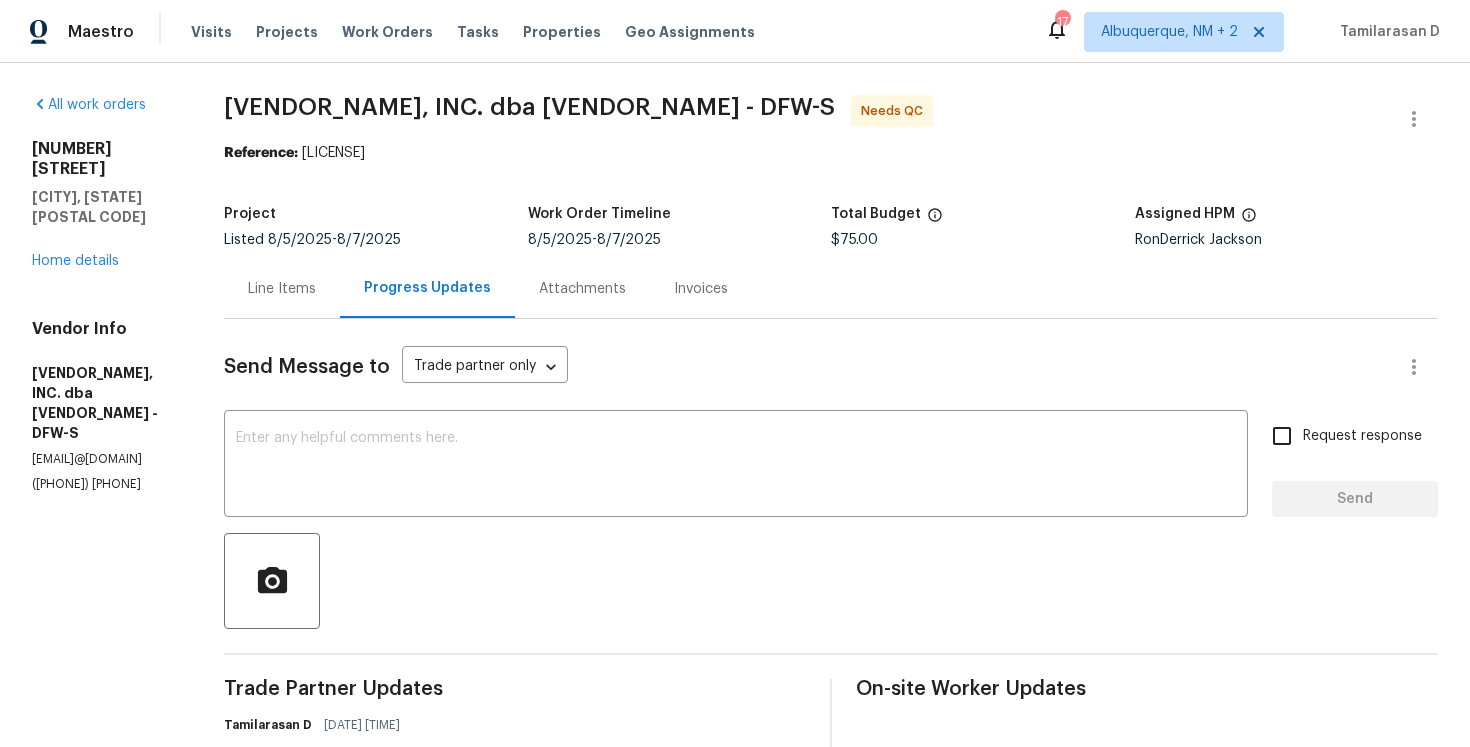 click on "Line Items" at bounding box center [282, 289] 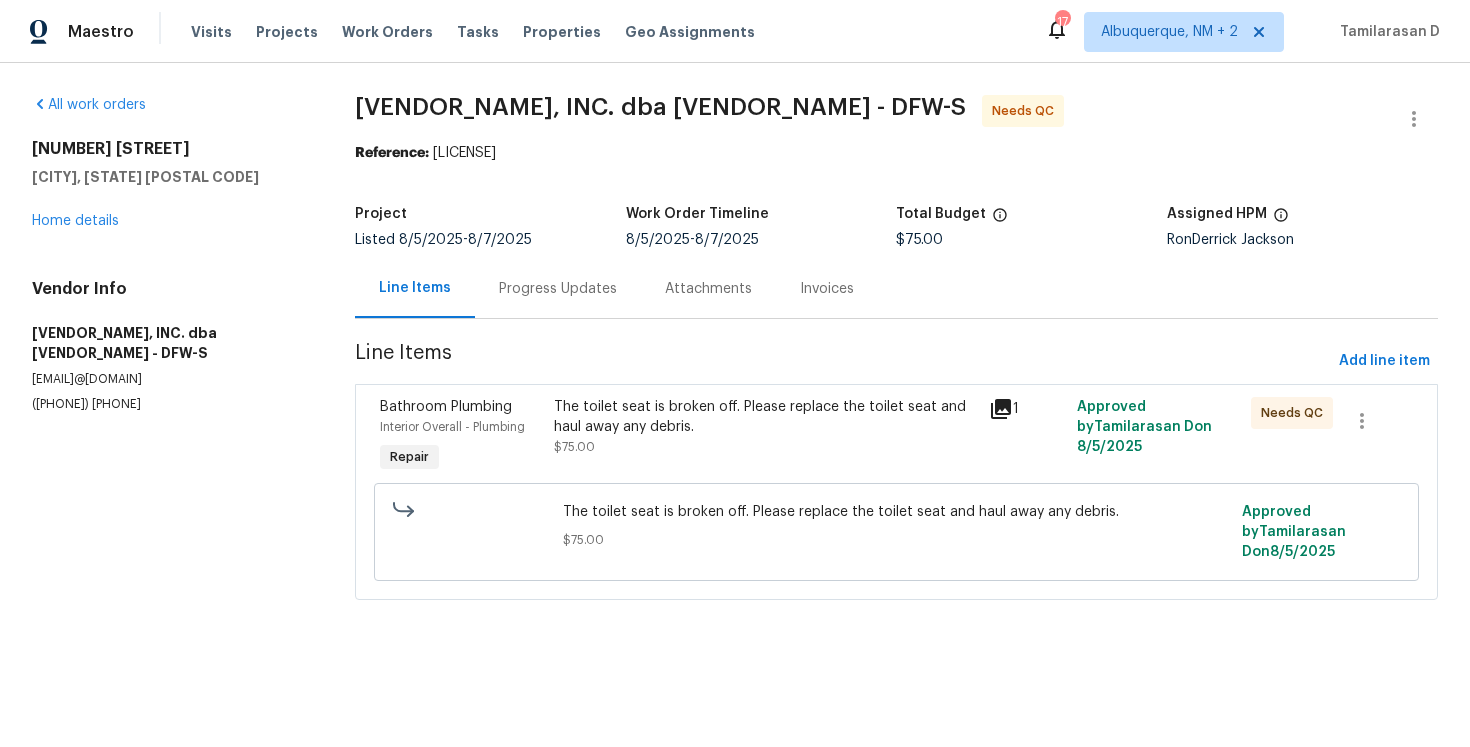 click on "The toilet seat is broken off. Please replace the toilet seat and haul away any debris. $75.00 Approved by  Tamilarasan D  on  8/5/2025" at bounding box center (896, 532) 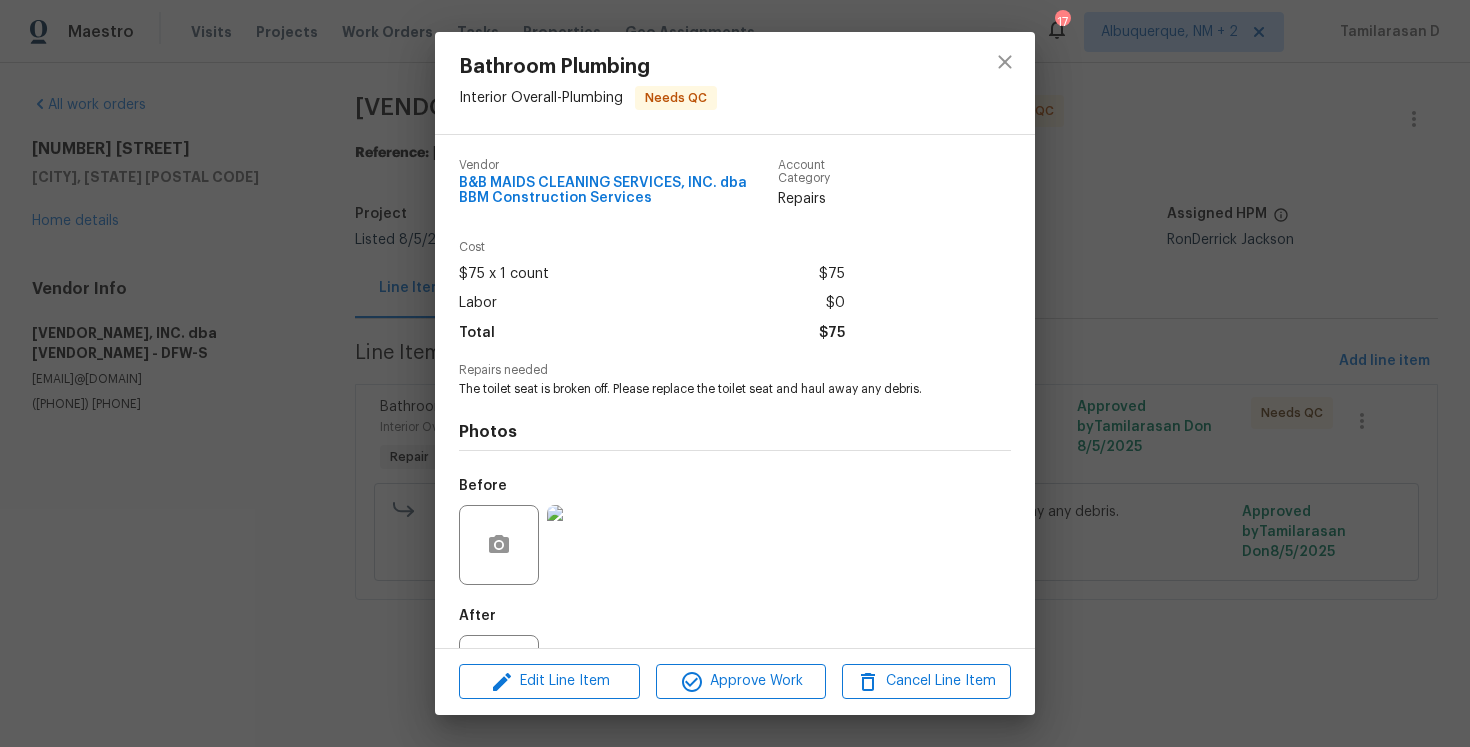 scroll, scrollTop: 87, scrollLeft: 0, axis: vertical 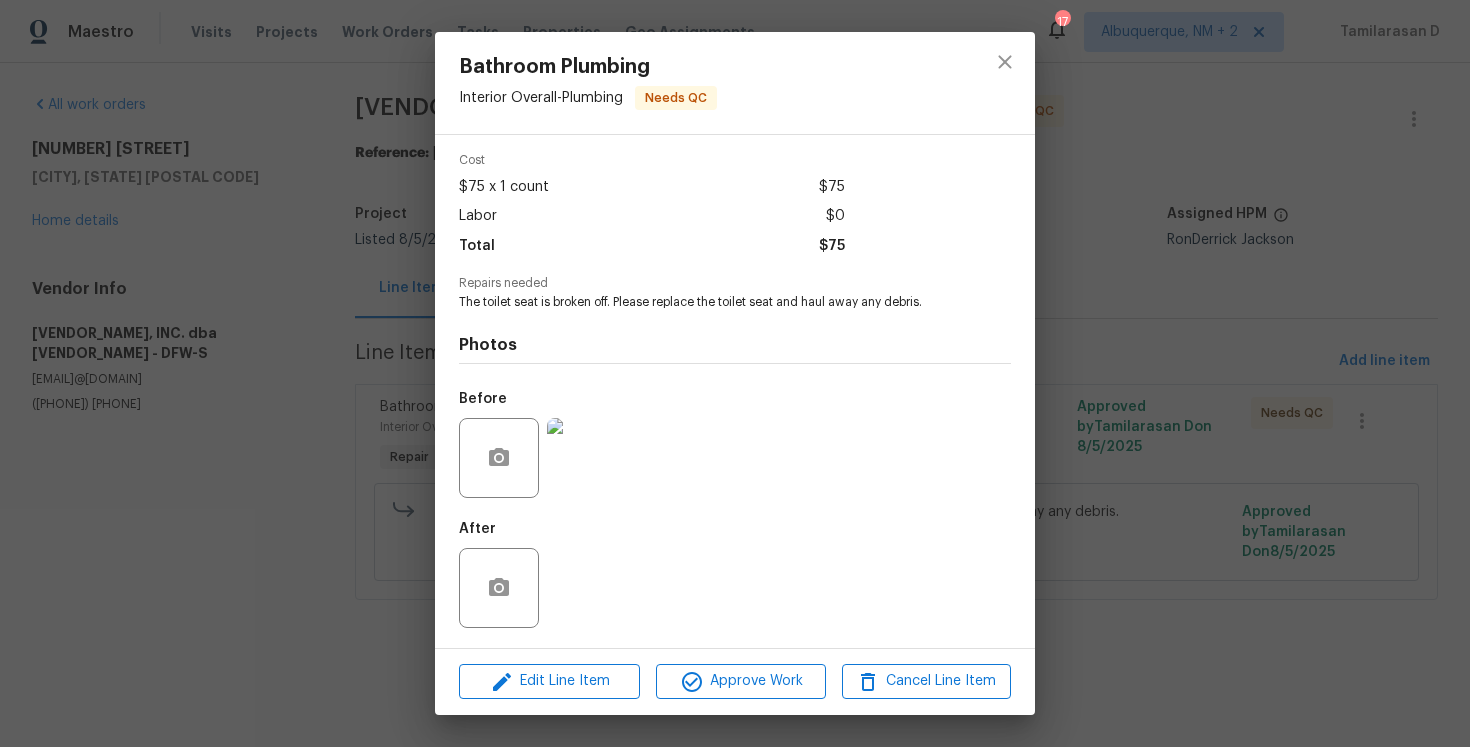 click at bounding box center [587, 458] 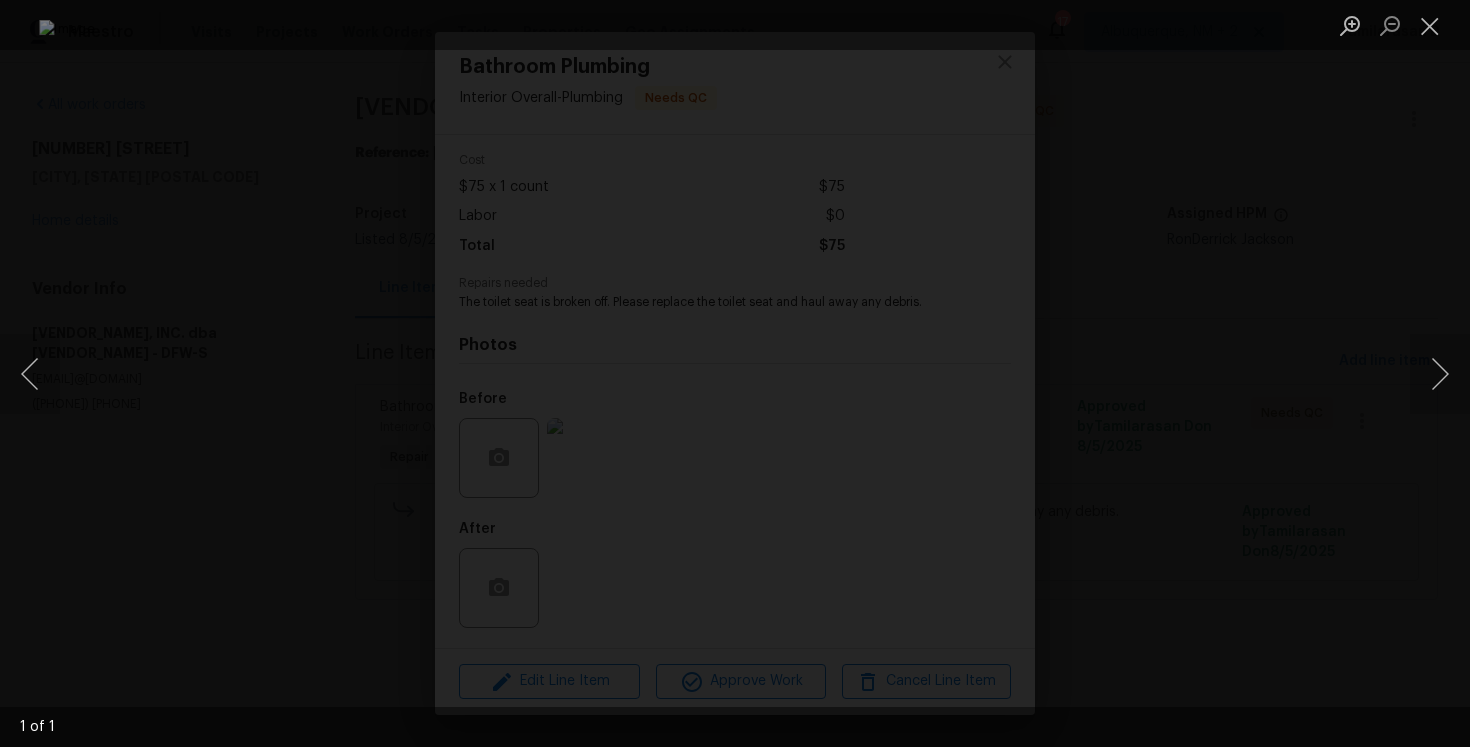 click on "1 of 1" at bounding box center [735, 373] 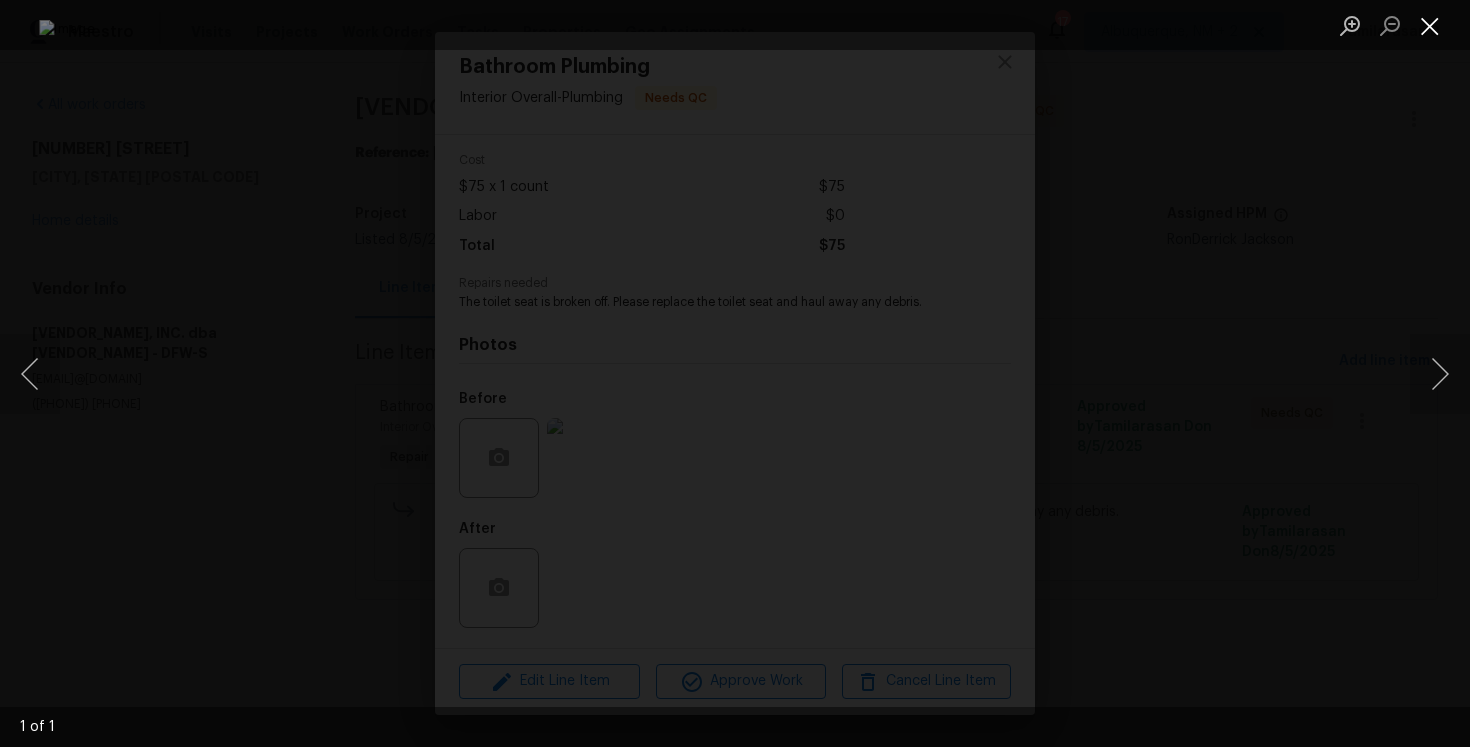 drag, startPoint x: 1060, startPoint y: 431, endPoint x: 1433, endPoint y: 25, distance: 551.3302 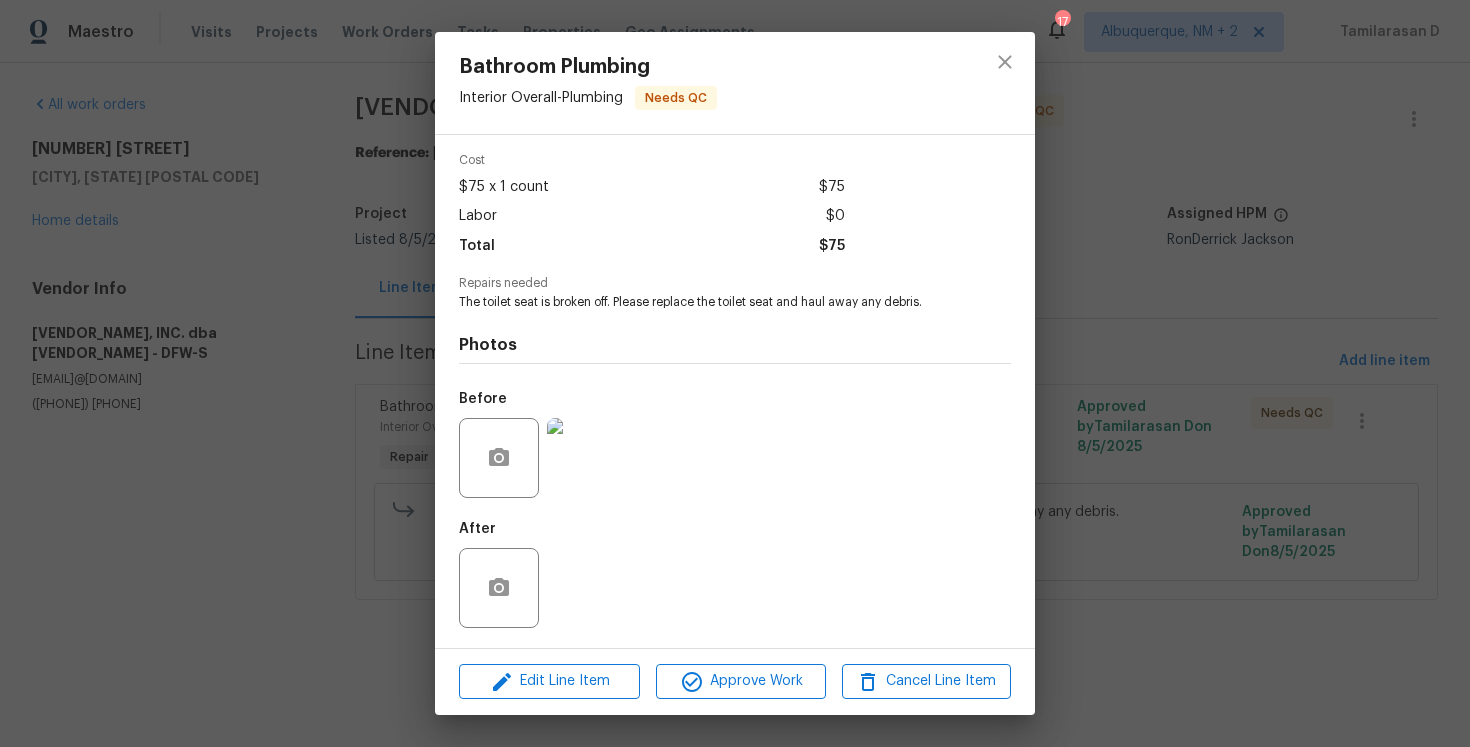 drag, startPoint x: 1433, startPoint y: 25, endPoint x: 1029, endPoint y: 67, distance: 406.1773 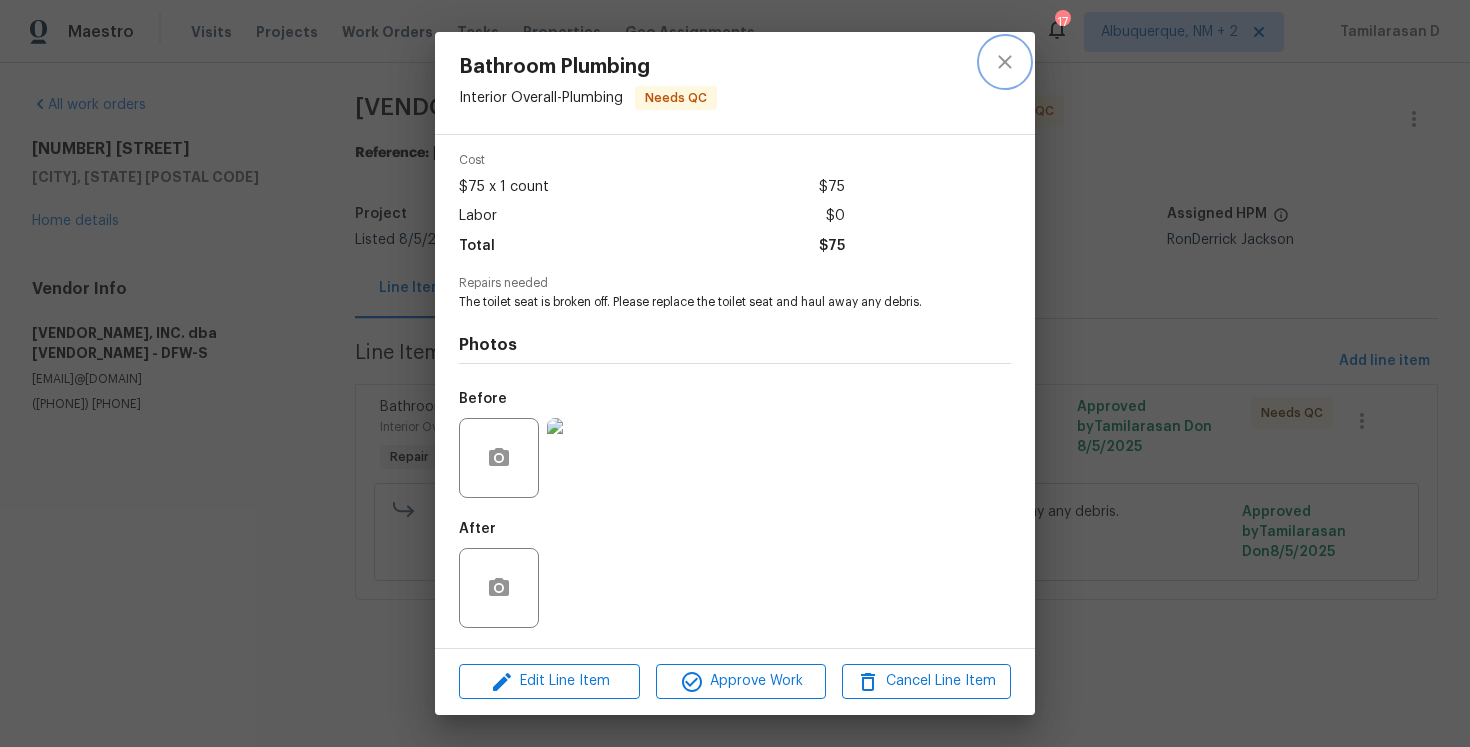 click 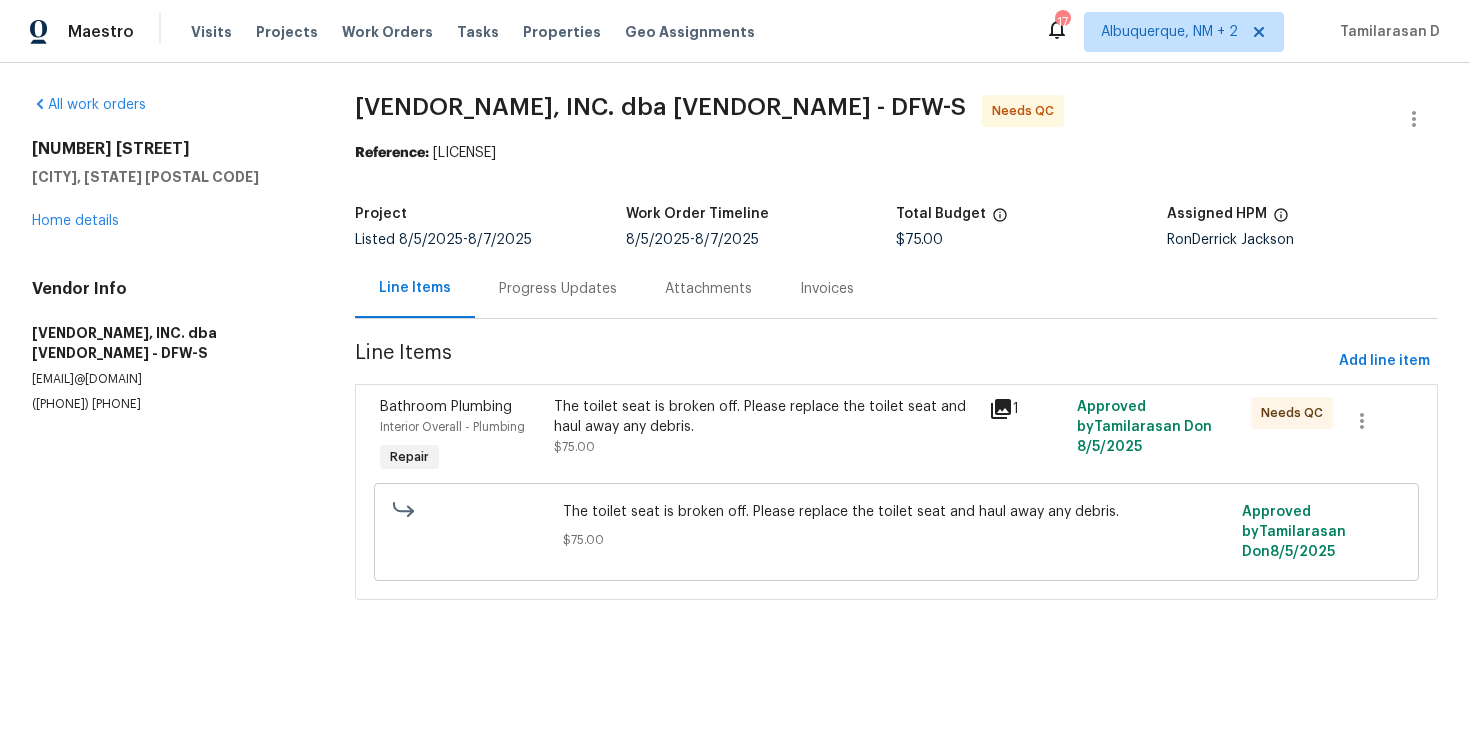 click on "17" at bounding box center [1062, 22] 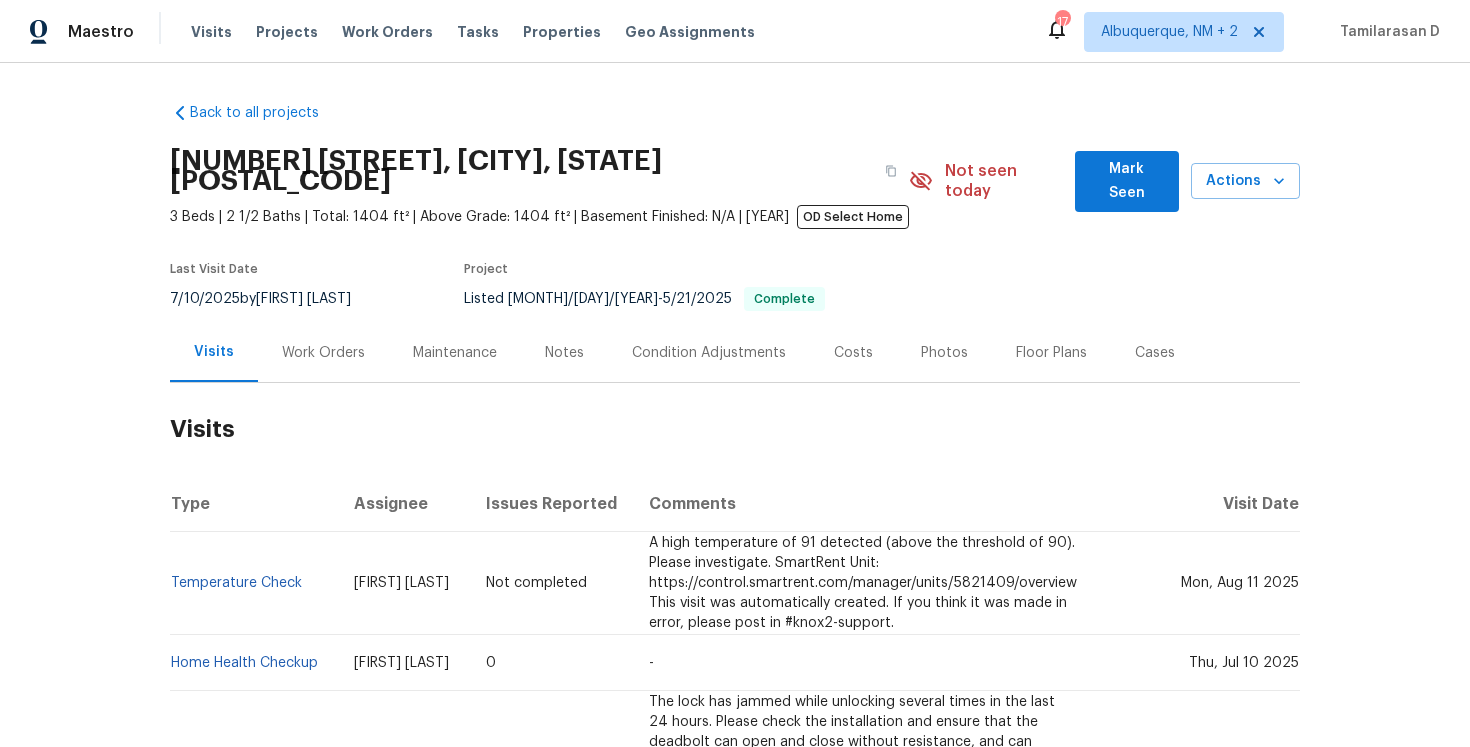 scroll, scrollTop: 0, scrollLeft: 0, axis: both 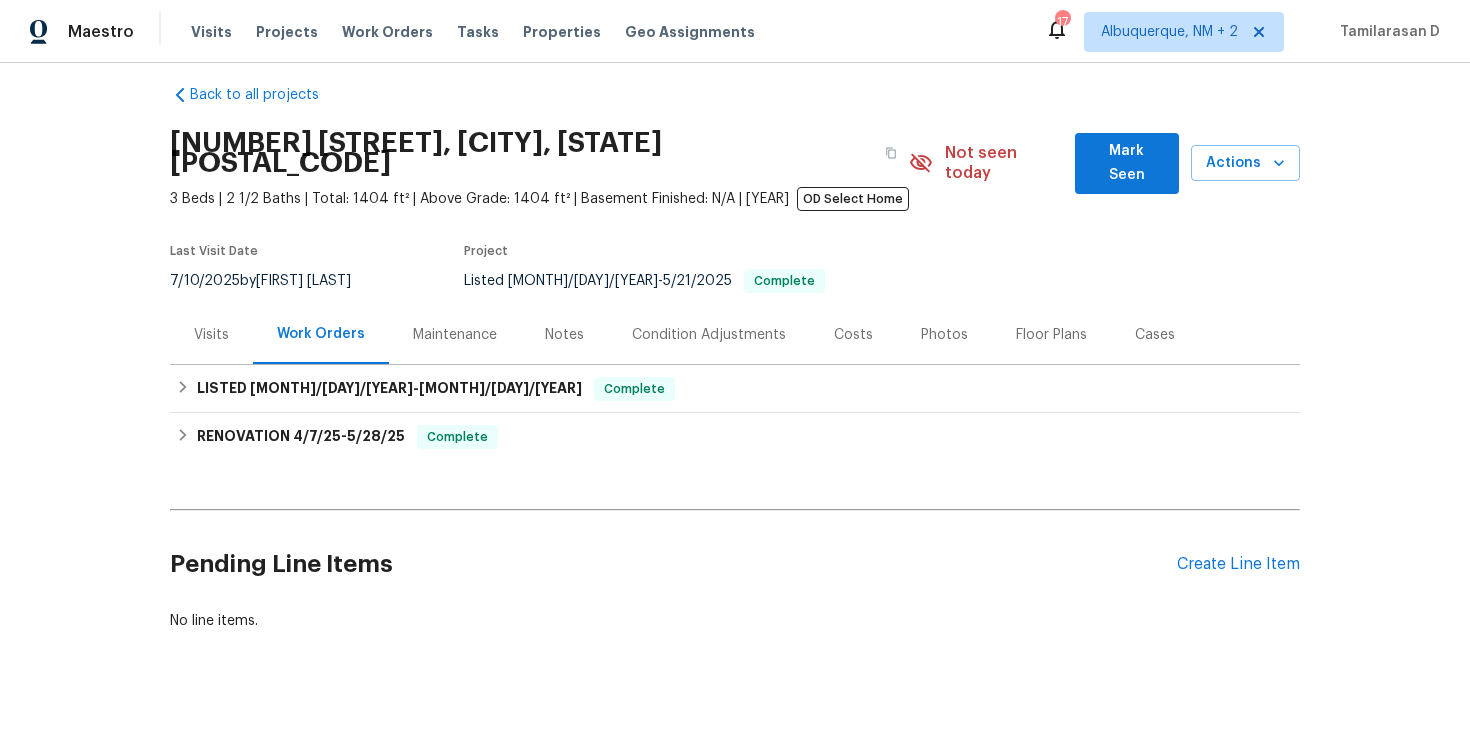click on "Work Orders" at bounding box center (321, 334) 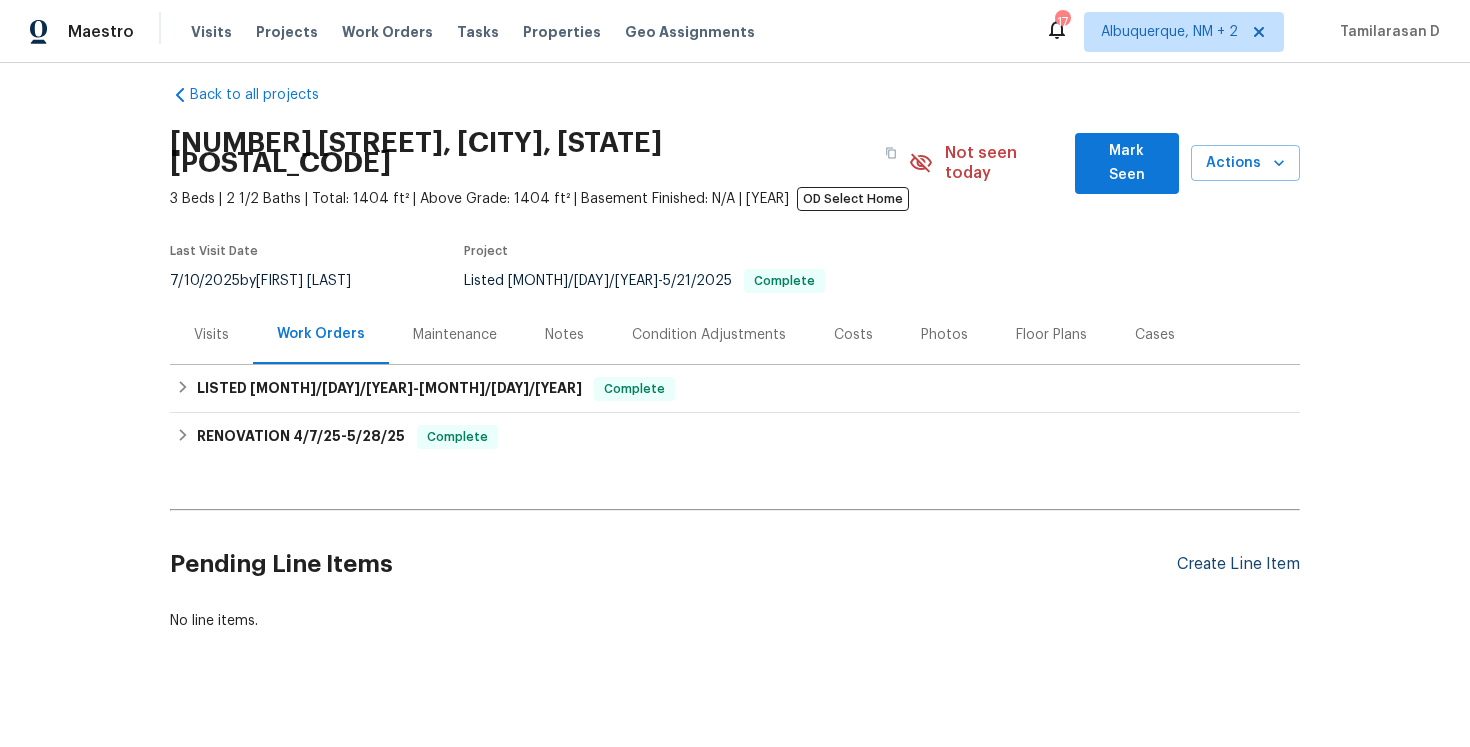 click on "Create Line Item" at bounding box center [1238, 564] 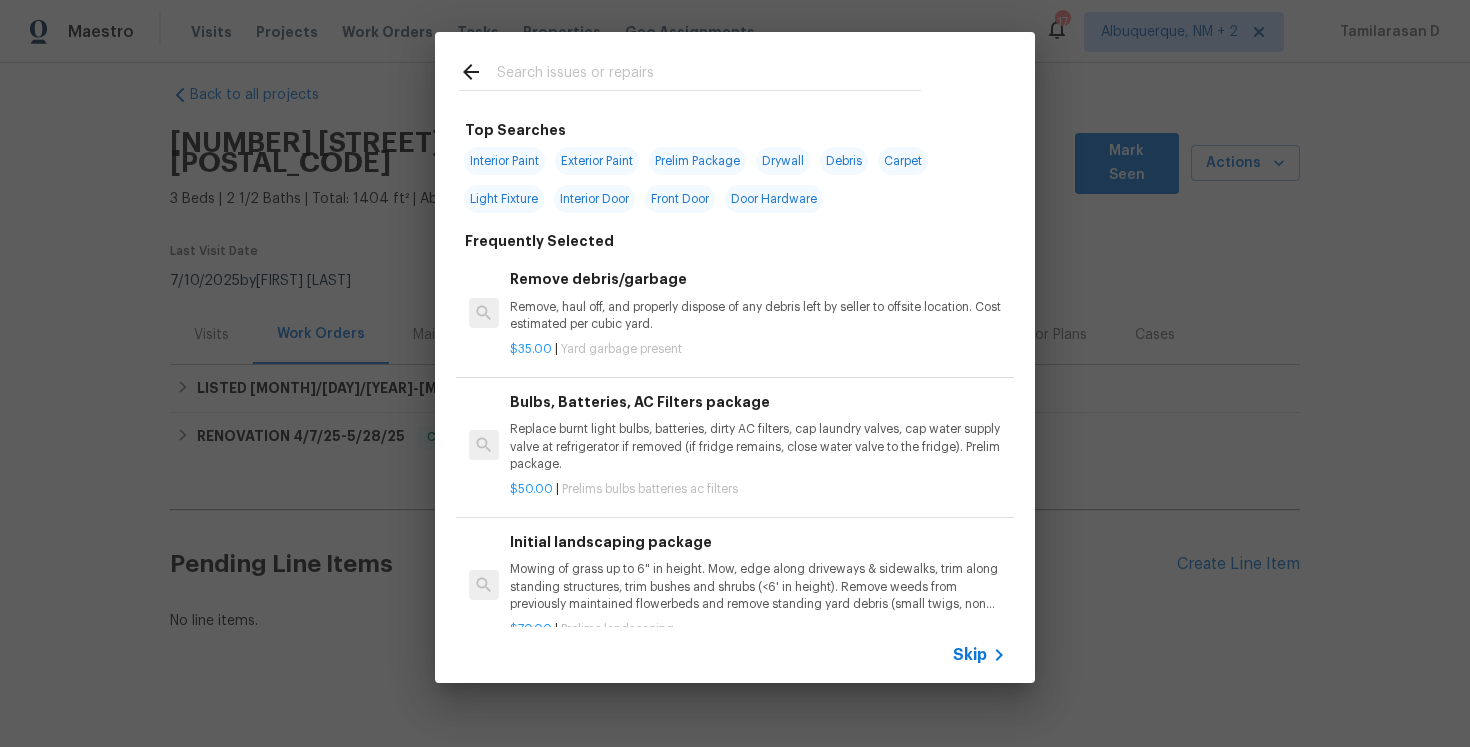 click on "Skip" at bounding box center [735, 655] 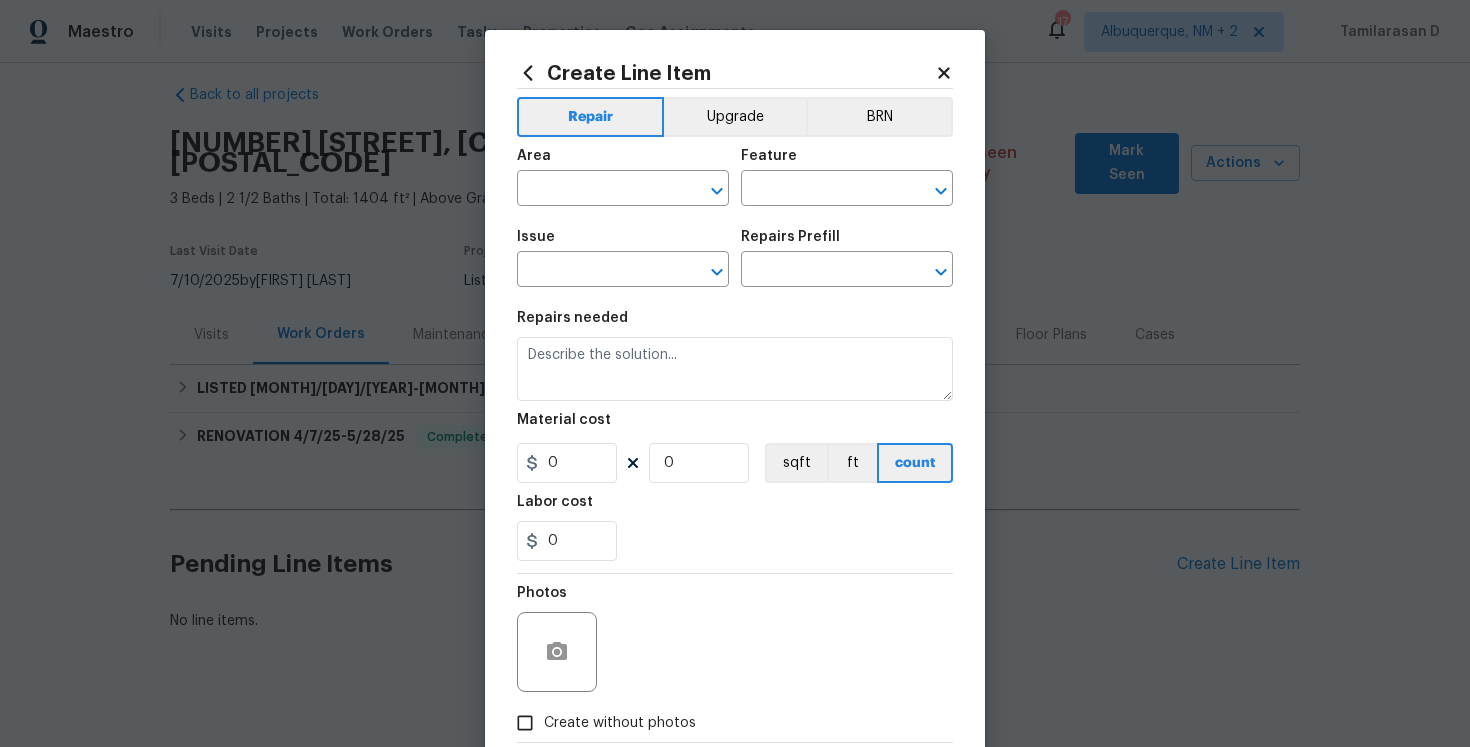 click on "Area ​" at bounding box center [623, 177] 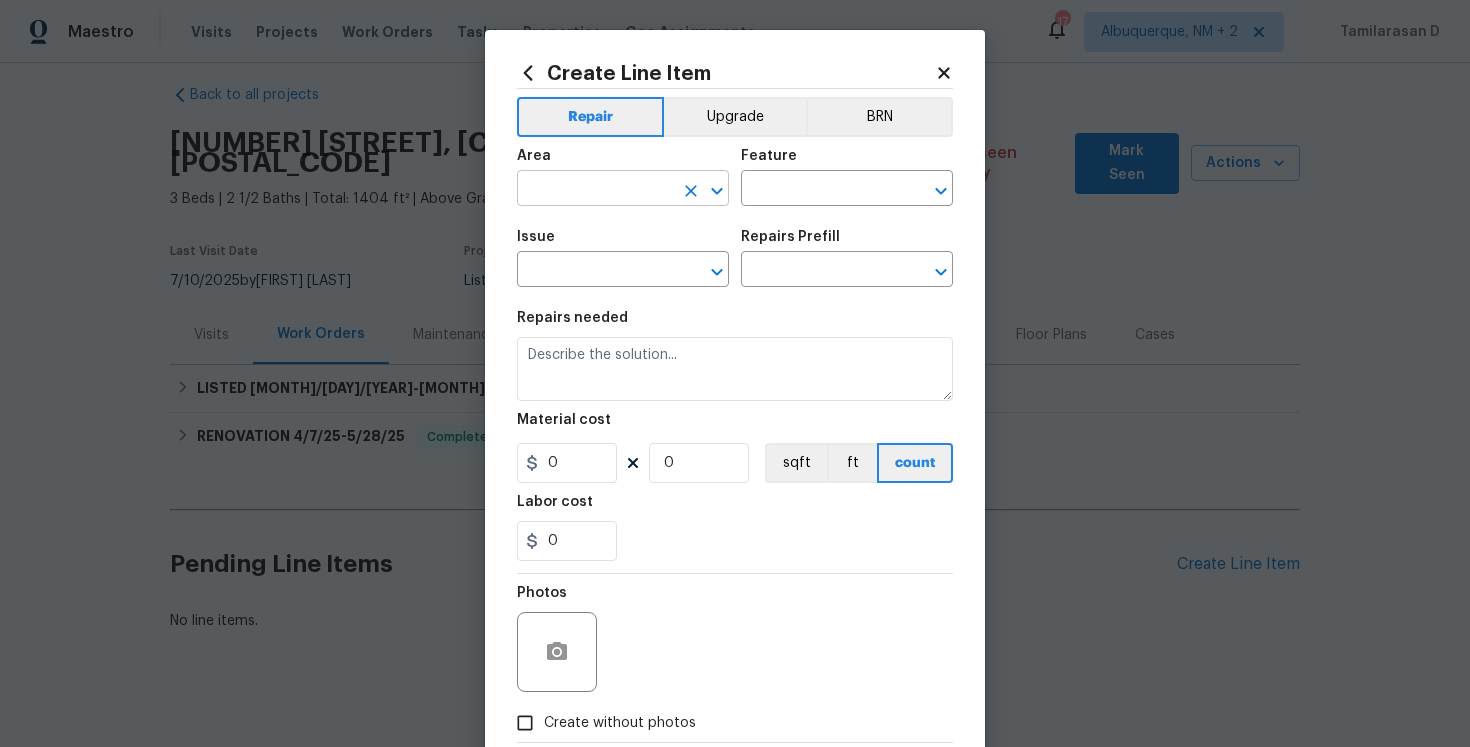 click at bounding box center [595, 190] 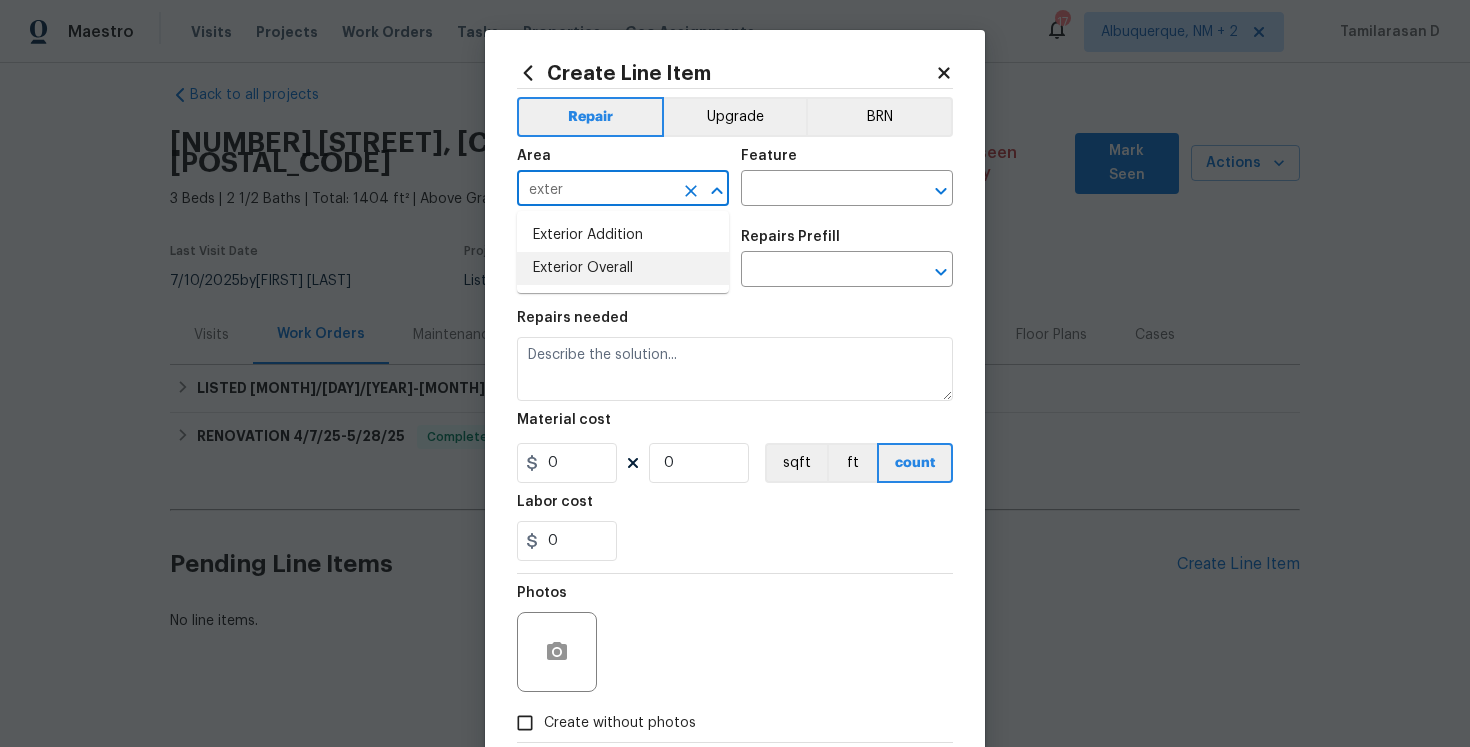 click on "Exterior Overall" at bounding box center (623, 268) 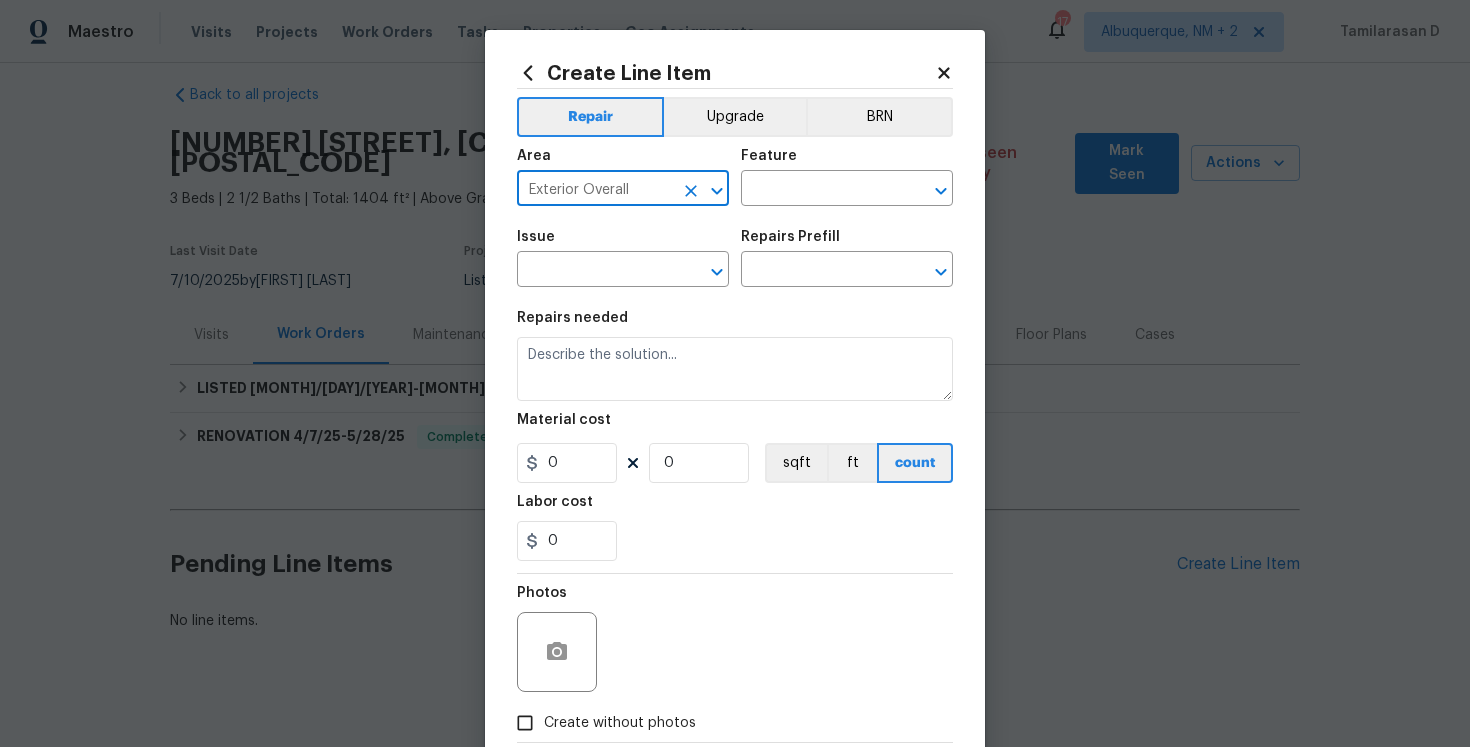 type on "Exterior Overall" 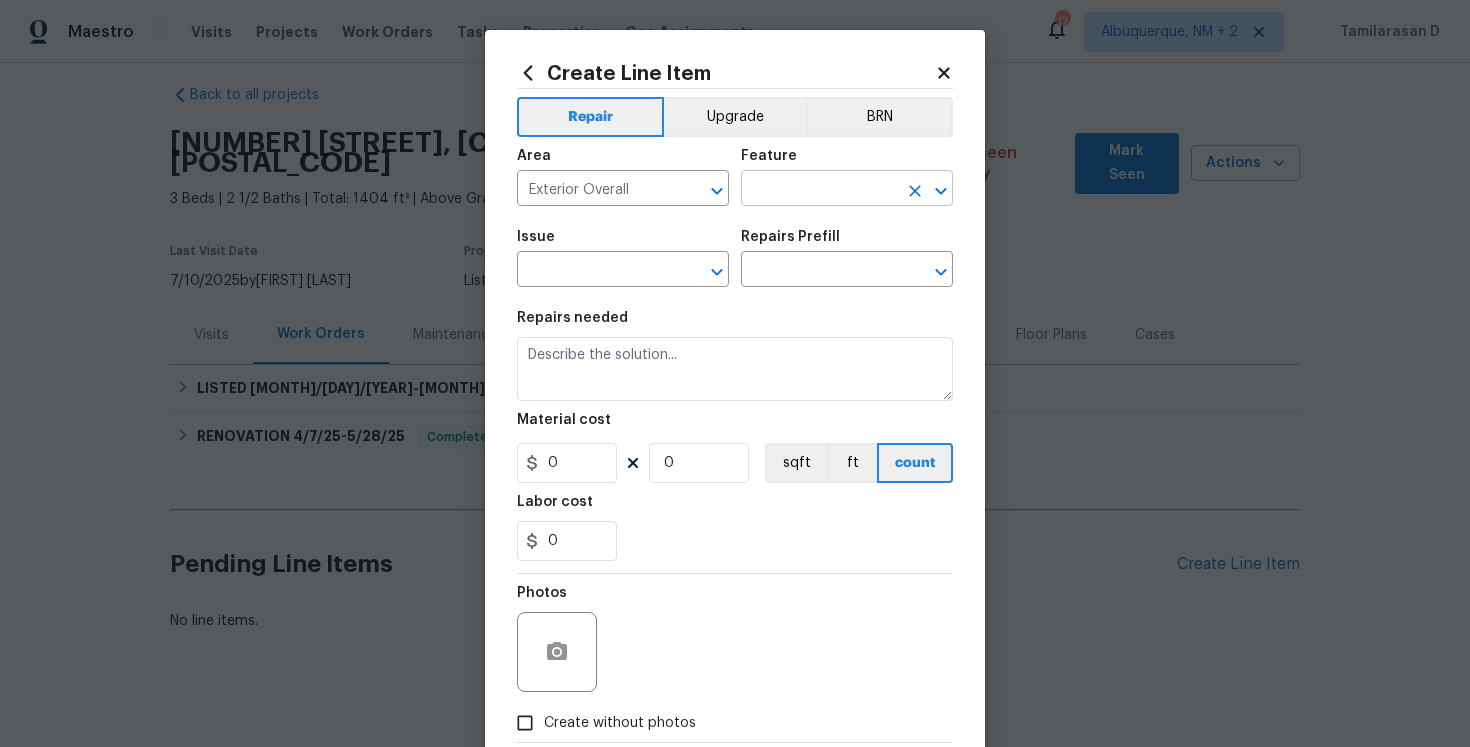 click at bounding box center (819, 190) 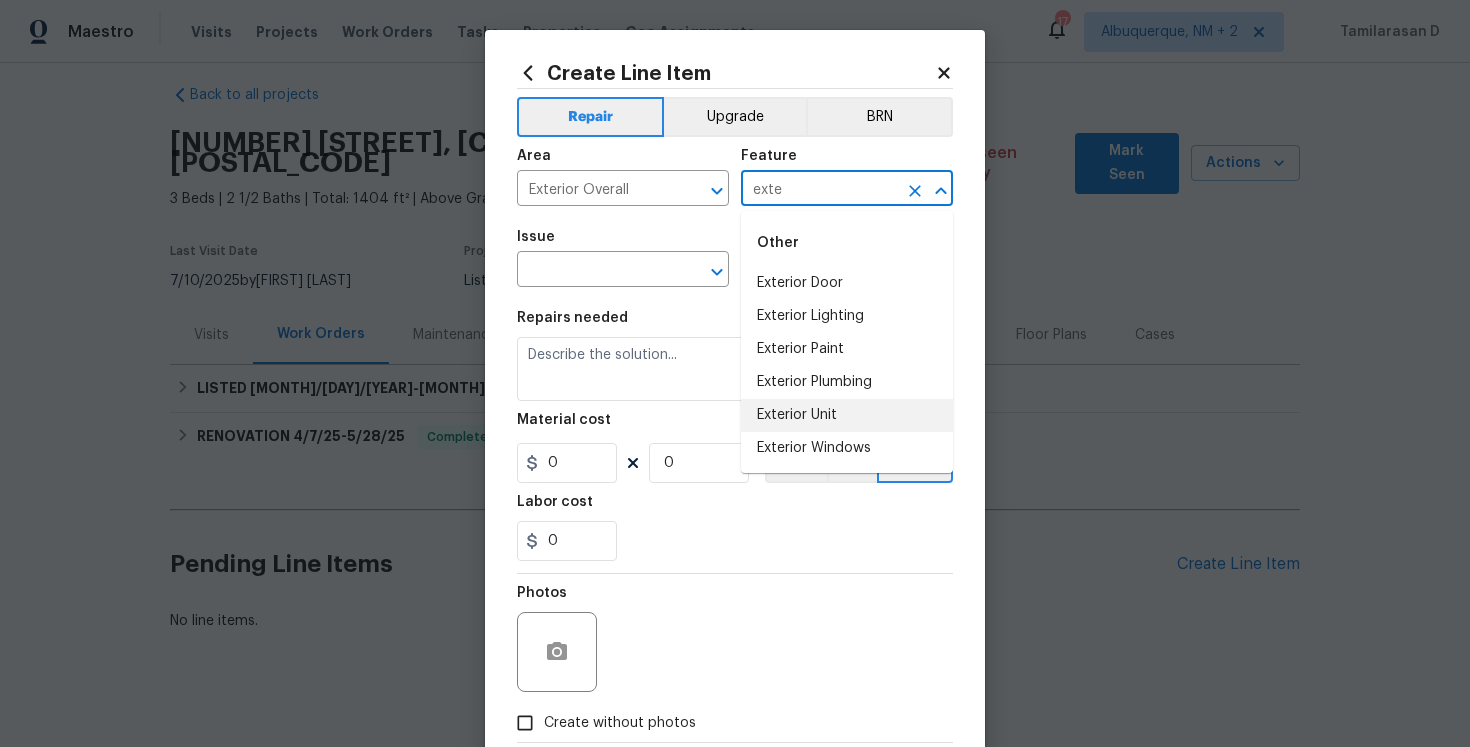 click on "Exterior Unit" at bounding box center (847, 415) 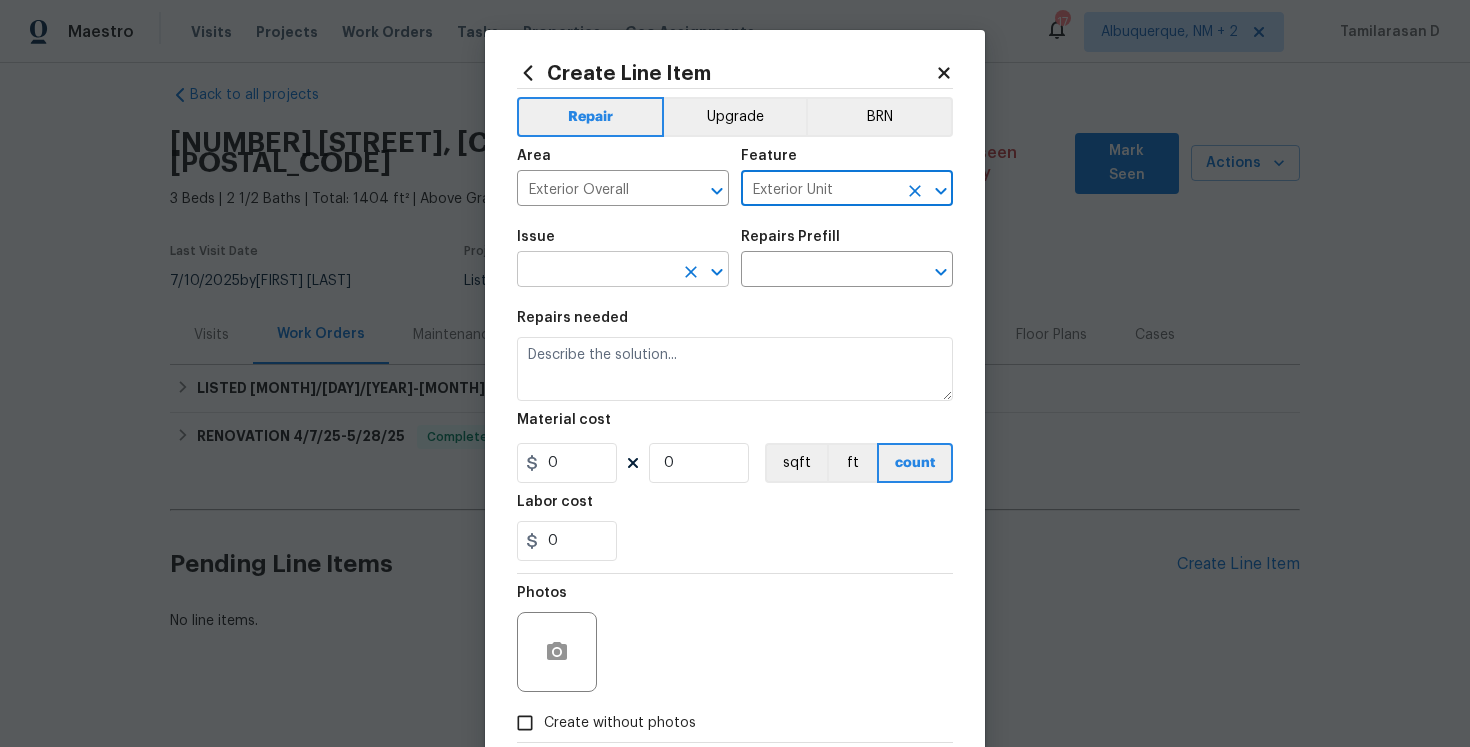 type on "Exterior Unit" 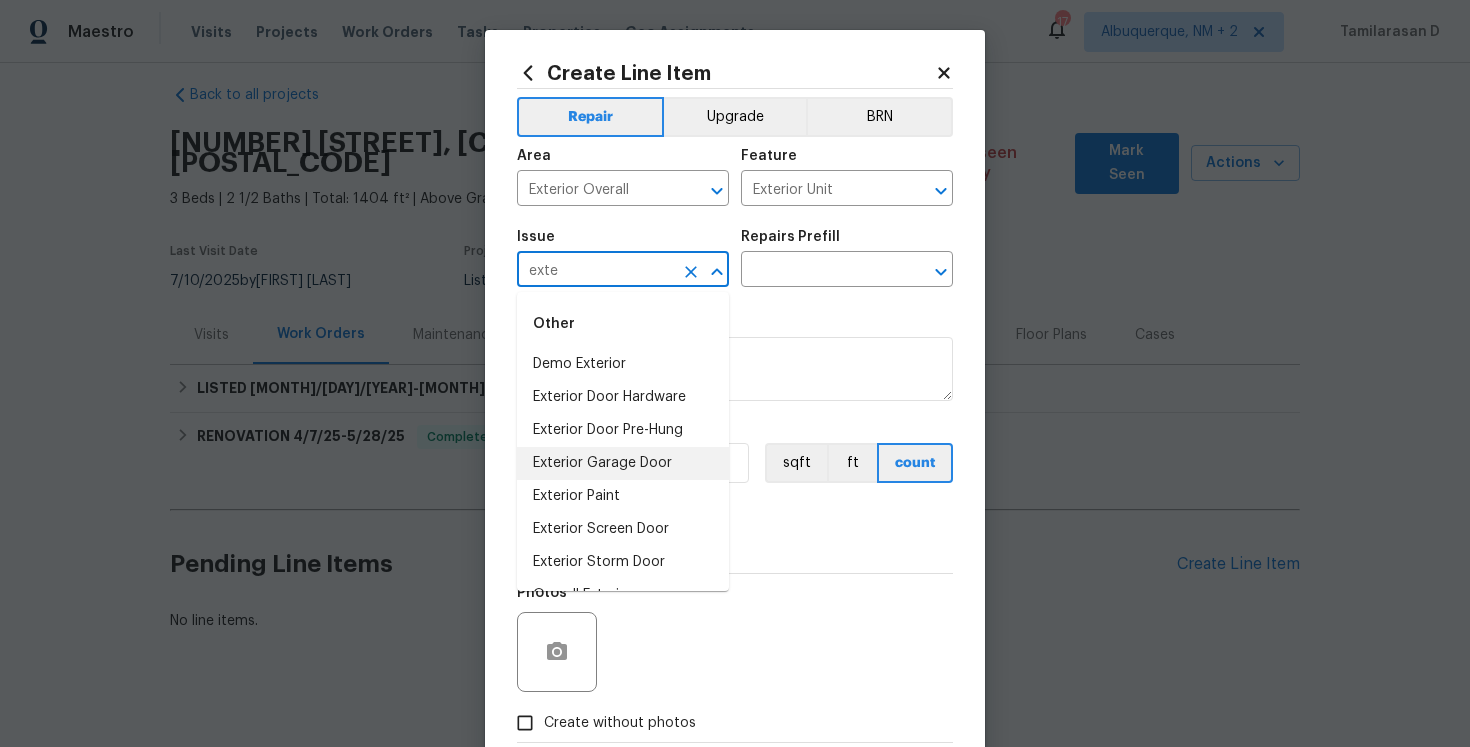 scroll, scrollTop: 29, scrollLeft: 0, axis: vertical 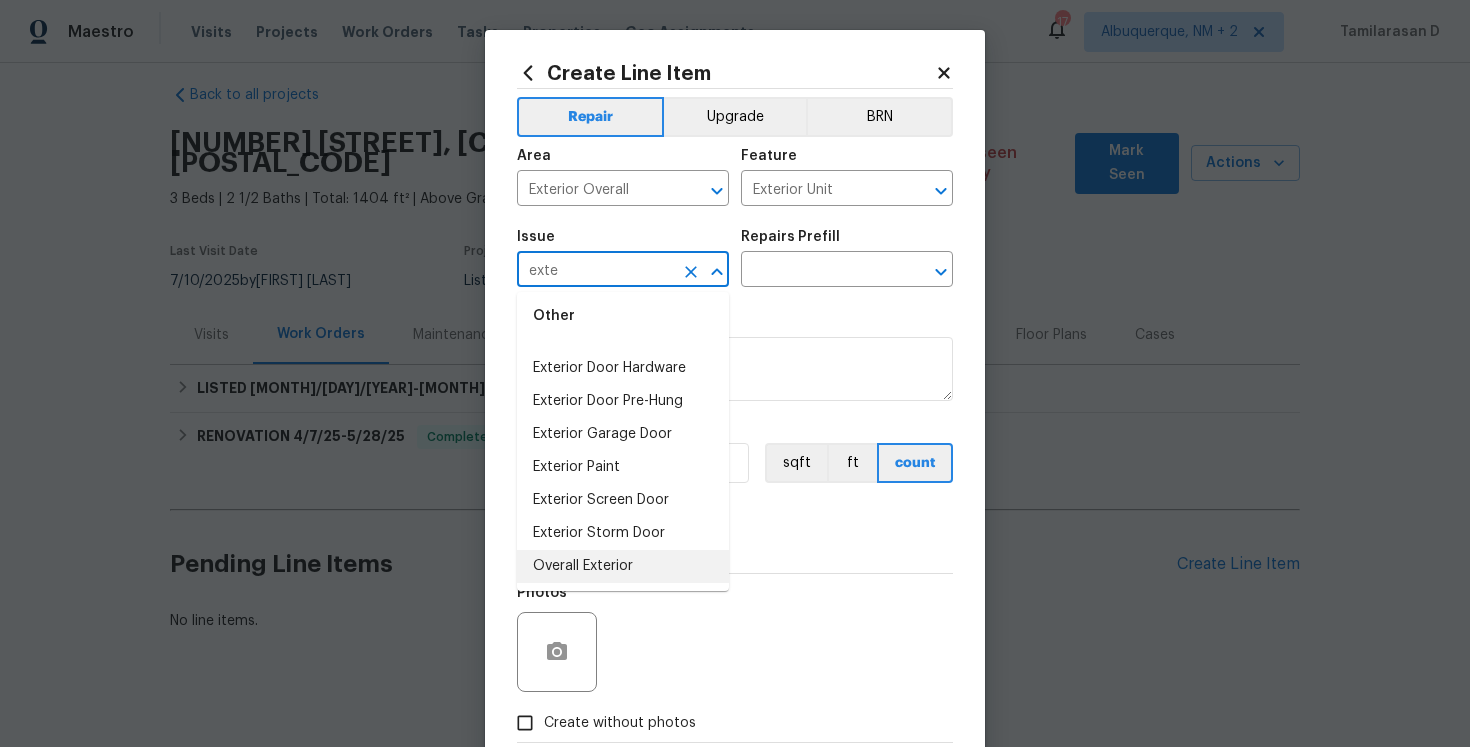 click on "Overall Exterior" at bounding box center [623, 566] 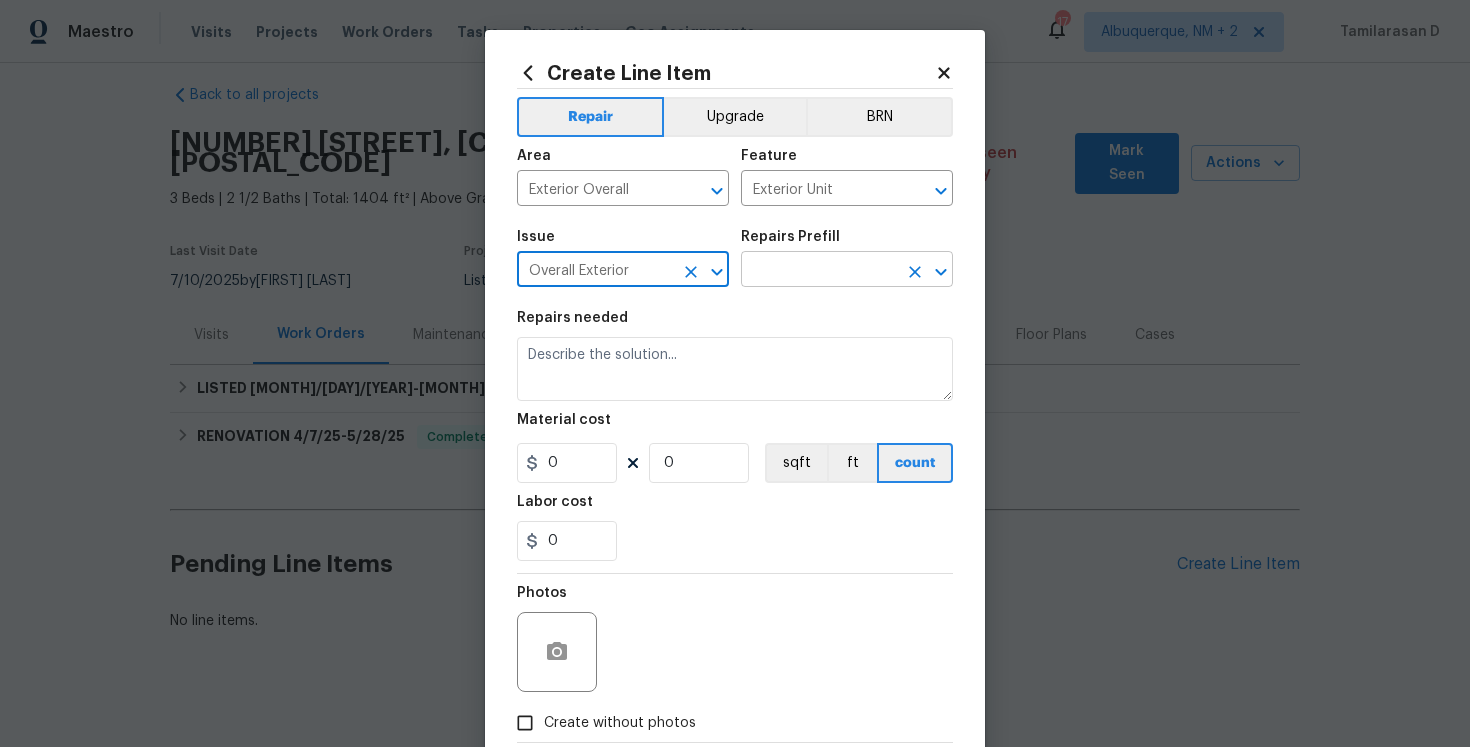 type on "Overall Exterior" 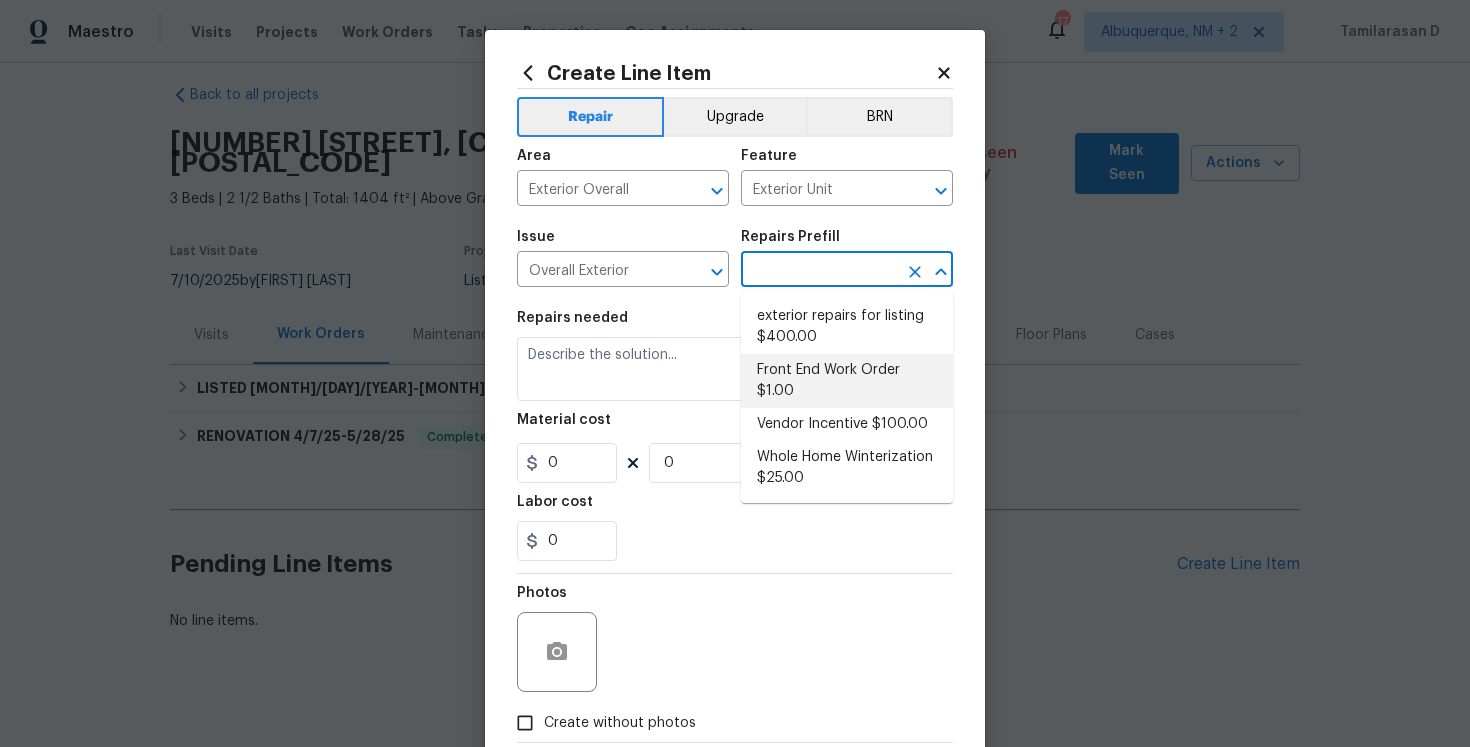 click on "Front End Work Order $1.00" at bounding box center [847, 381] 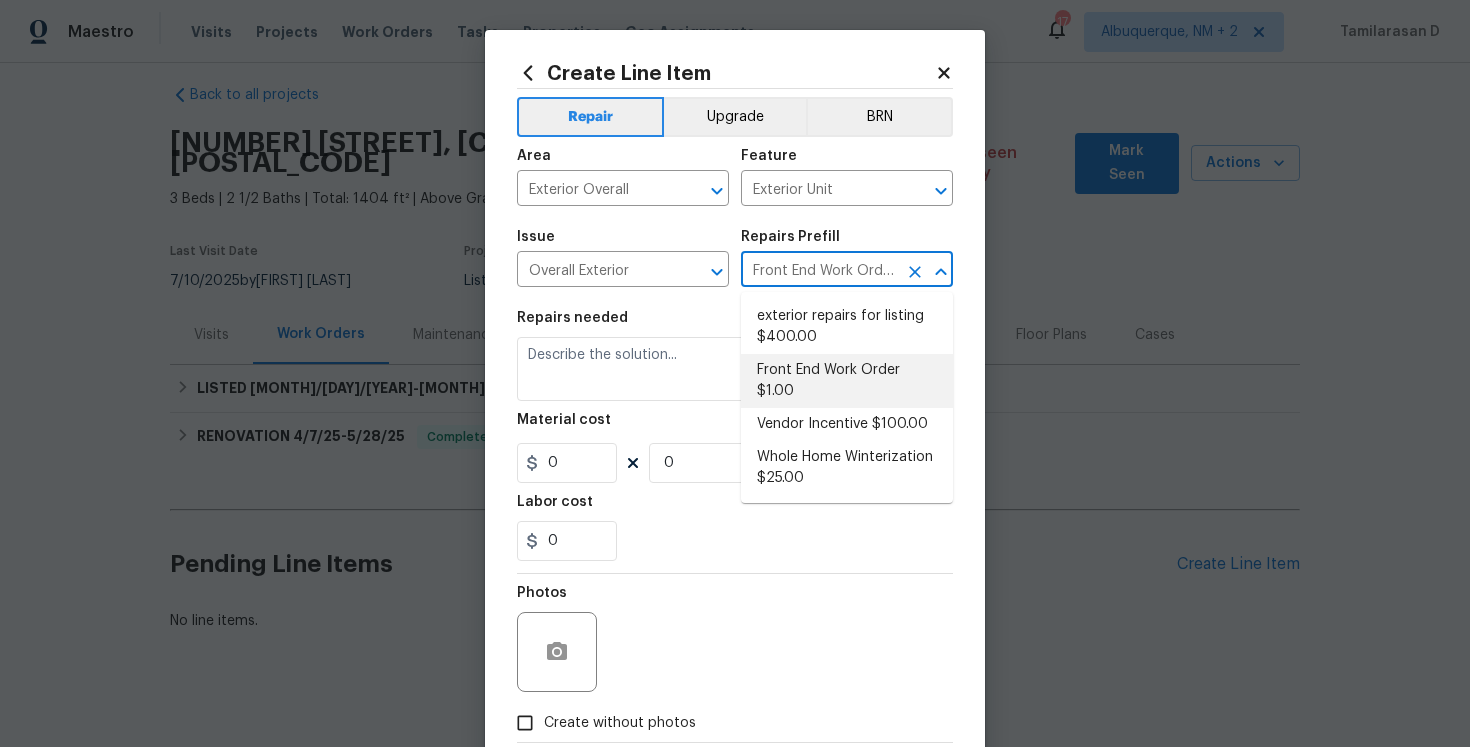 type on "Placeholder line item for the creation of front end work orders." 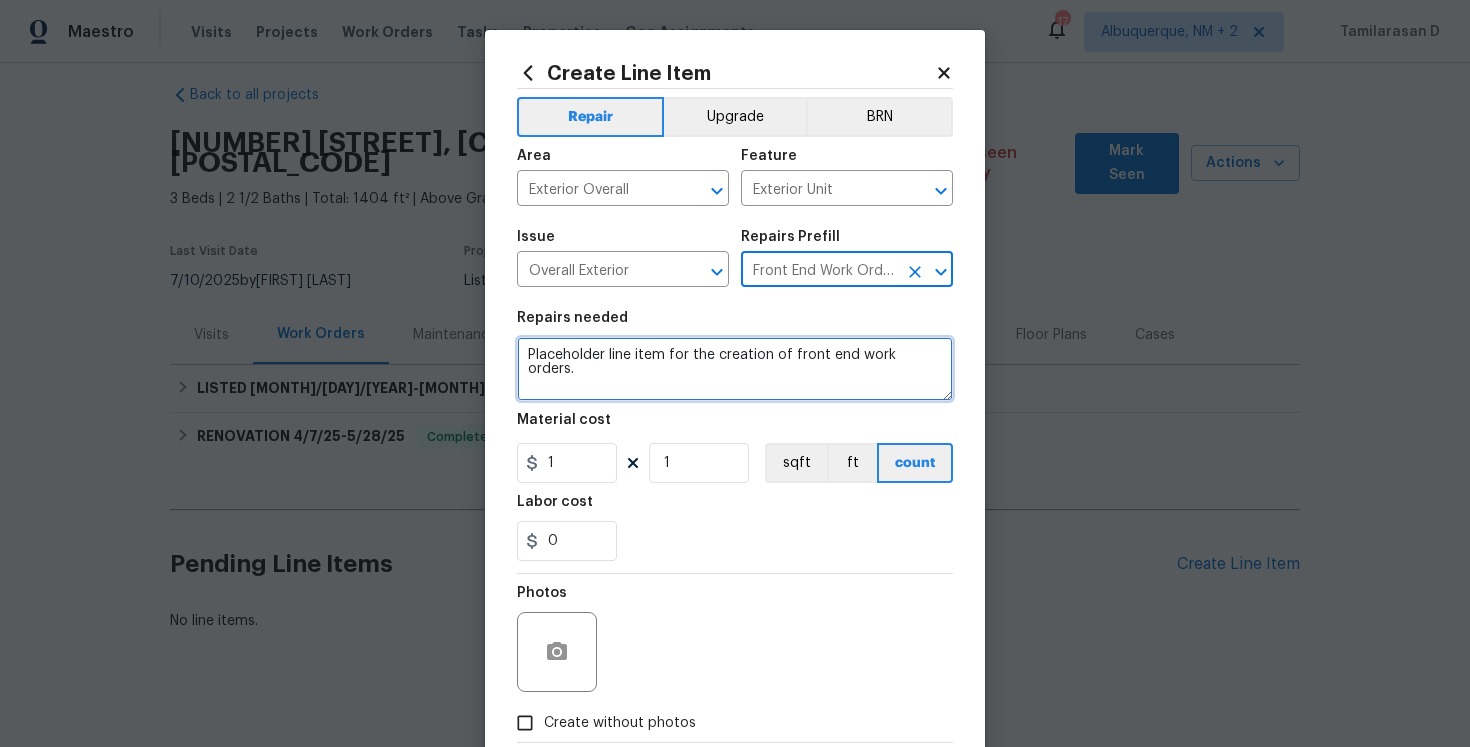 click on "Placeholder line item for the creation of front end work orders." at bounding box center [735, 369] 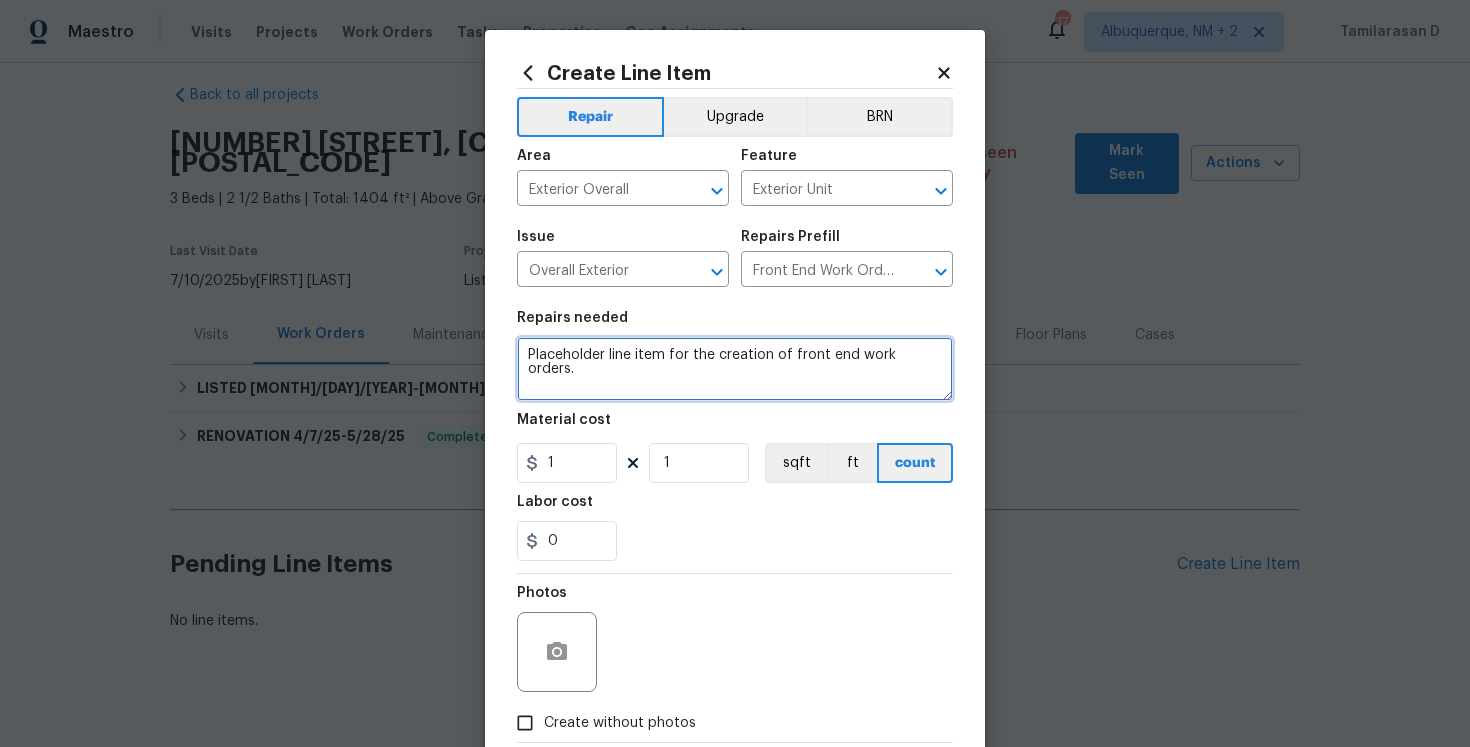 click on "Placeholder line item for the creation of front end work orders." at bounding box center [735, 369] 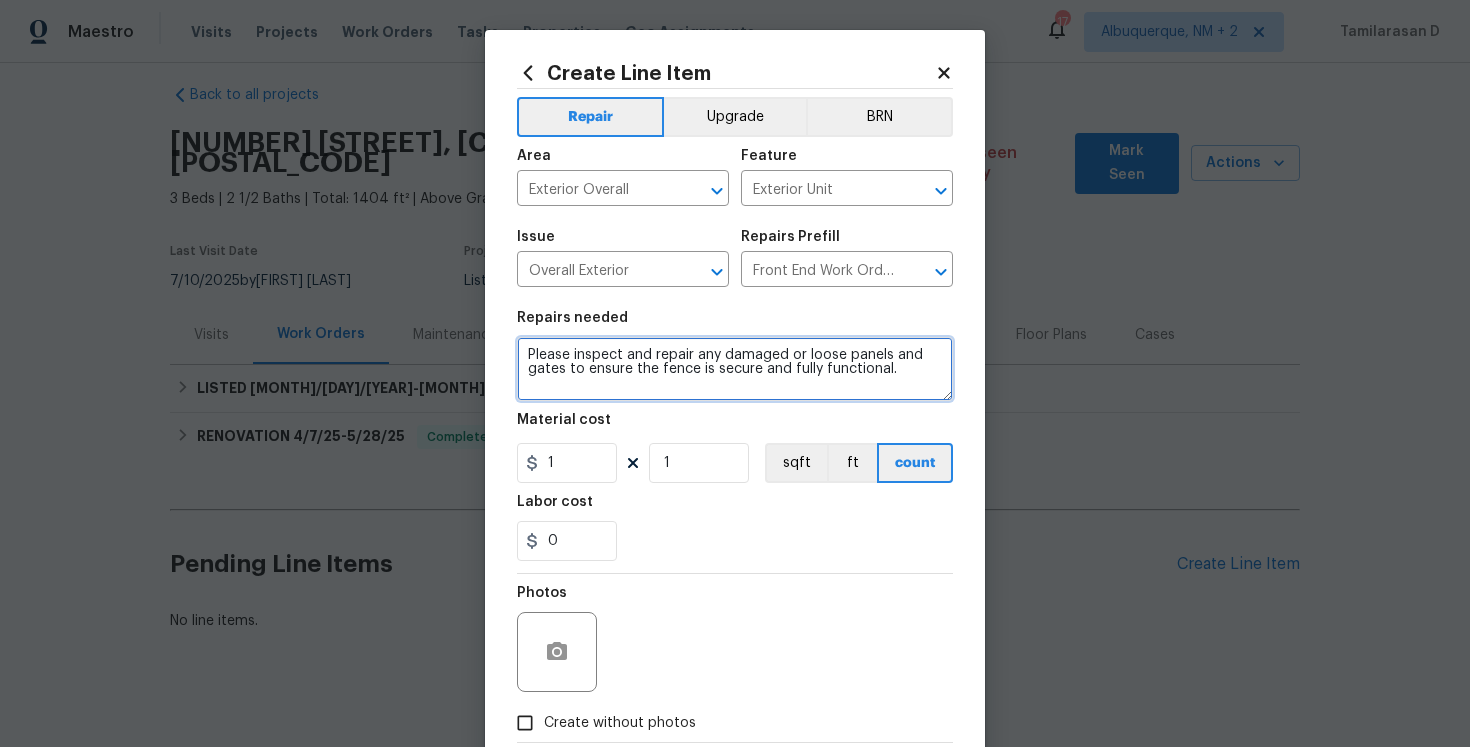 type on "Please inspect and repair any damaged or loose panels and gates to ensure the fence is secure and fully functional." 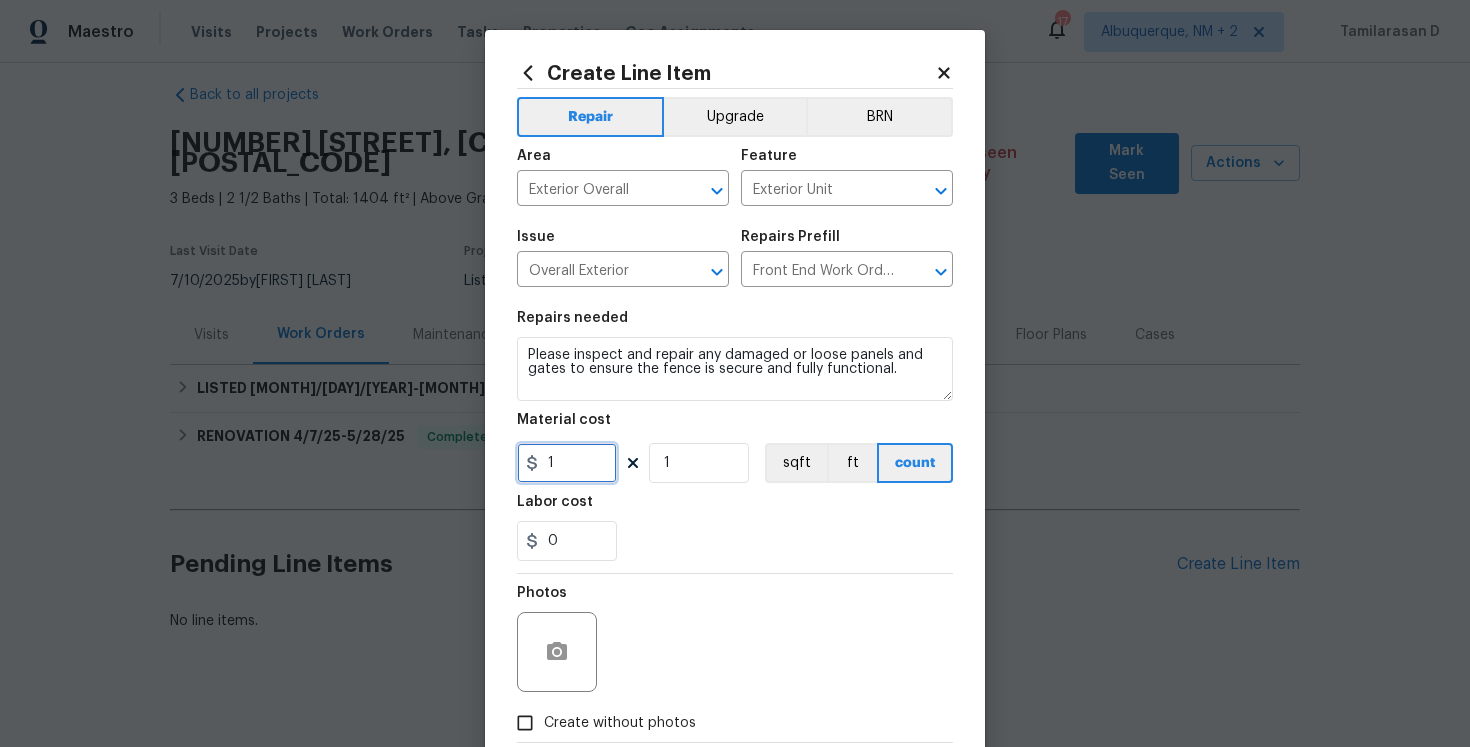 click on "1" at bounding box center (567, 463) 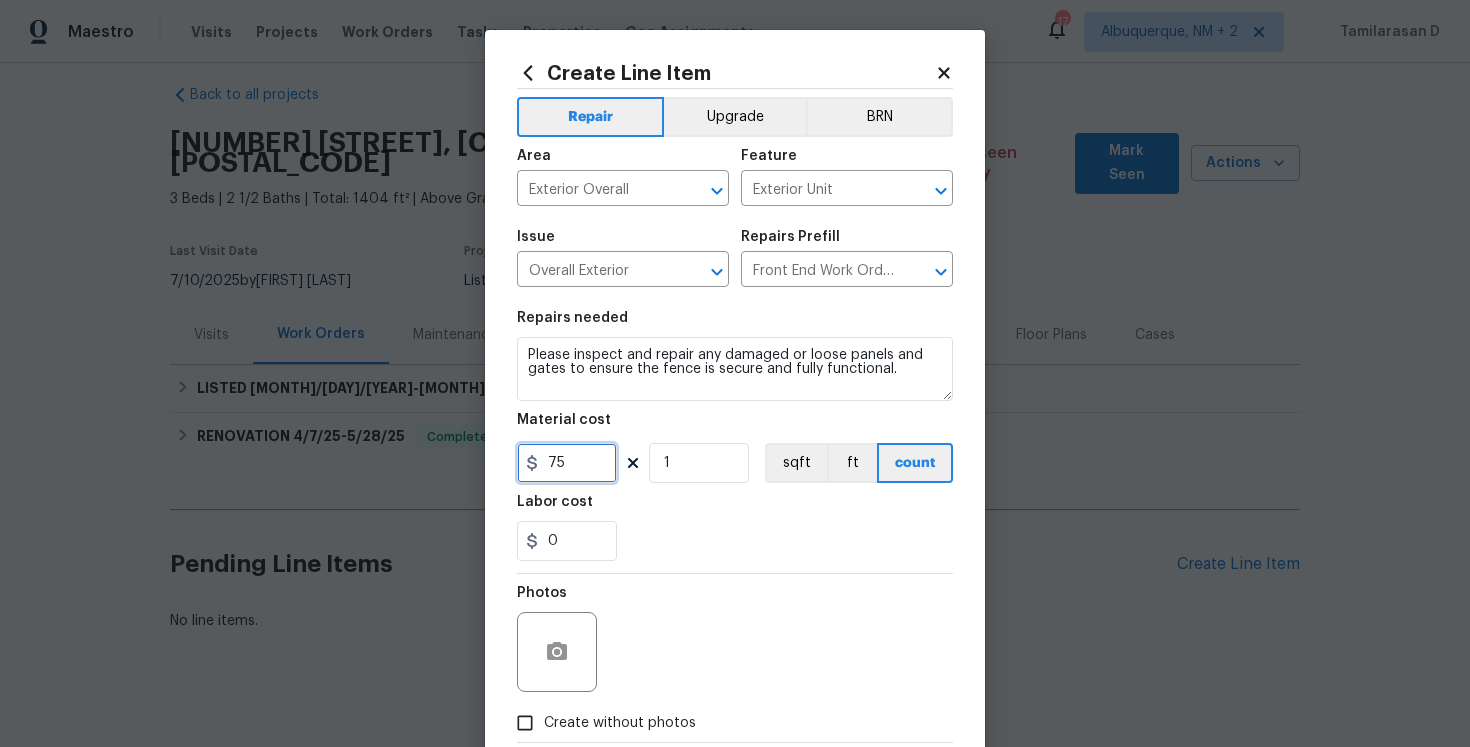 type on "75" 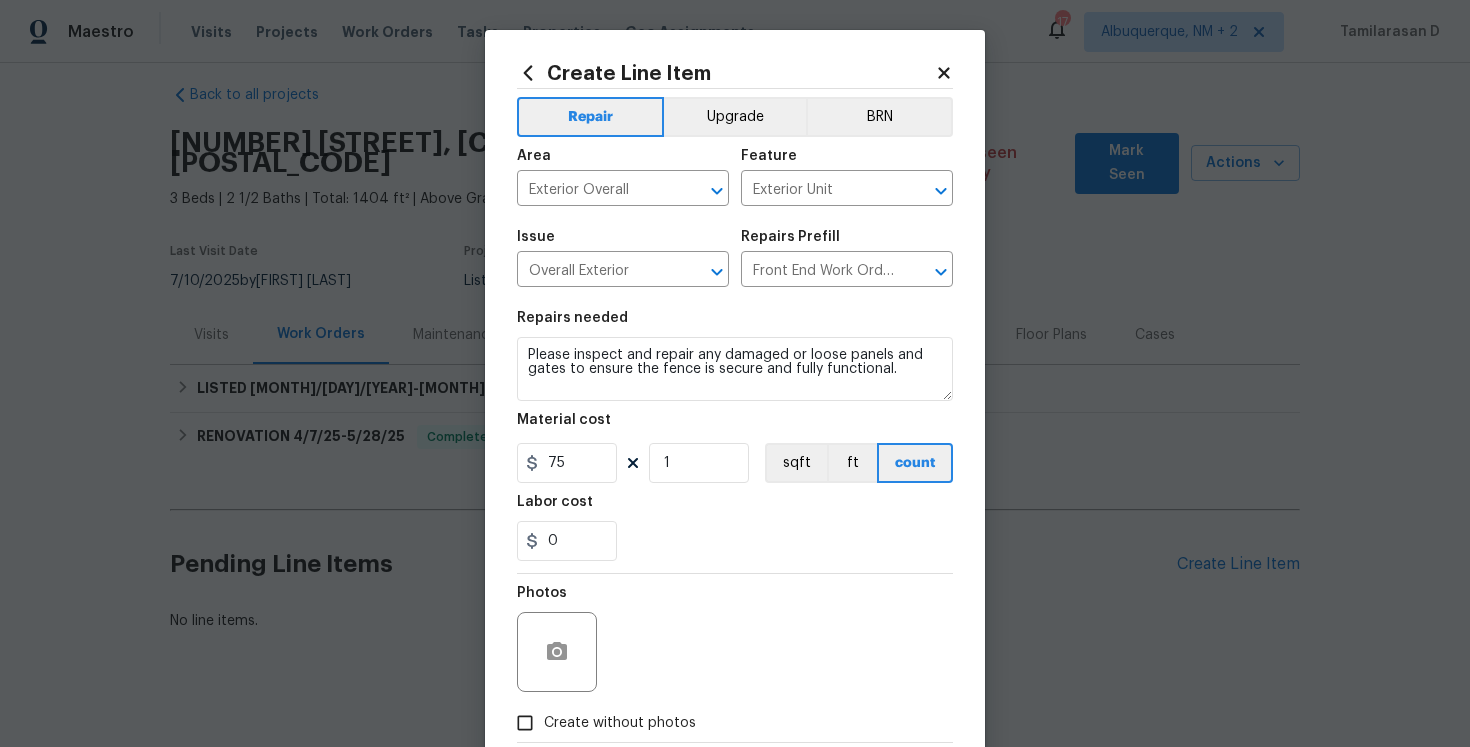 click on "0" at bounding box center [735, 541] 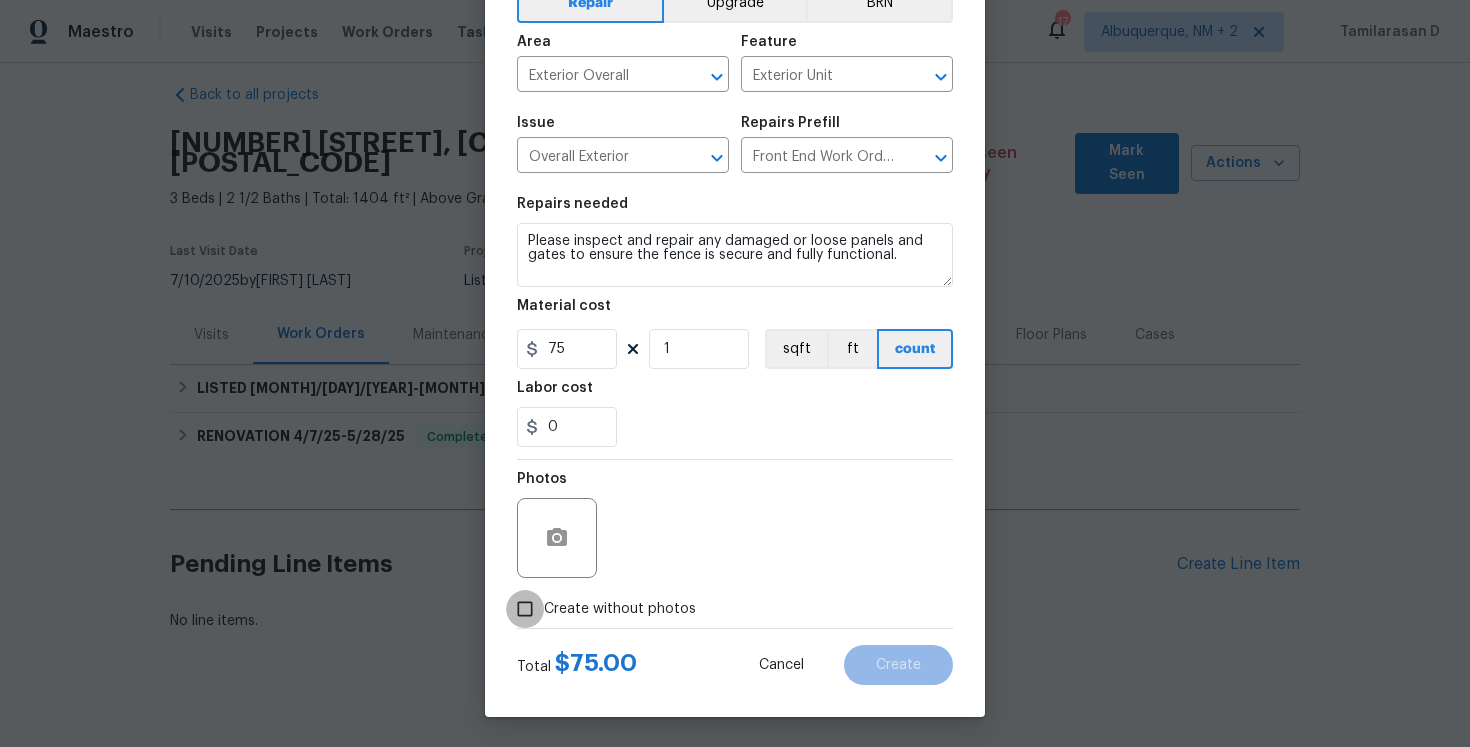 click on "Create without photos" at bounding box center [525, 609] 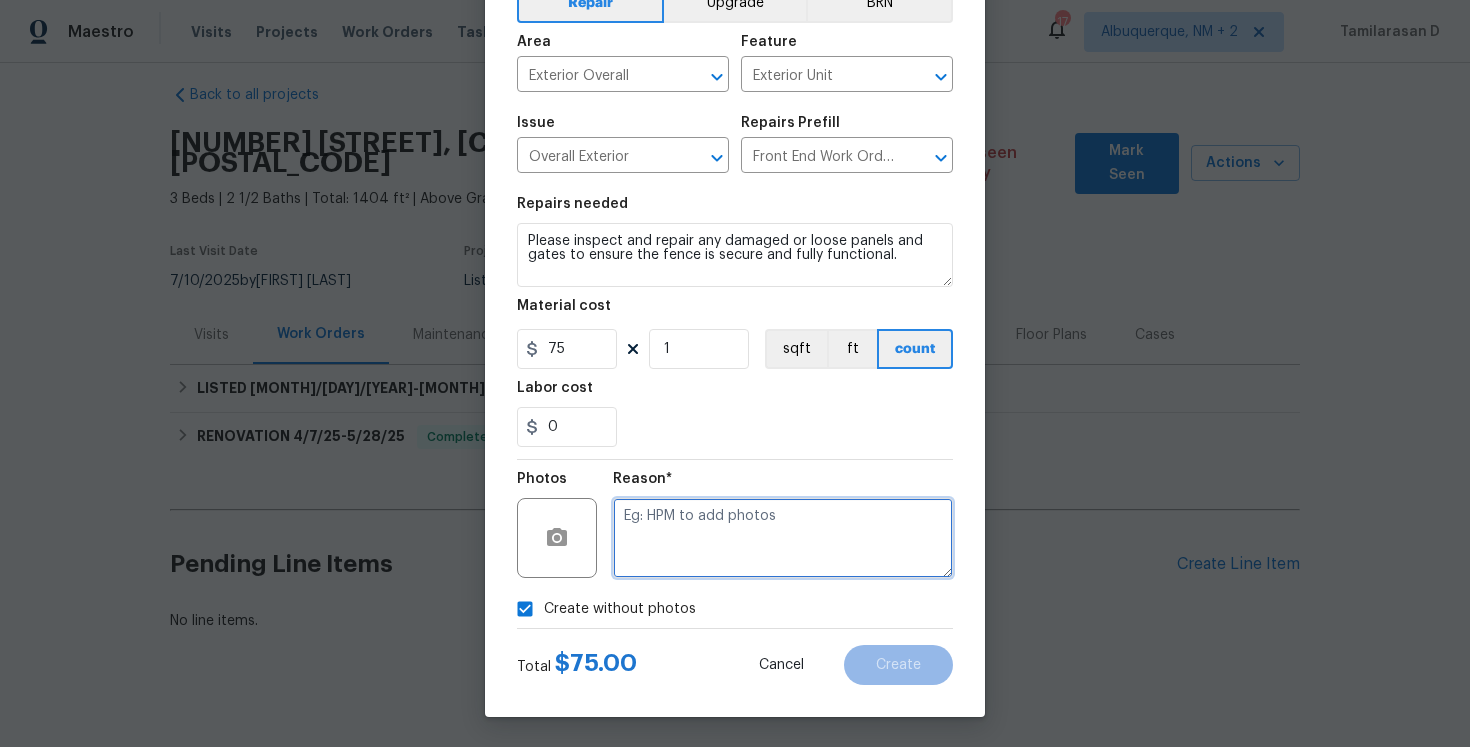 click at bounding box center (783, 538) 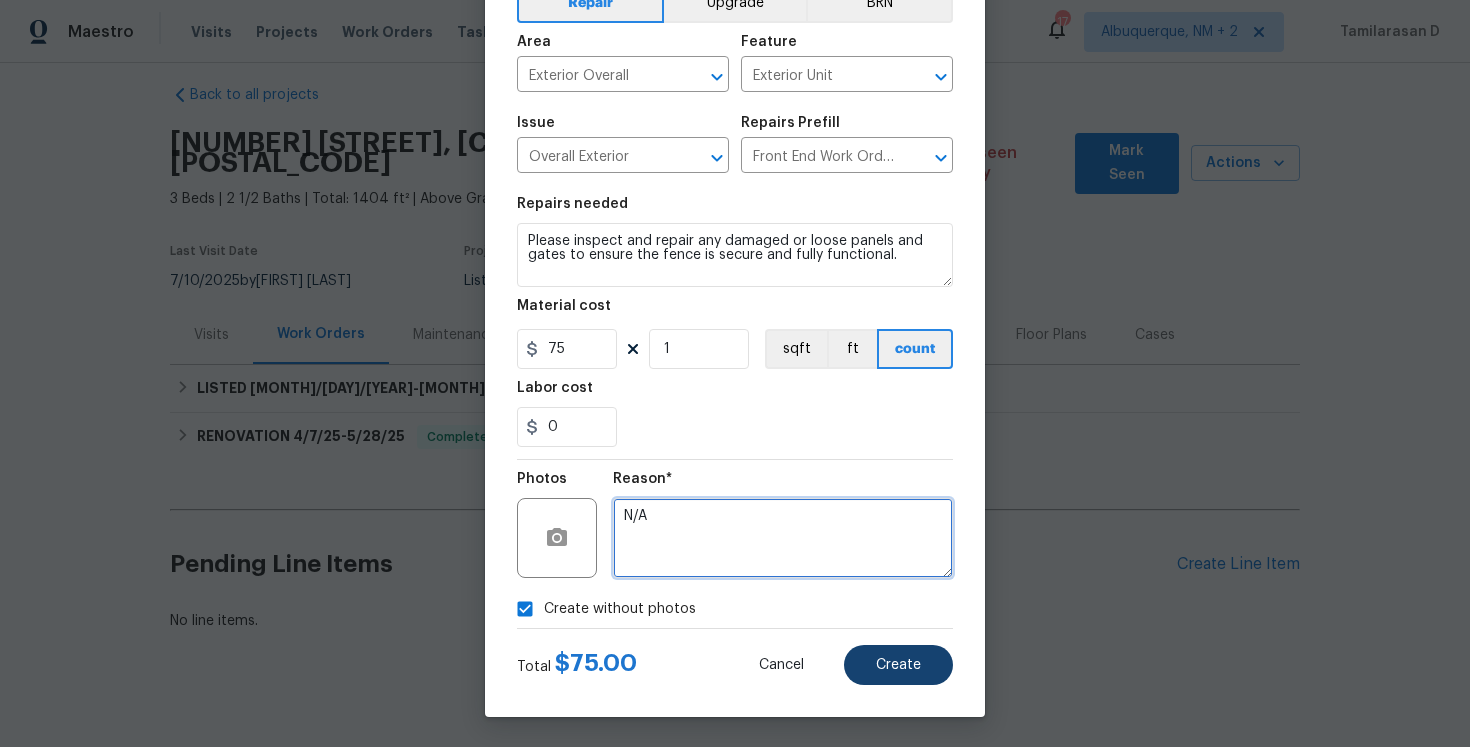 type on "N/A" 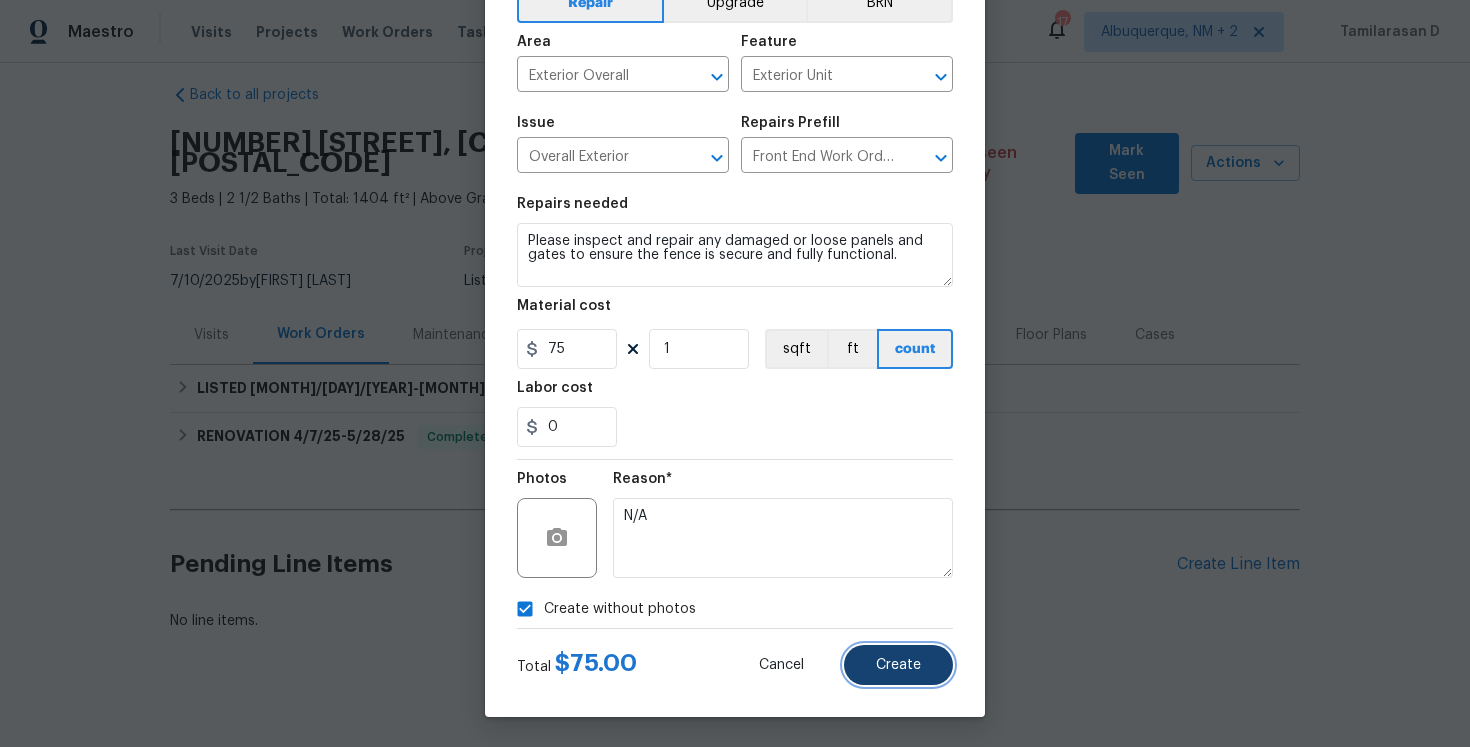 click on "Create" at bounding box center (898, 665) 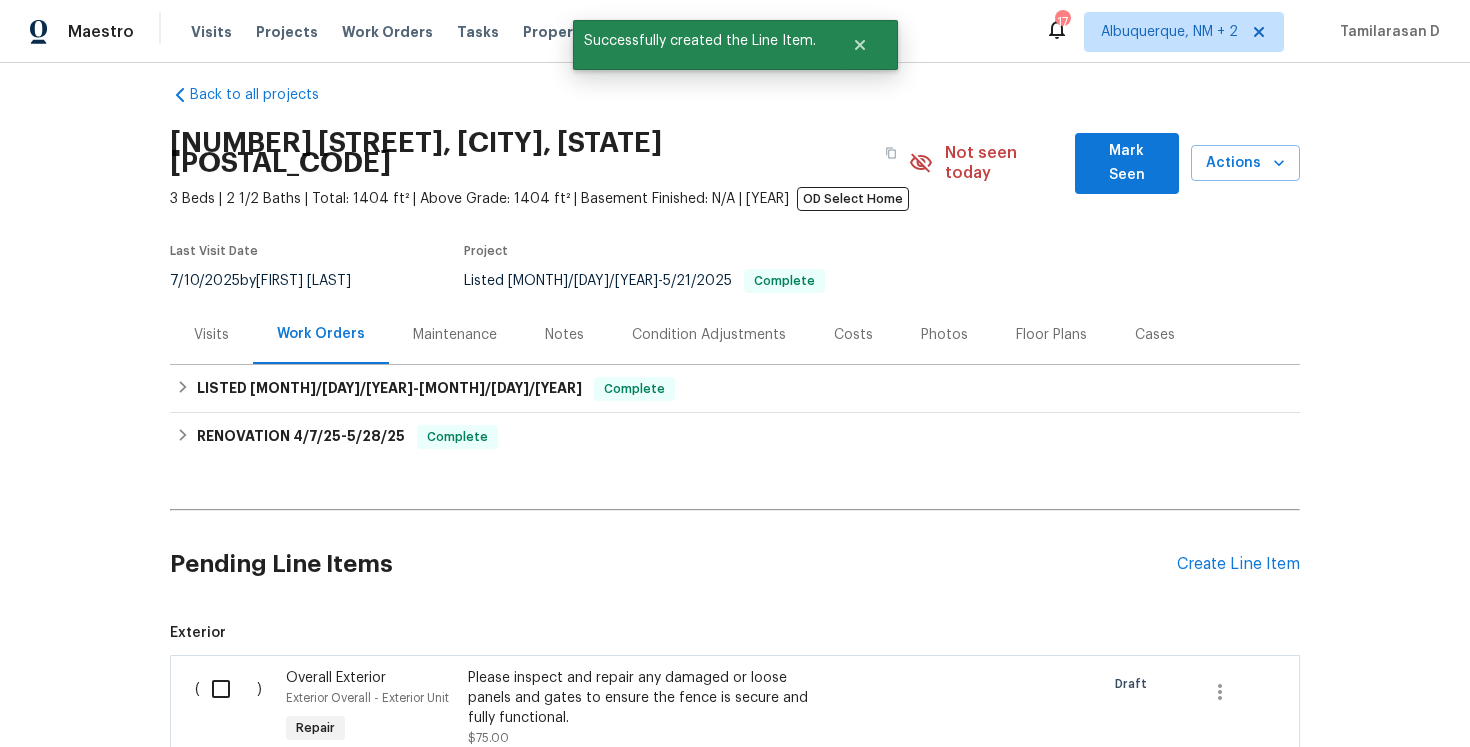 click at bounding box center (228, 689) 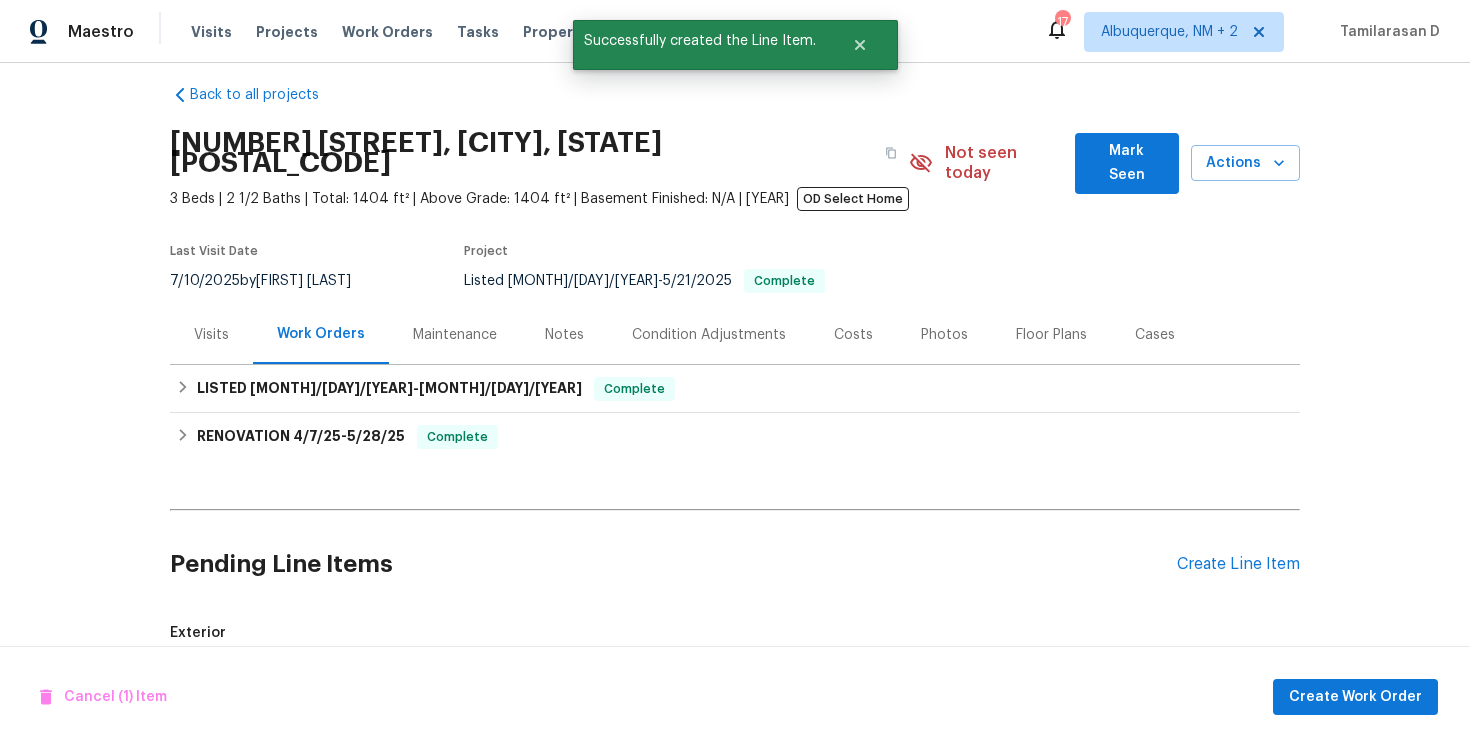 scroll, scrollTop: 267, scrollLeft: 0, axis: vertical 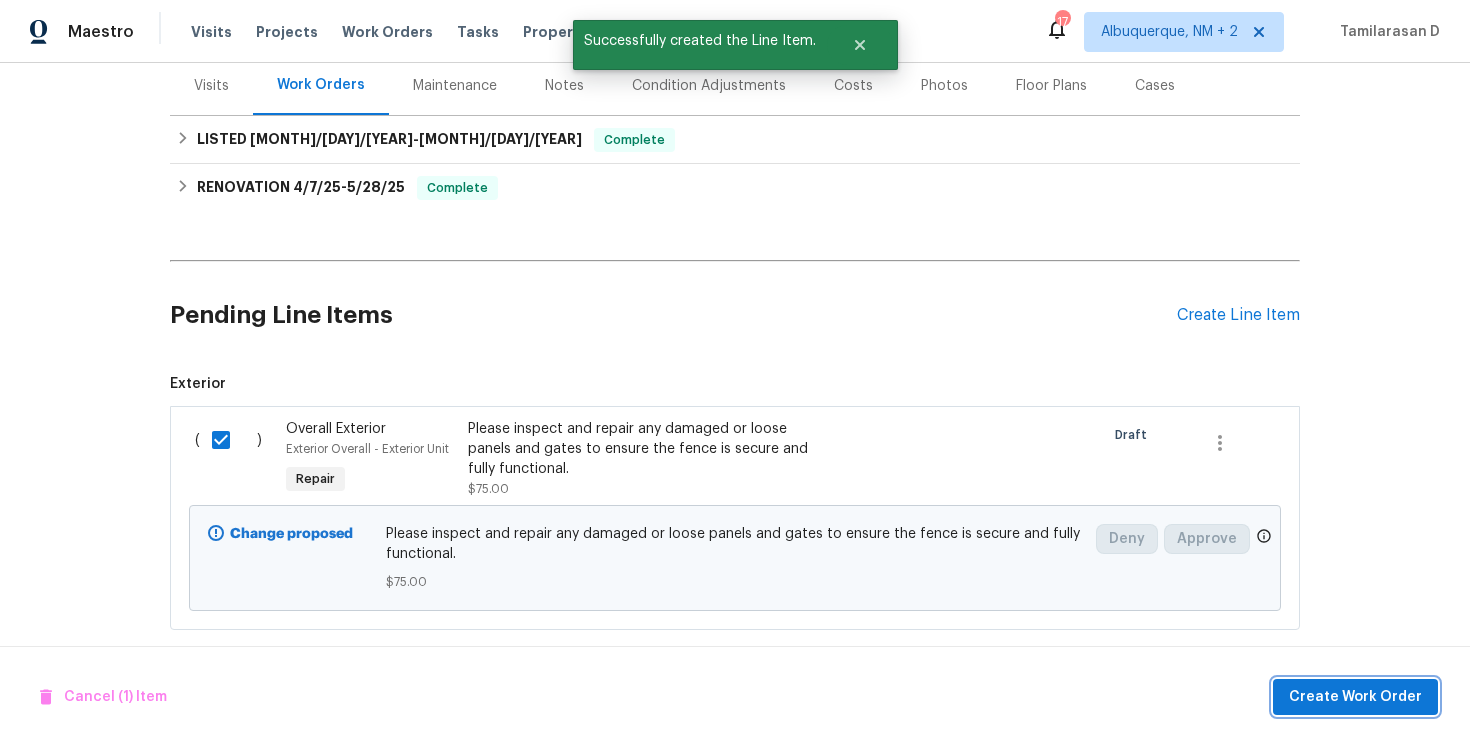 click on "Create Work Order" at bounding box center (1355, 697) 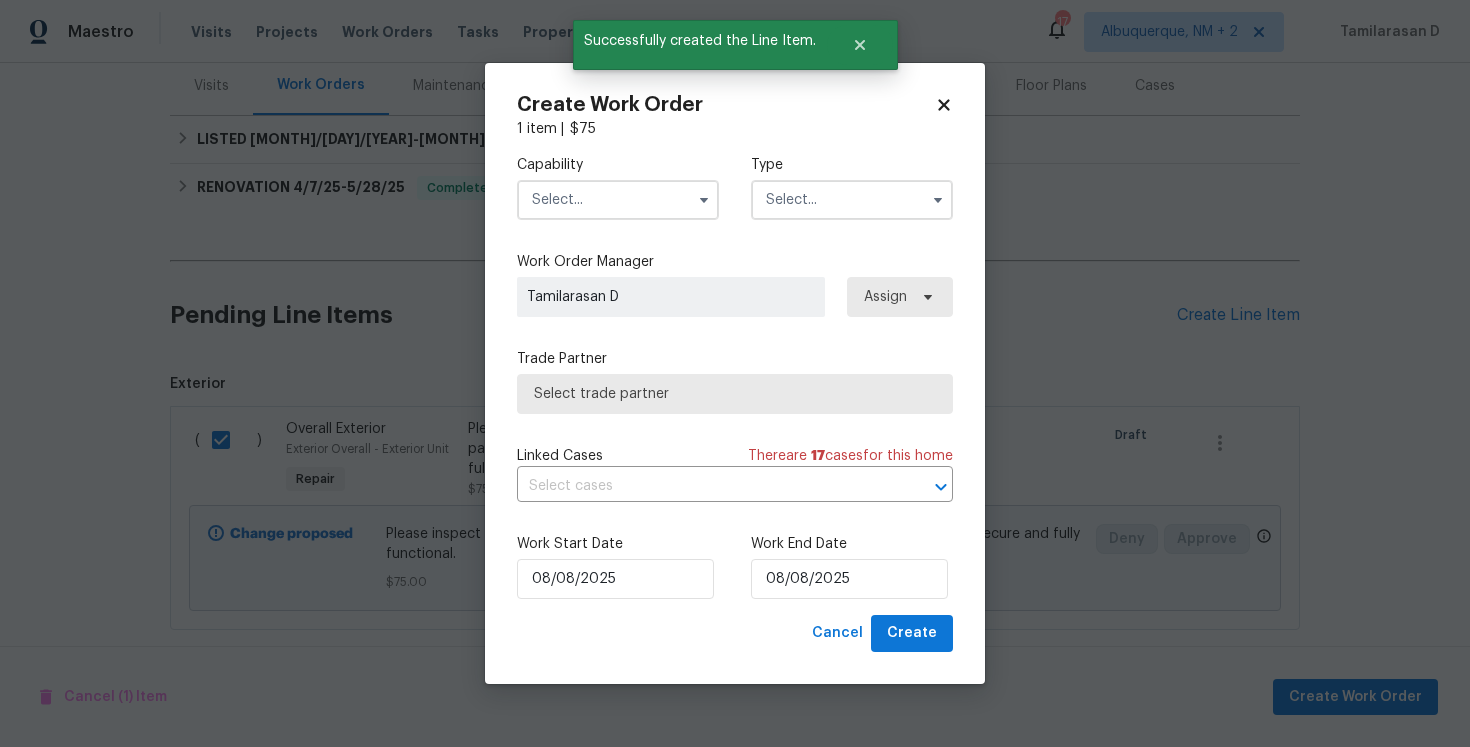 click at bounding box center (852, 200) 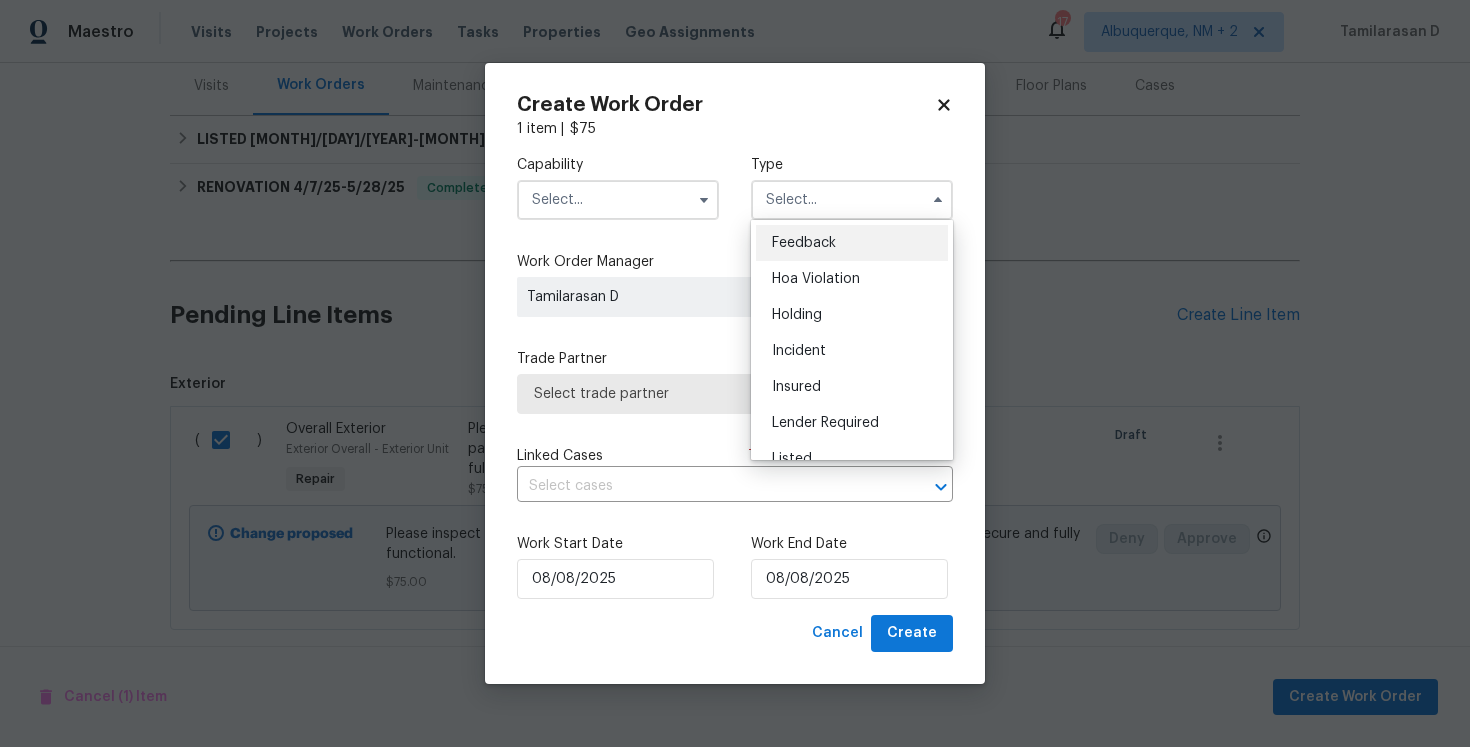 click on "Feedback" at bounding box center [804, 243] 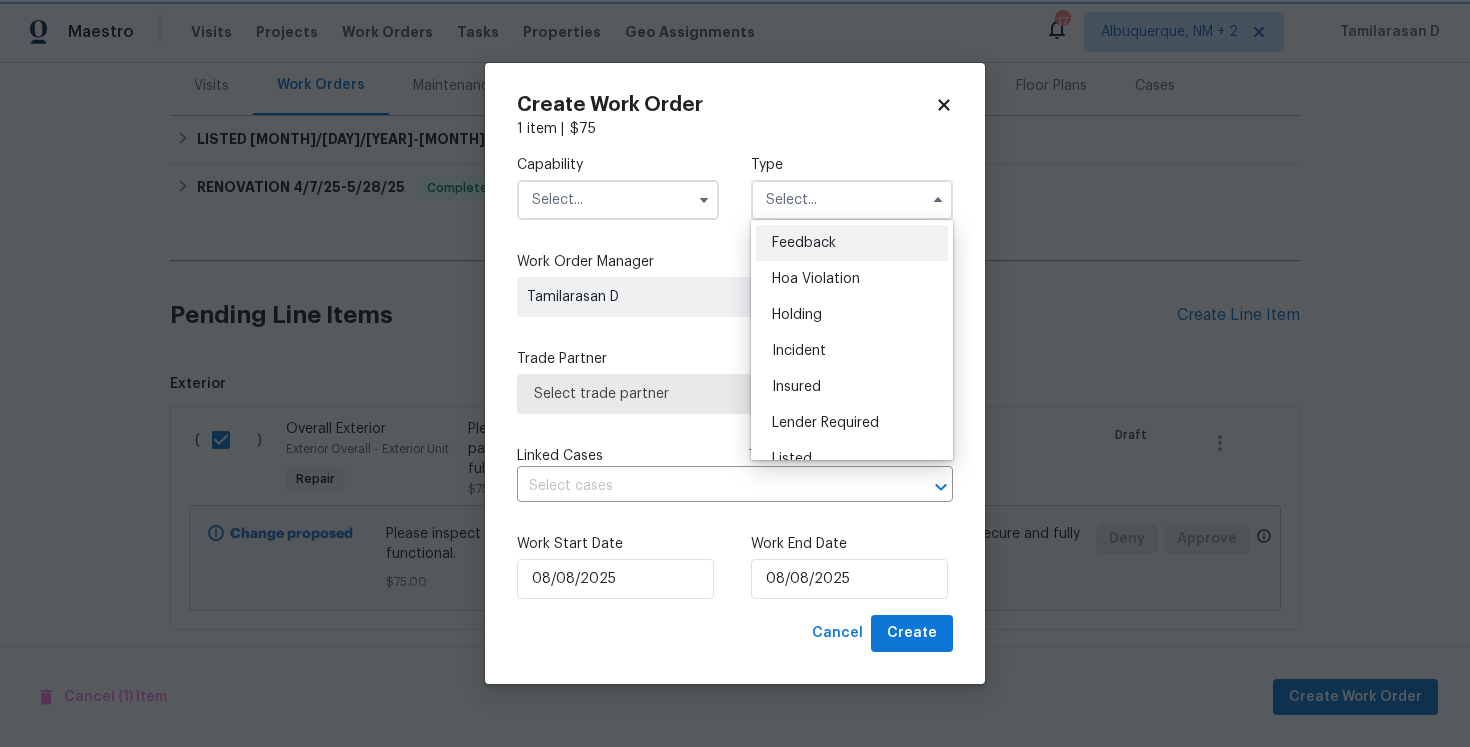 type on "Feedback" 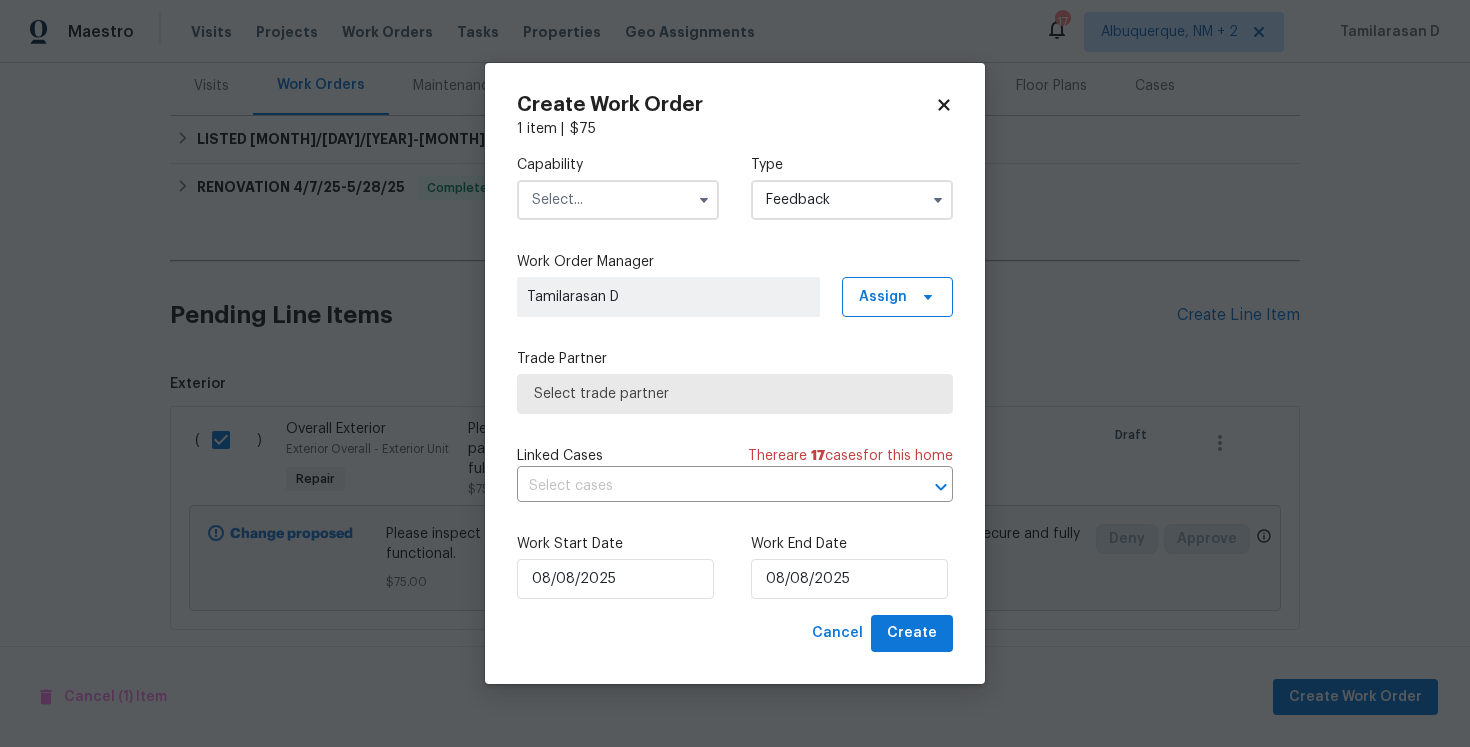click at bounding box center [618, 200] 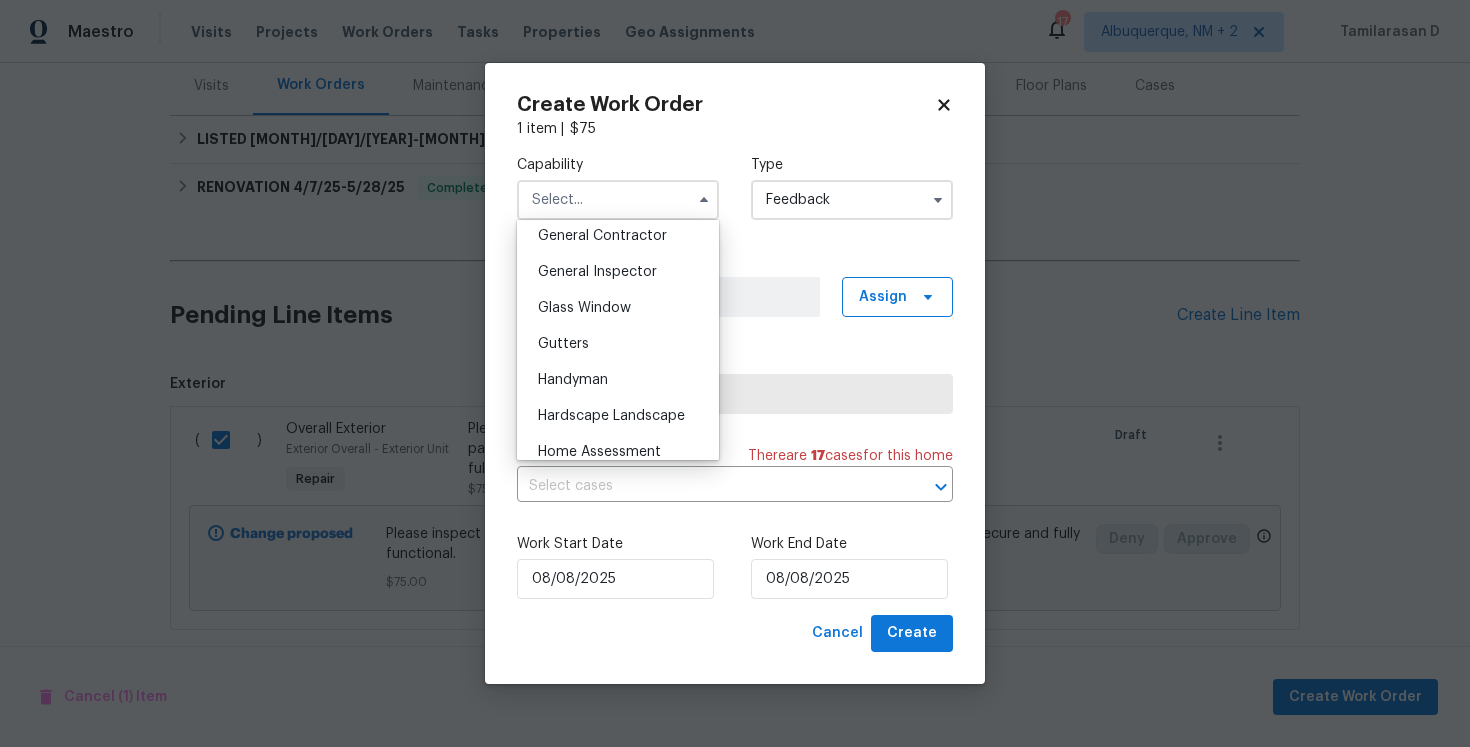 scroll, scrollTop: 1021, scrollLeft: 0, axis: vertical 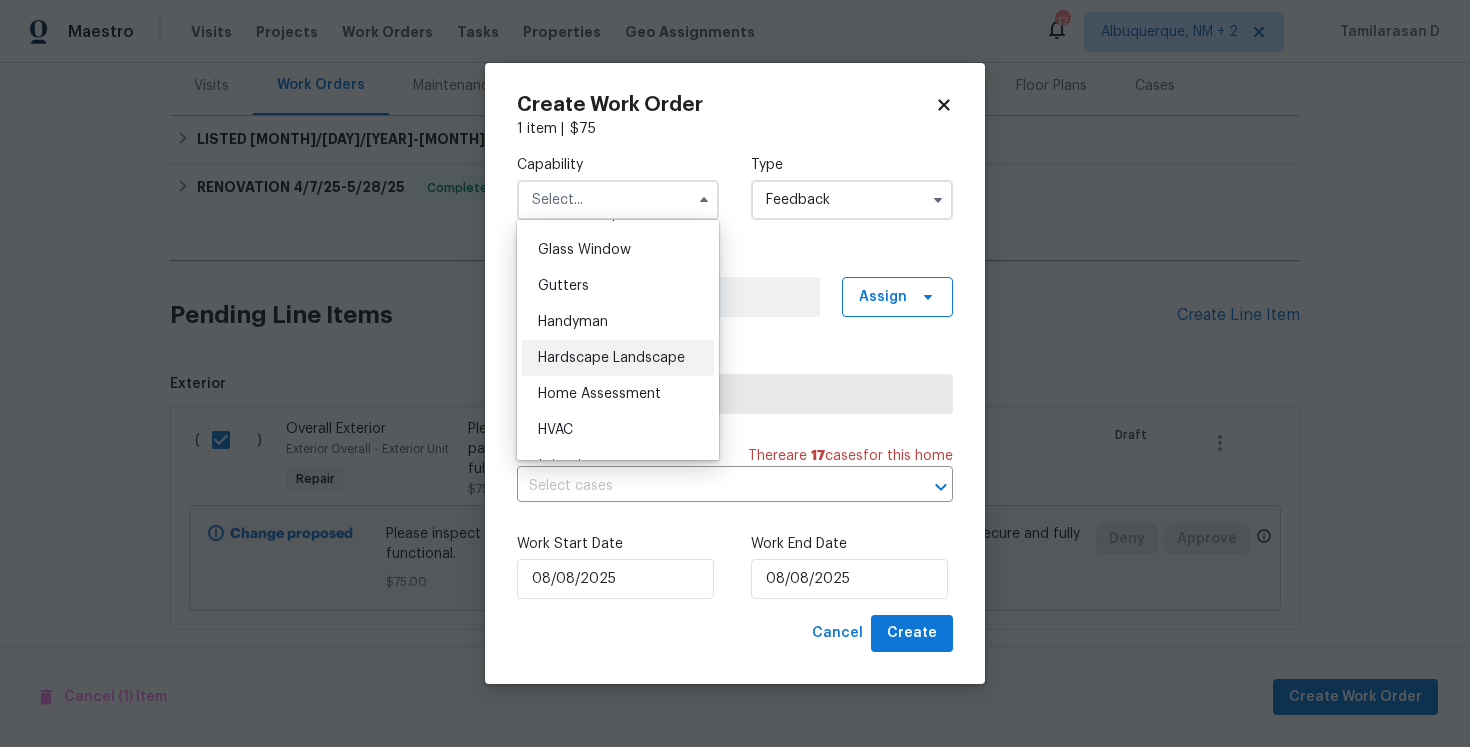 click on "Hardscape Landscape" at bounding box center (618, 358) 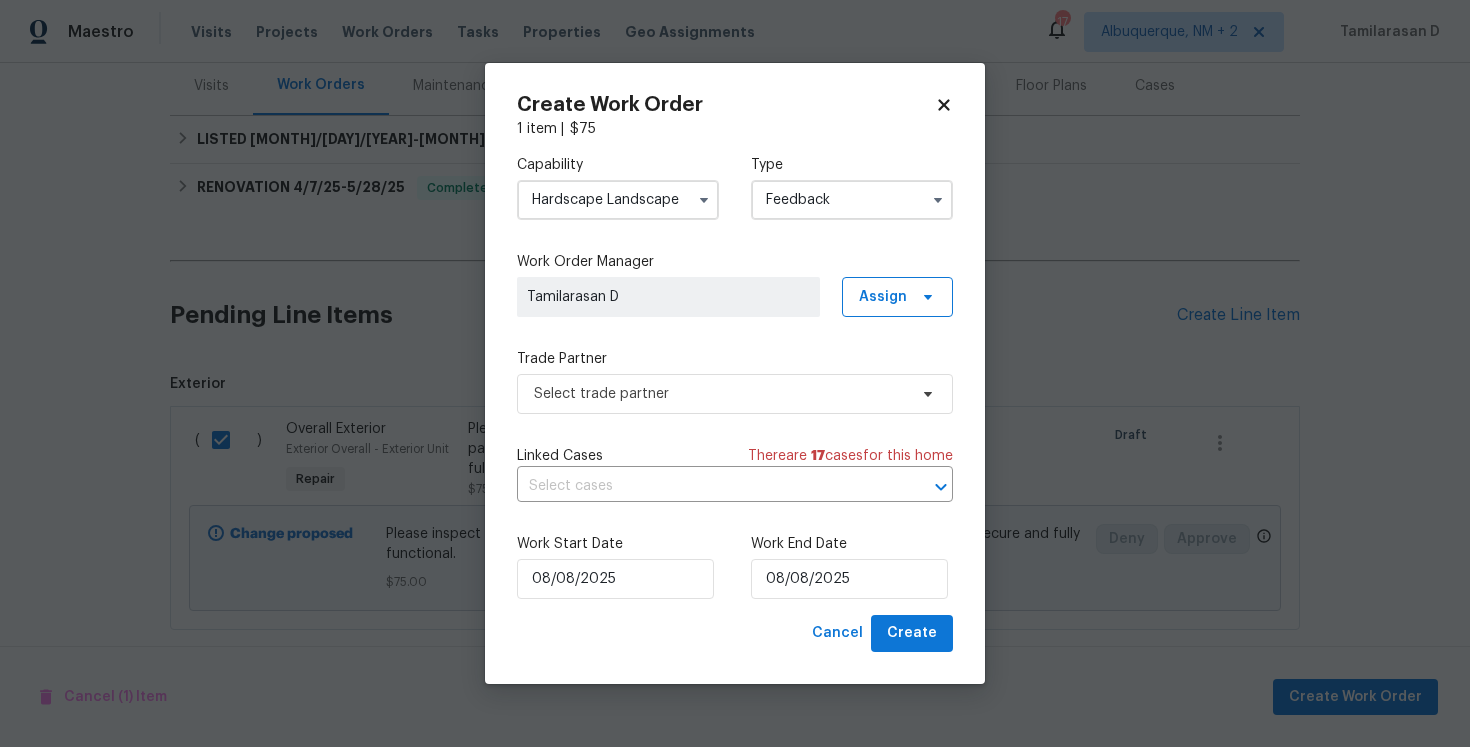 click on "Hardscape Landscape" at bounding box center [618, 200] 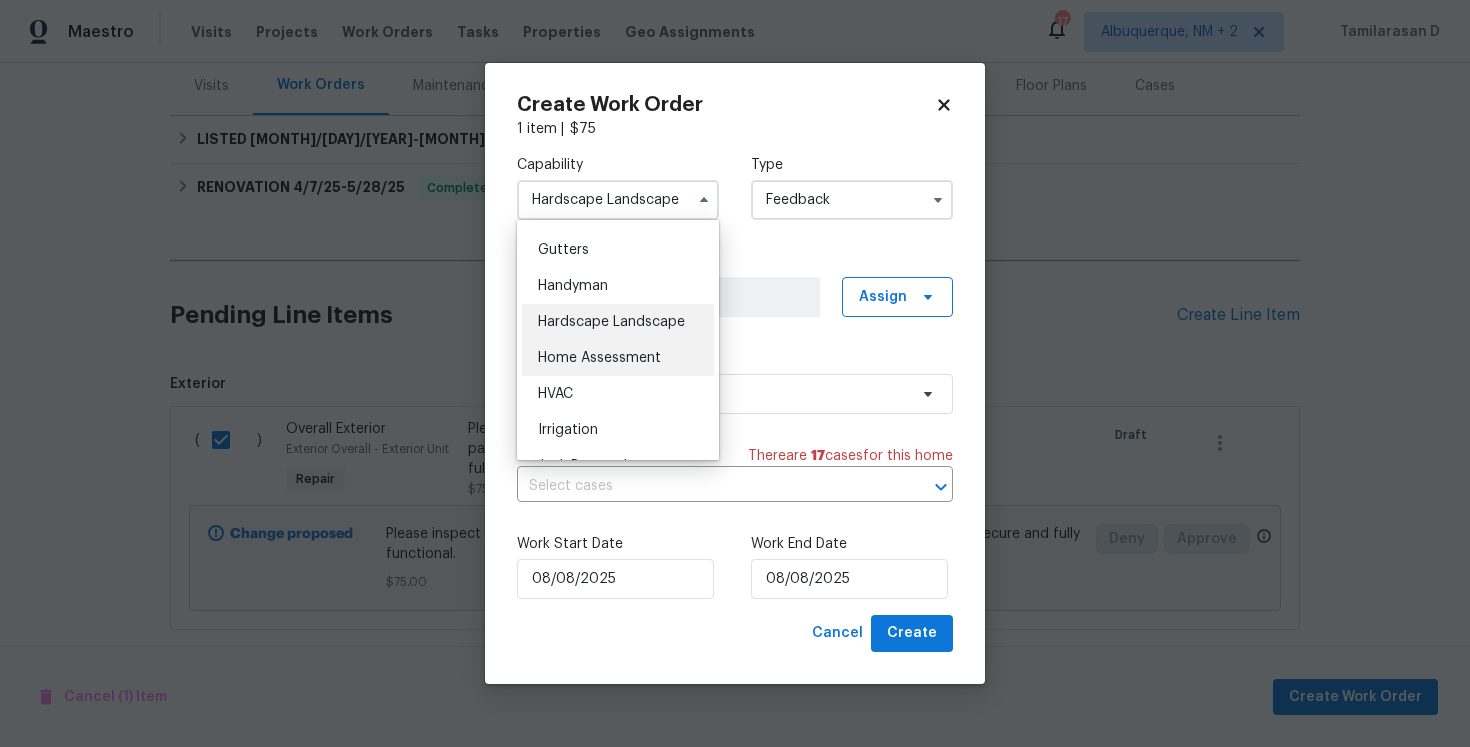 scroll, scrollTop: 1043, scrollLeft: 0, axis: vertical 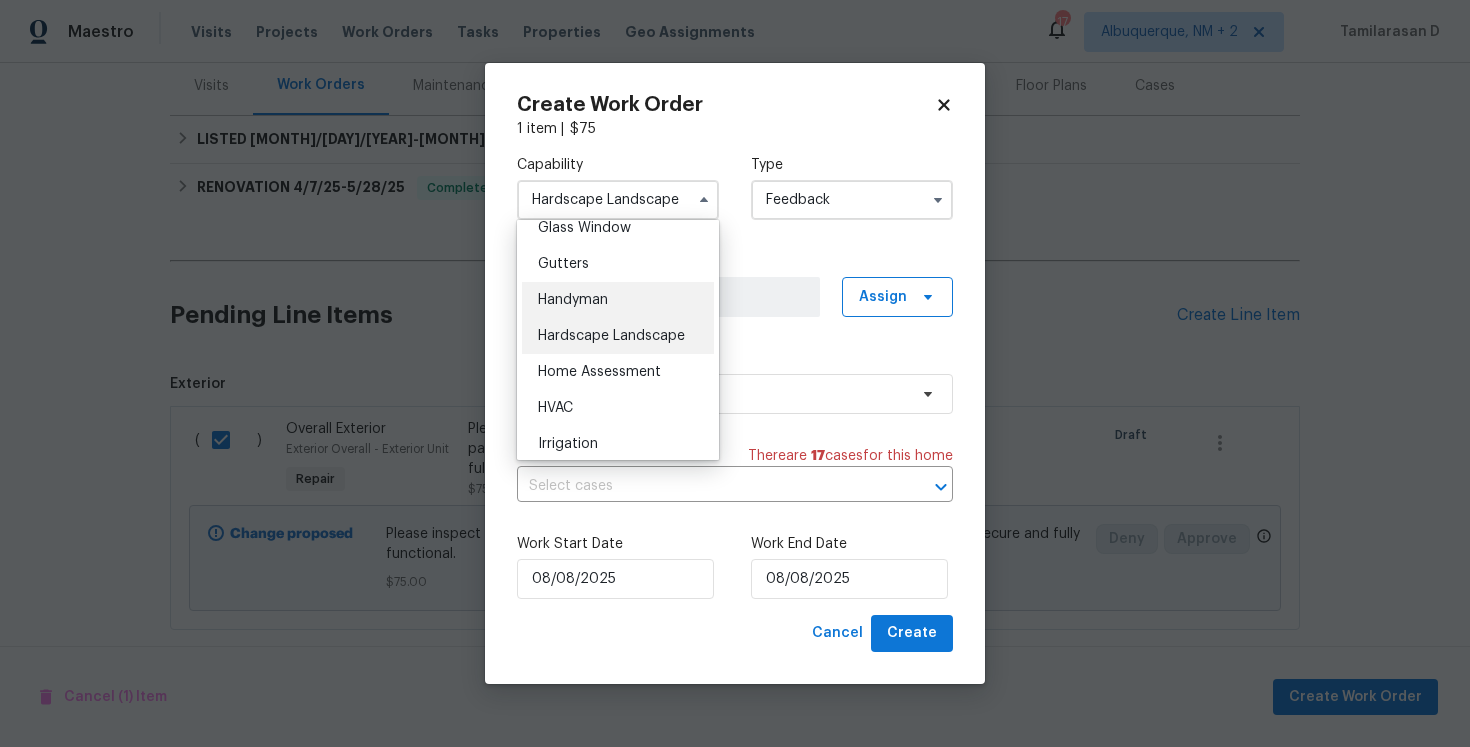 click on "Handyman" at bounding box center (618, 300) 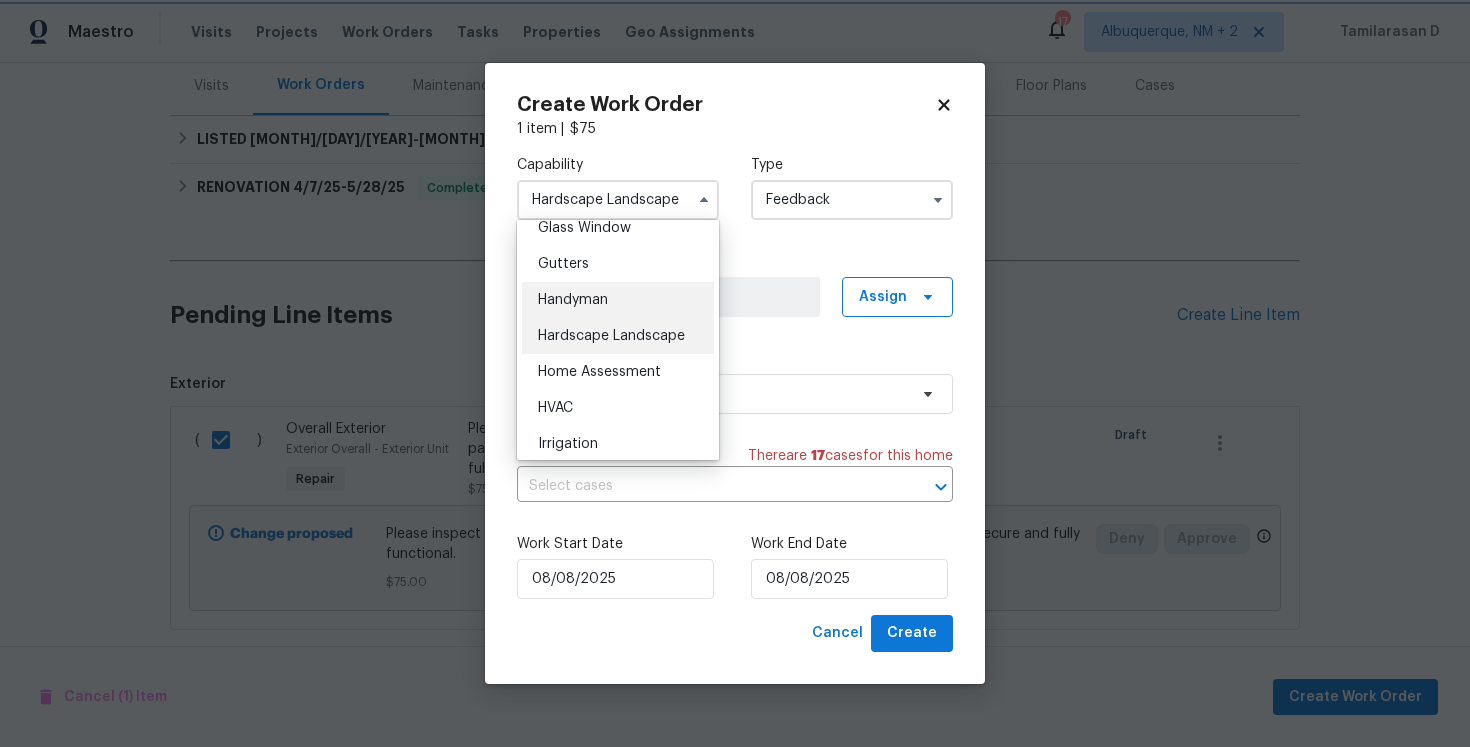 type on "Handyman" 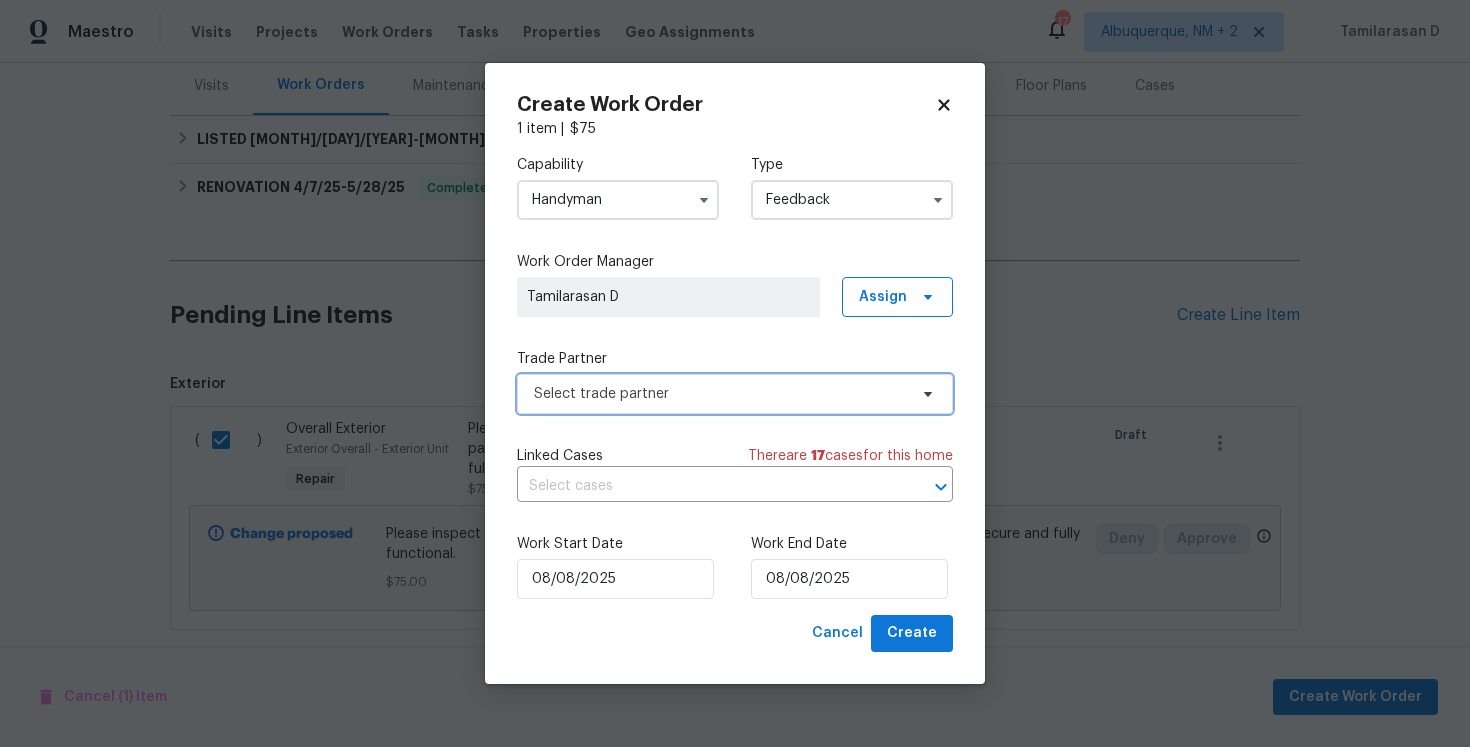click on "Select trade partner" at bounding box center (720, 394) 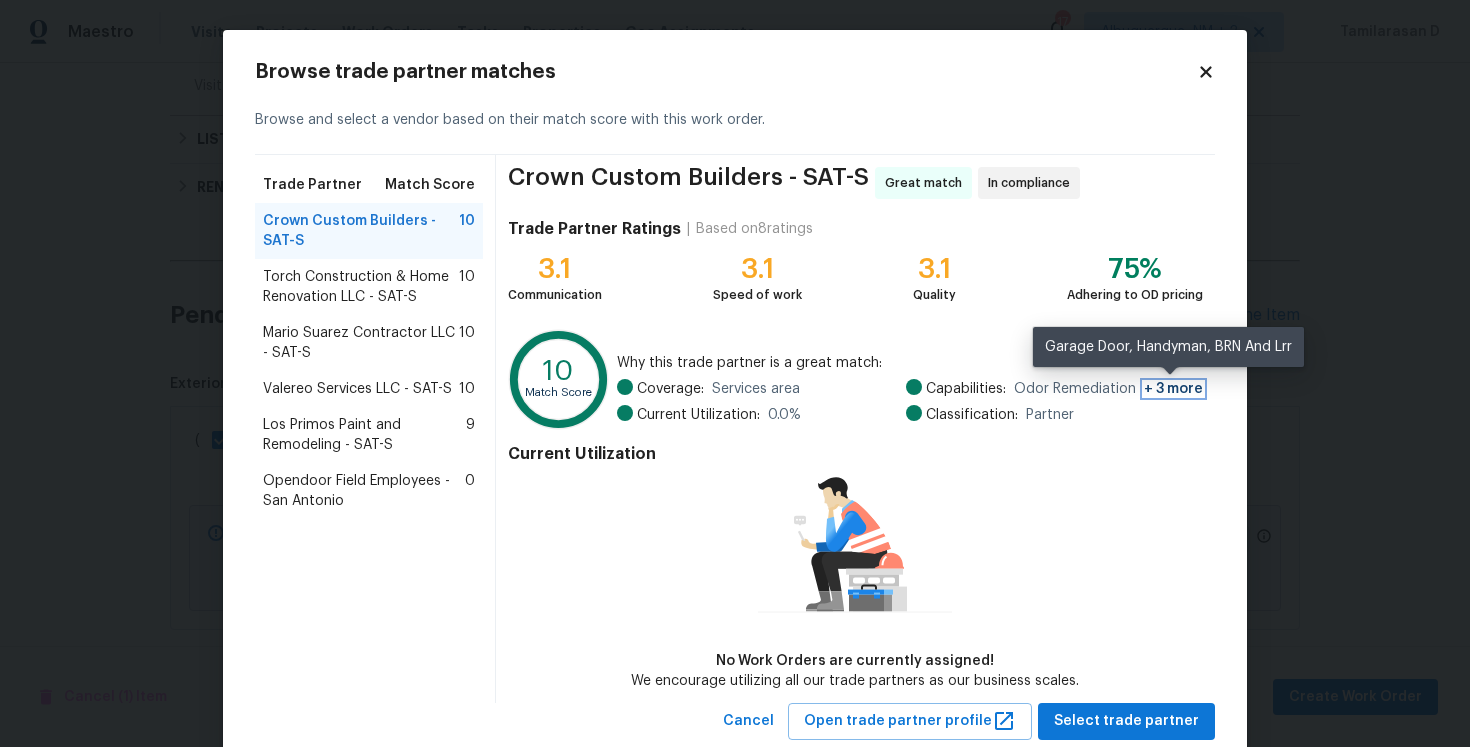 click on "+ 3 more" at bounding box center [1173, 389] 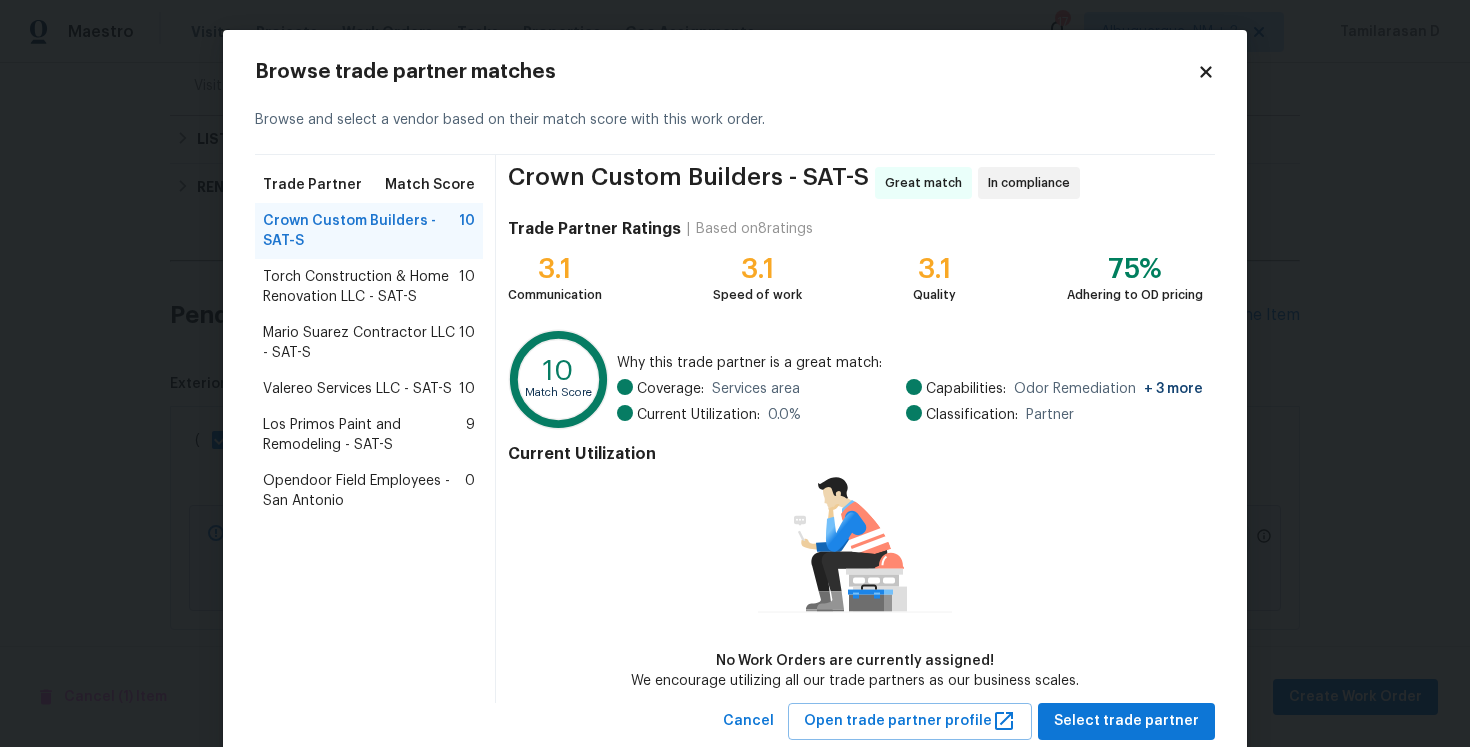 click on "Torch Construction & Home Renovation LLC - SAT-S" at bounding box center [361, 287] 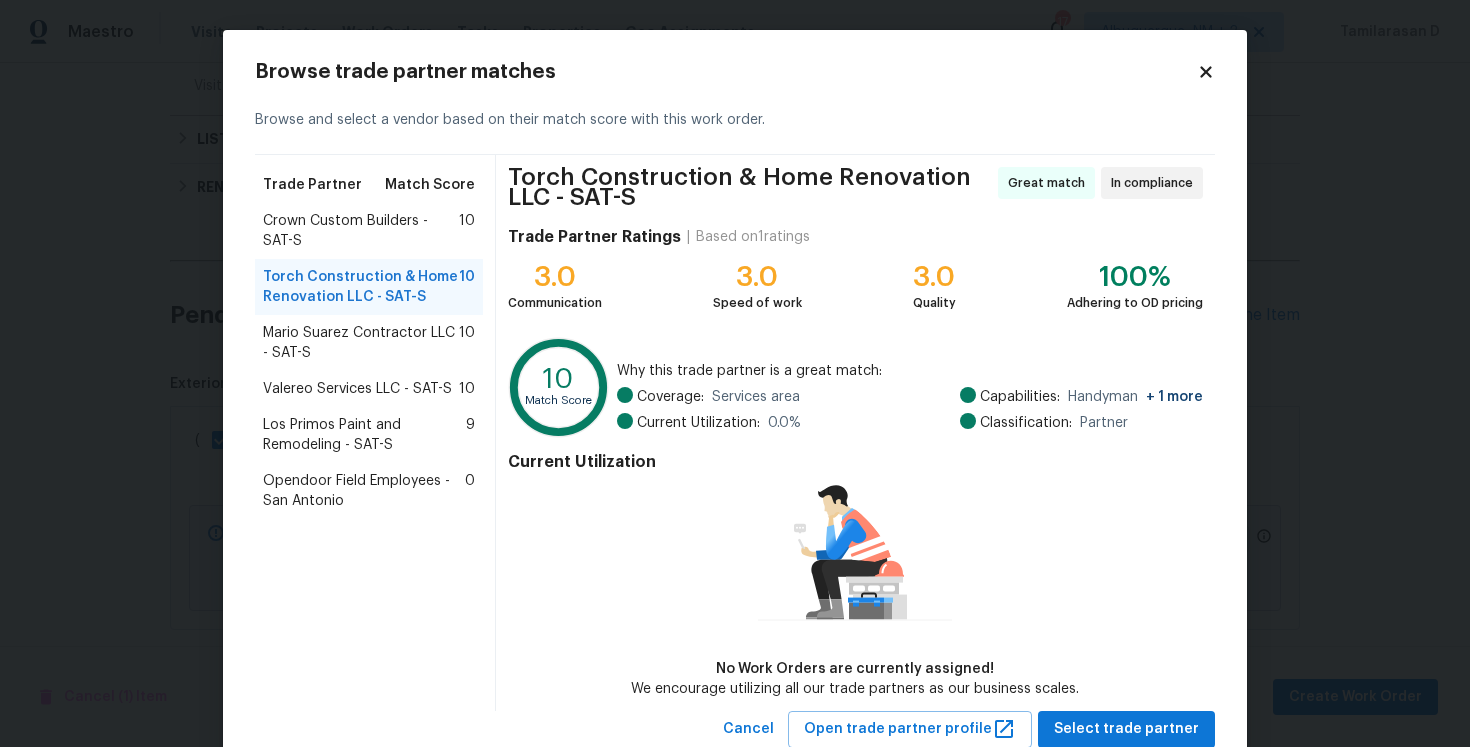 scroll, scrollTop: 23, scrollLeft: 0, axis: vertical 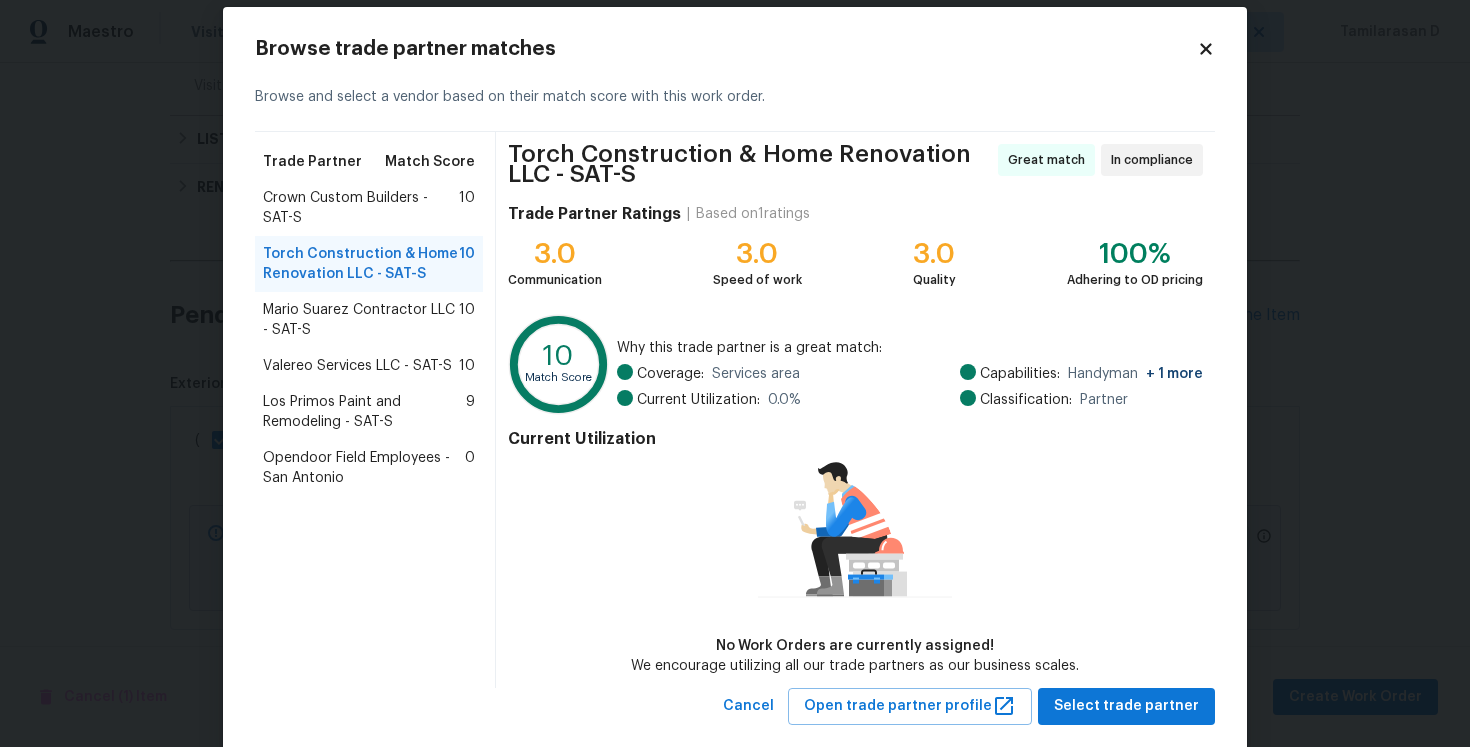 click on "Mario Suarez Contractor LLC - SAT-S" at bounding box center (361, 320) 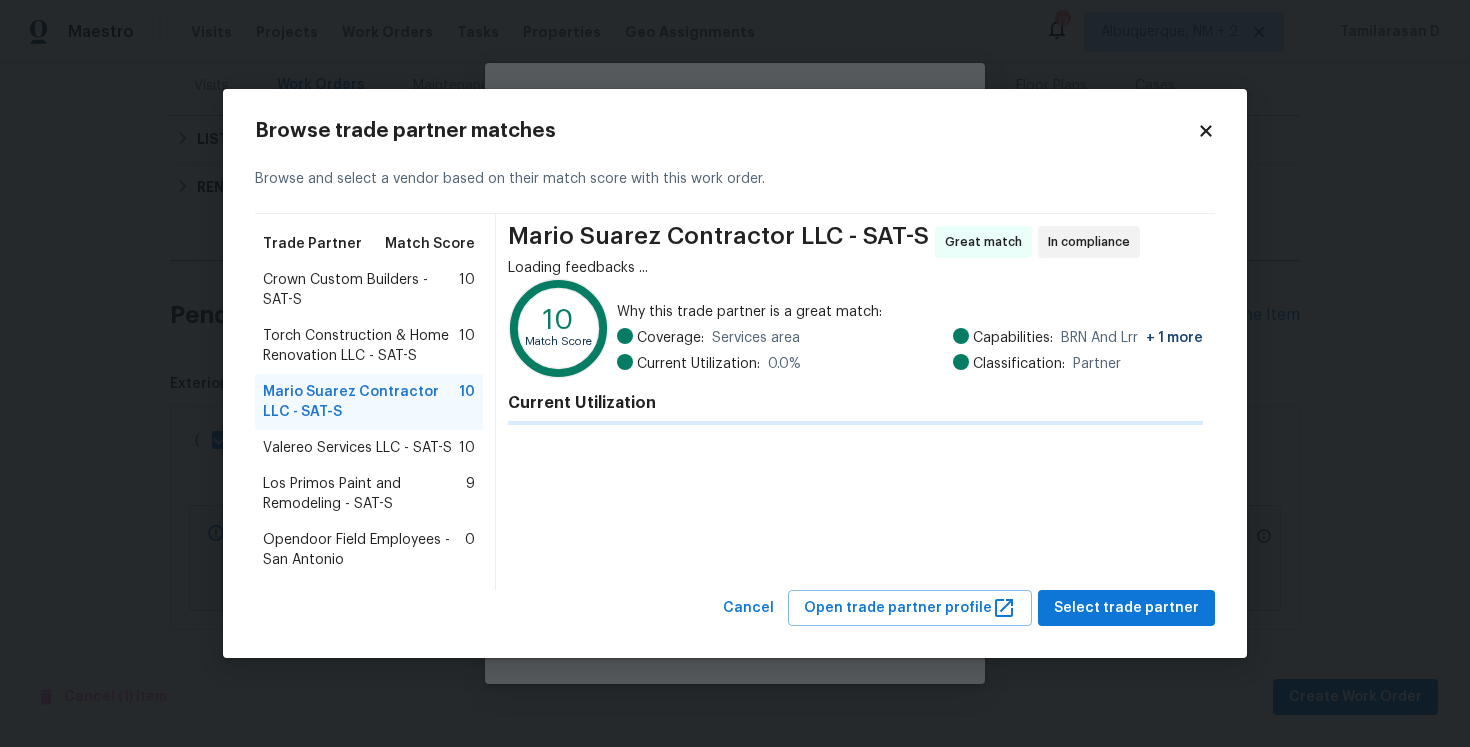 scroll, scrollTop: 0, scrollLeft: 0, axis: both 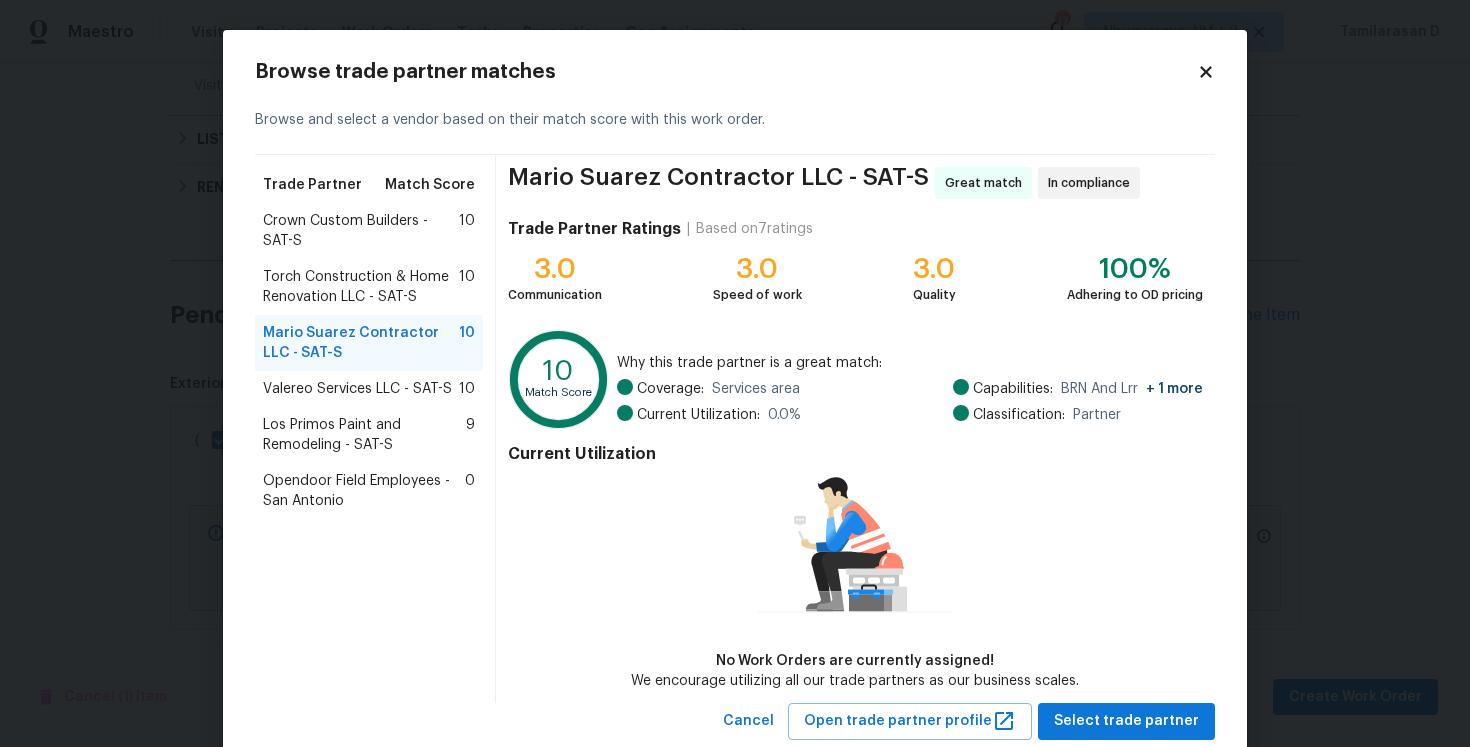 click on "Crown Custom Builders - SAT-S" at bounding box center [361, 231] 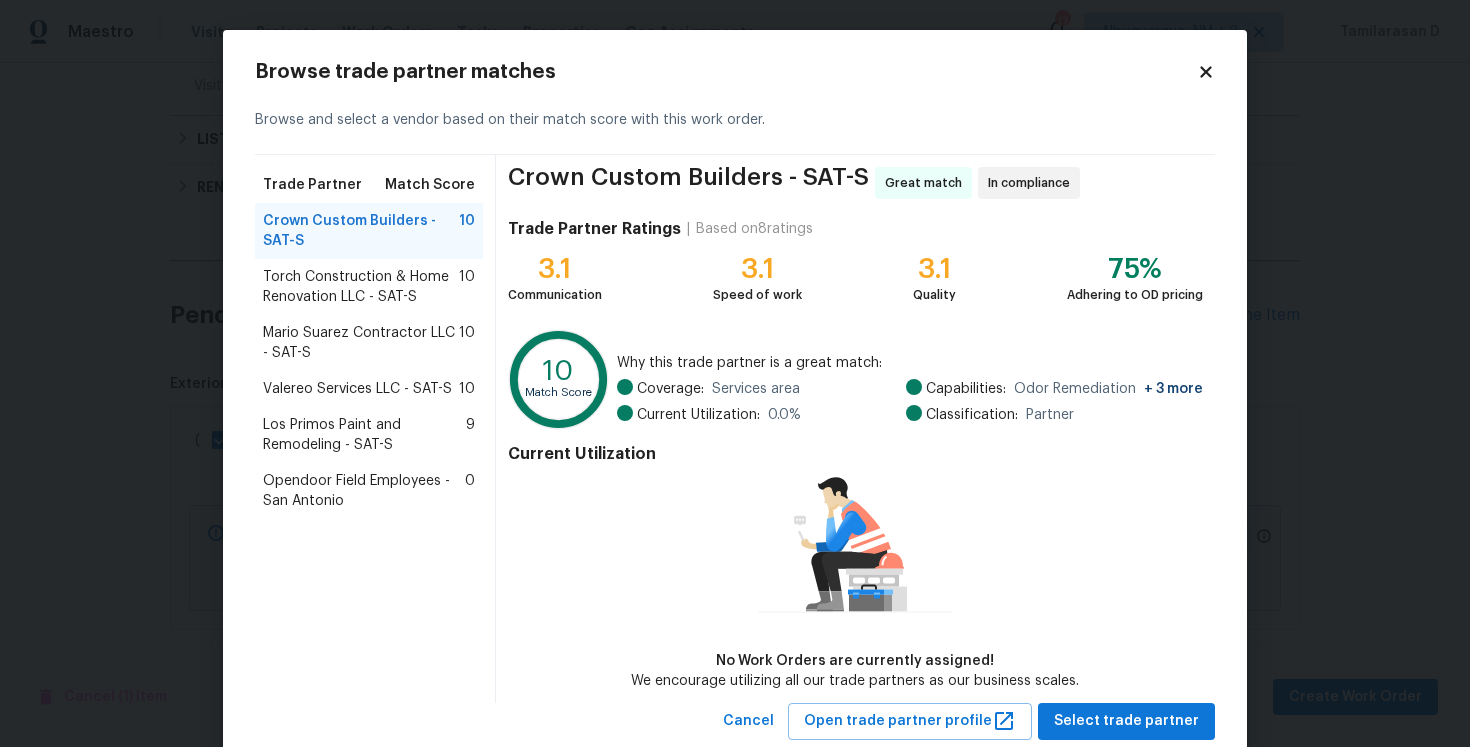 scroll, scrollTop: 53, scrollLeft: 0, axis: vertical 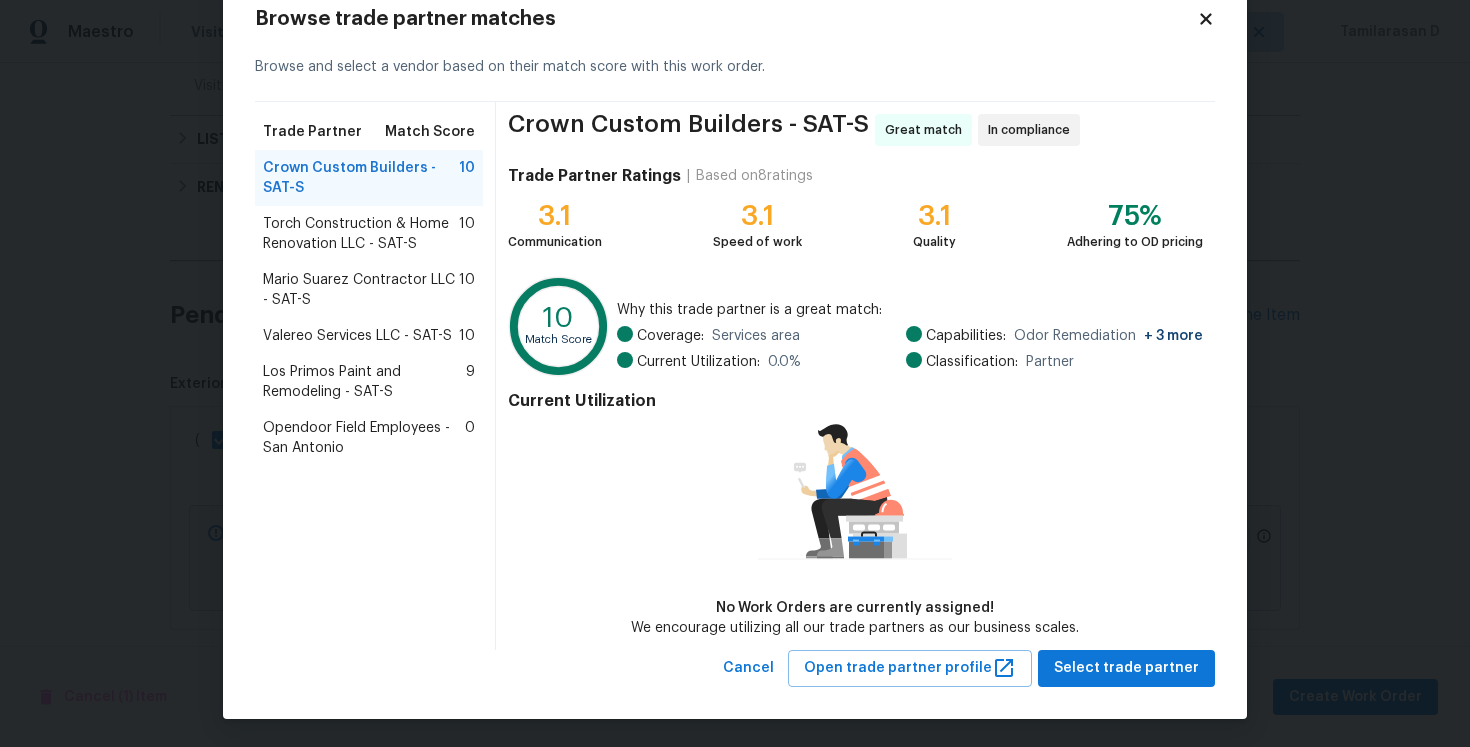 click on "Crown Custom Builders - SAT-S Great match In compliance Trade Partner Ratings    |    Based on  8  ratings 3.1 Communication 3.1 Speed of work 3.1 Quality 75% Adhering to OD pricing 10 Match Score Why this trade partner is a great match: Coverage: Services area Current Utilization: 0.0 % Capabilities: Odor Remediation + 3 more Classification: Partner Current Utilization No Work Orders are currently assigned! We encourage utilizing all our trade partners as our business scales." at bounding box center (855, 376) 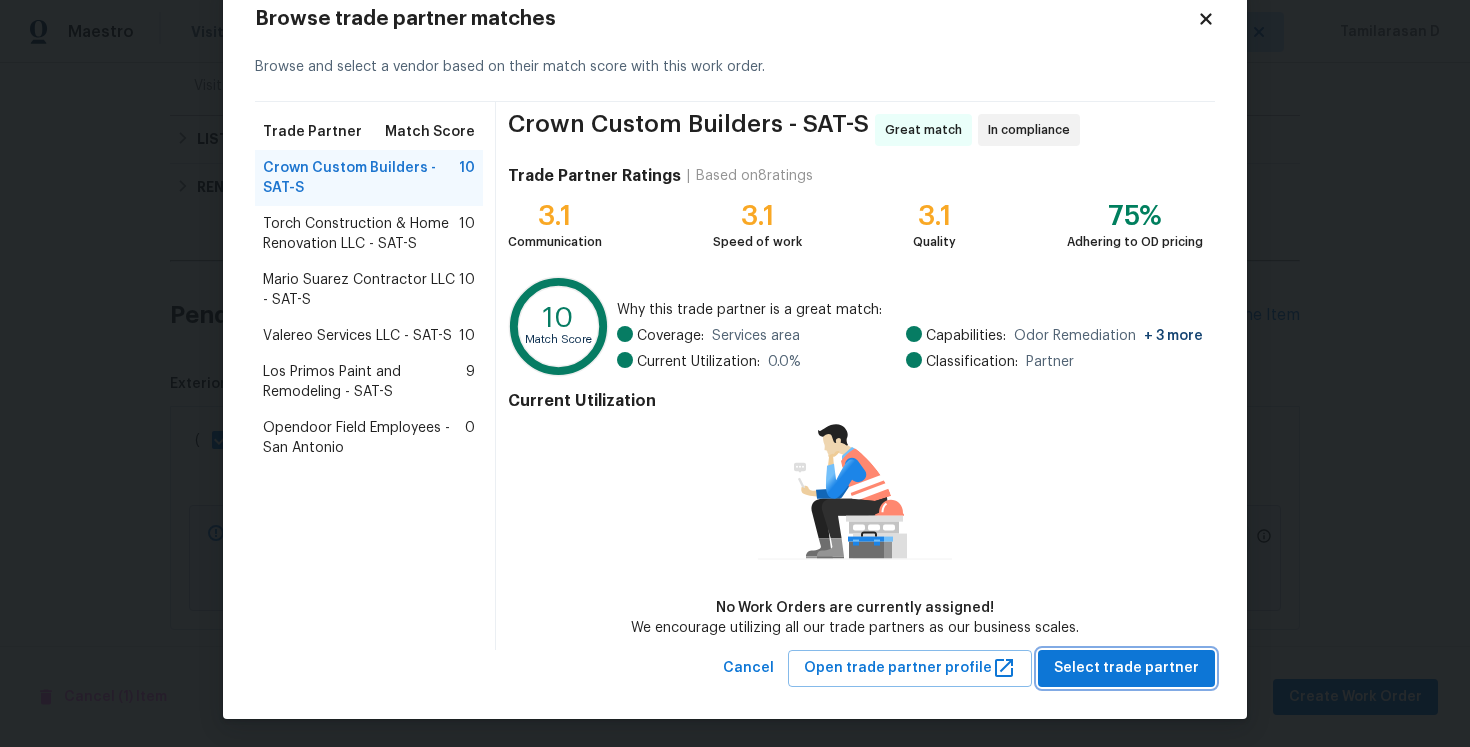 click on "Select trade partner" at bounding box center [1126, 668] 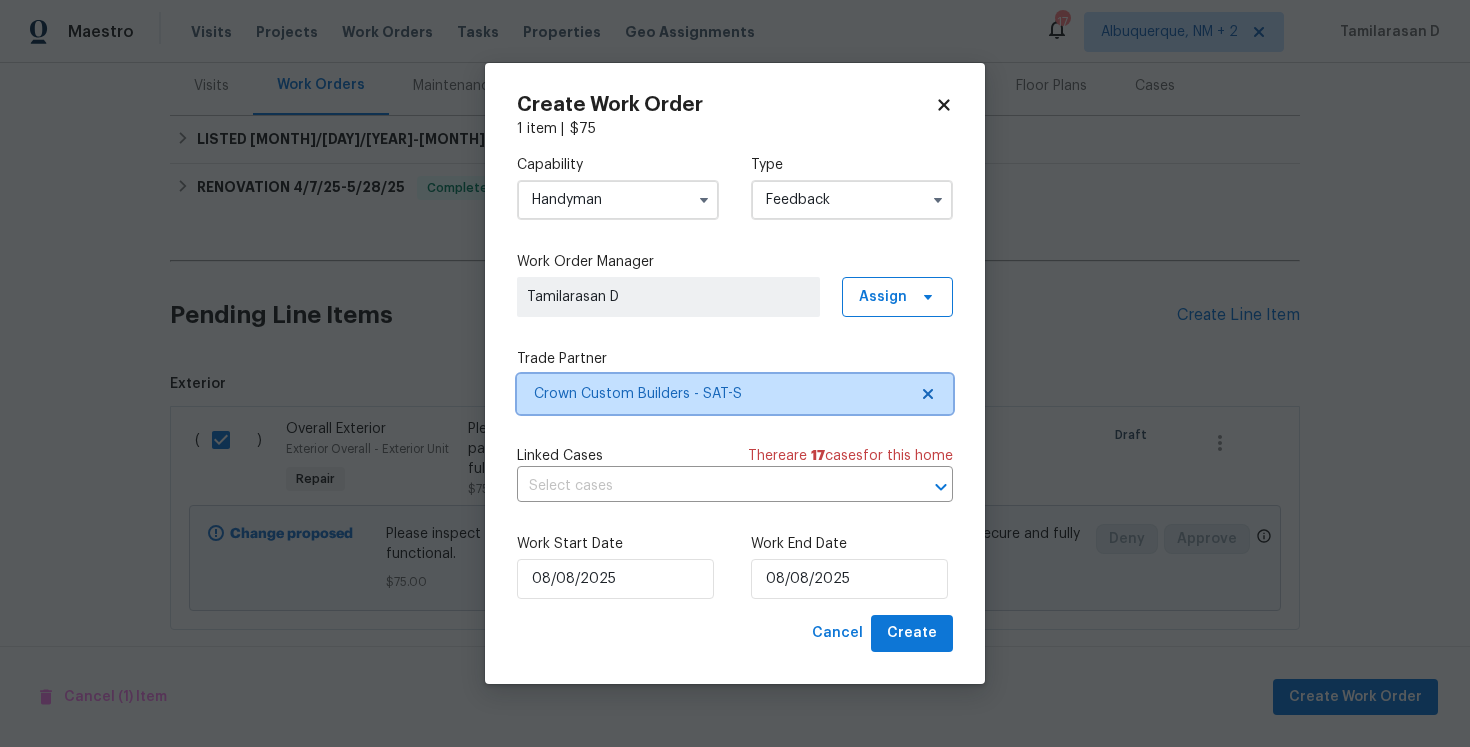 scroll, scrollTop: 0, scrollLeft: 0, axis: both 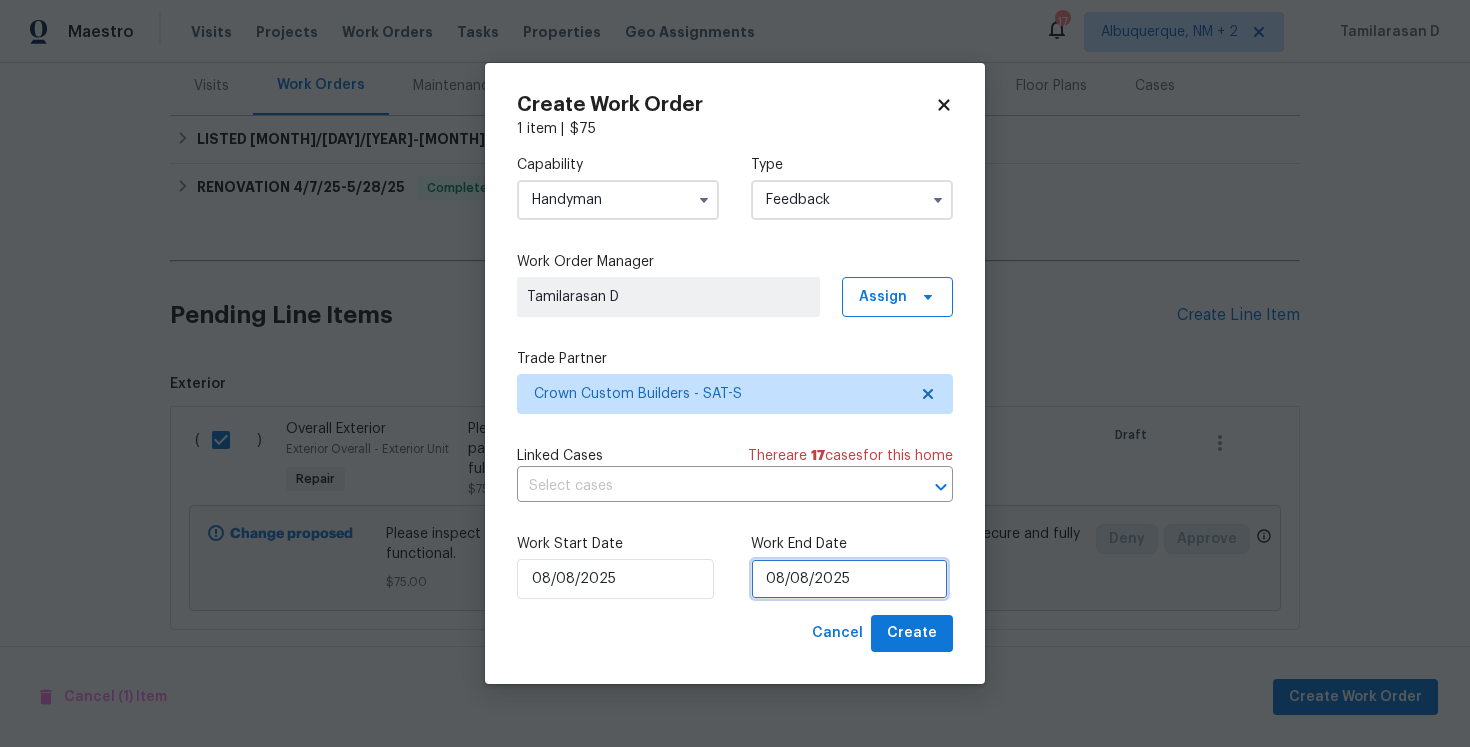 click on "08/08/2025" at bounding box center [849, 579] 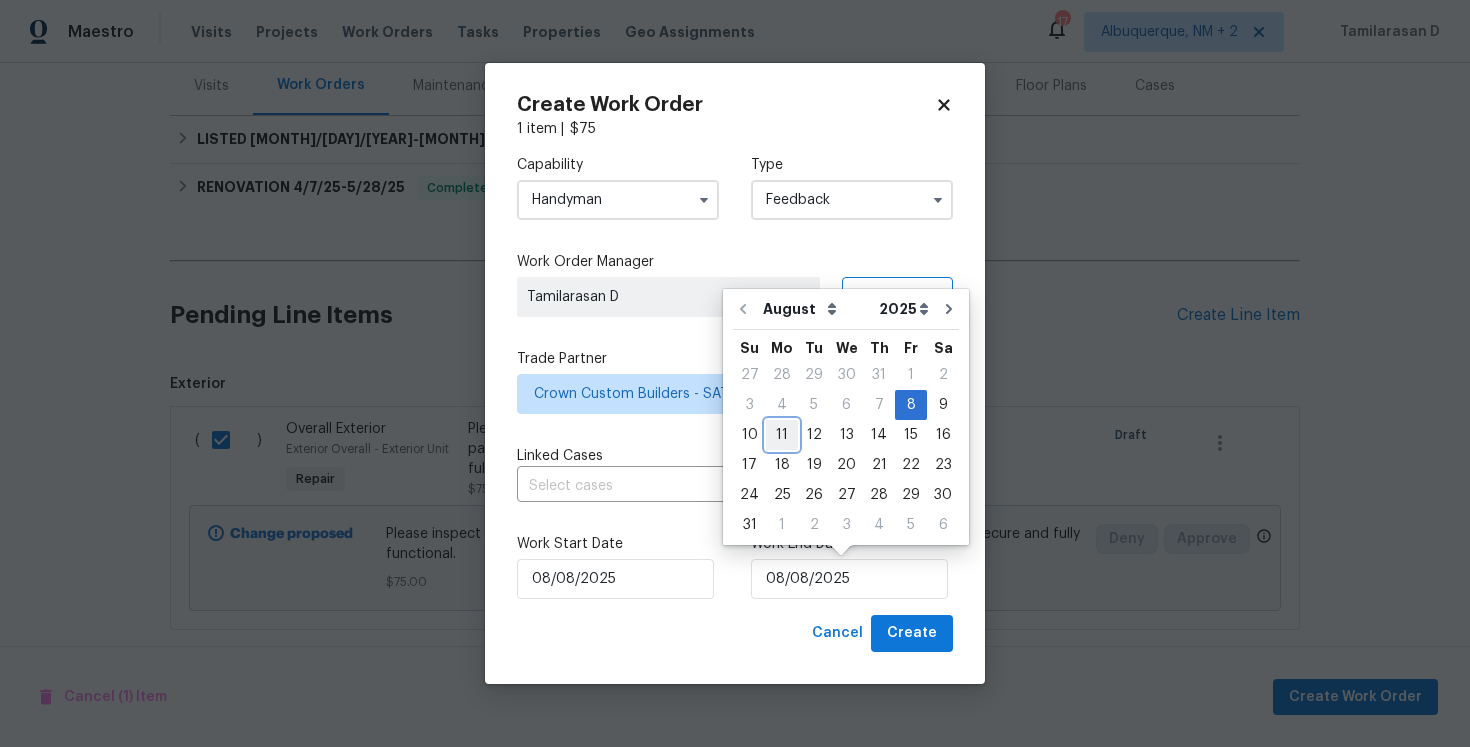 click on "11" at bounding box center (782, 435) 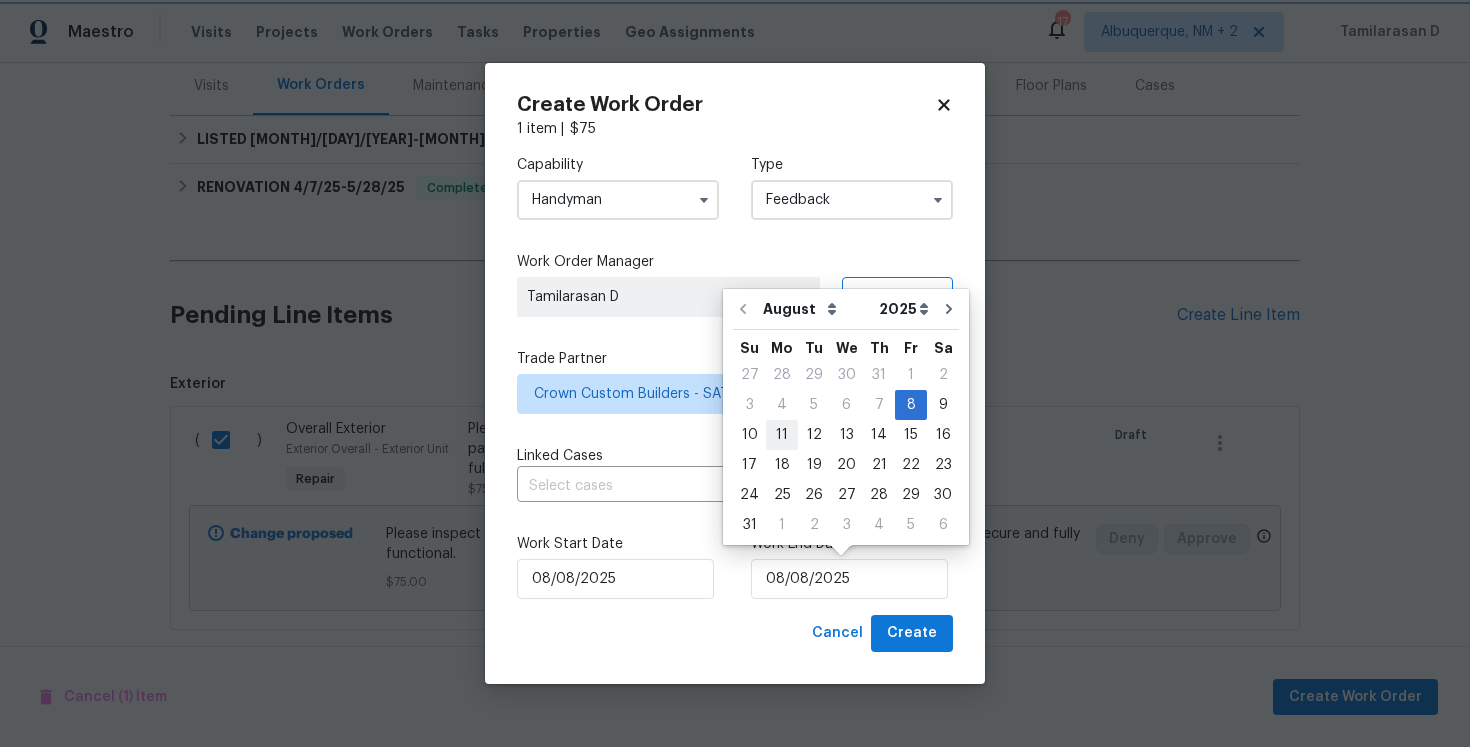 type on "11/08/2025" 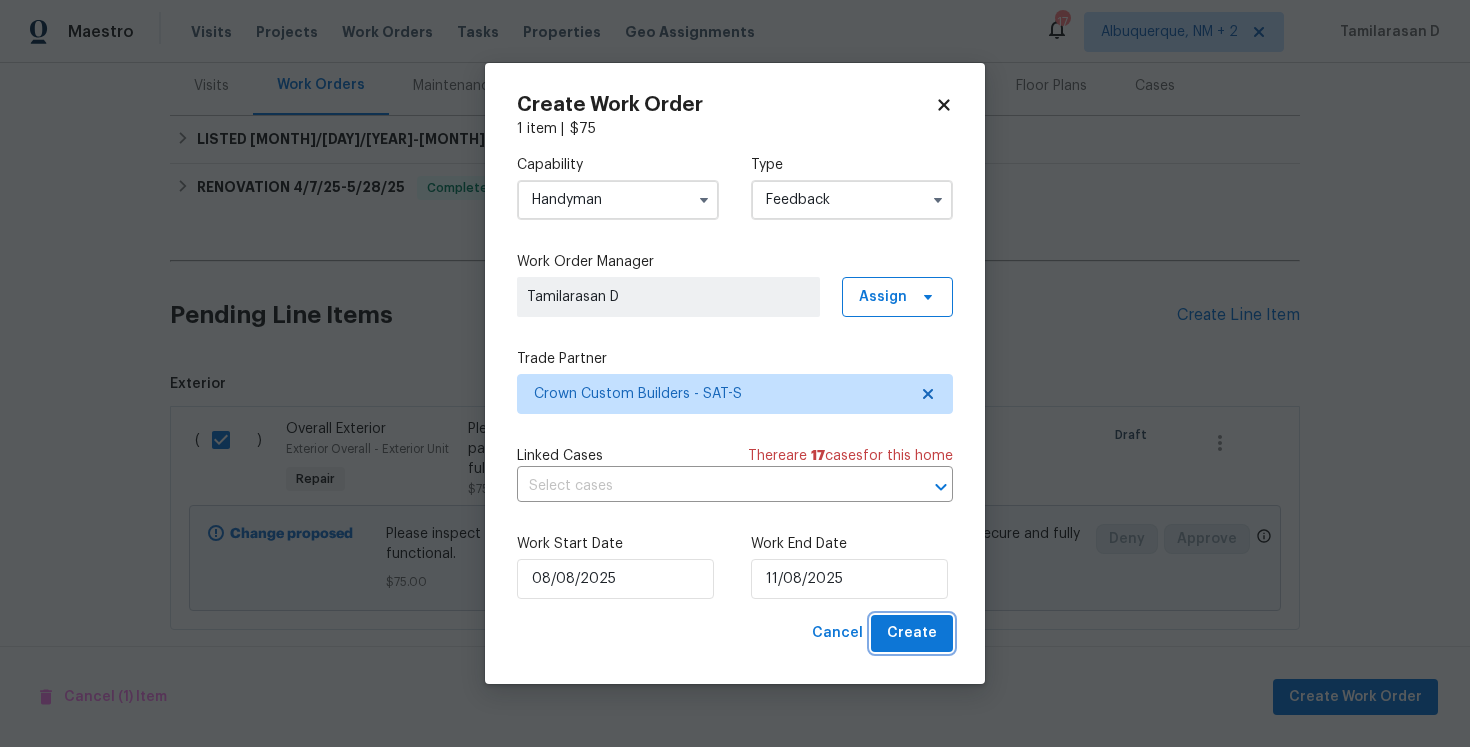 click on "Create" at bounding box center [912, 633] 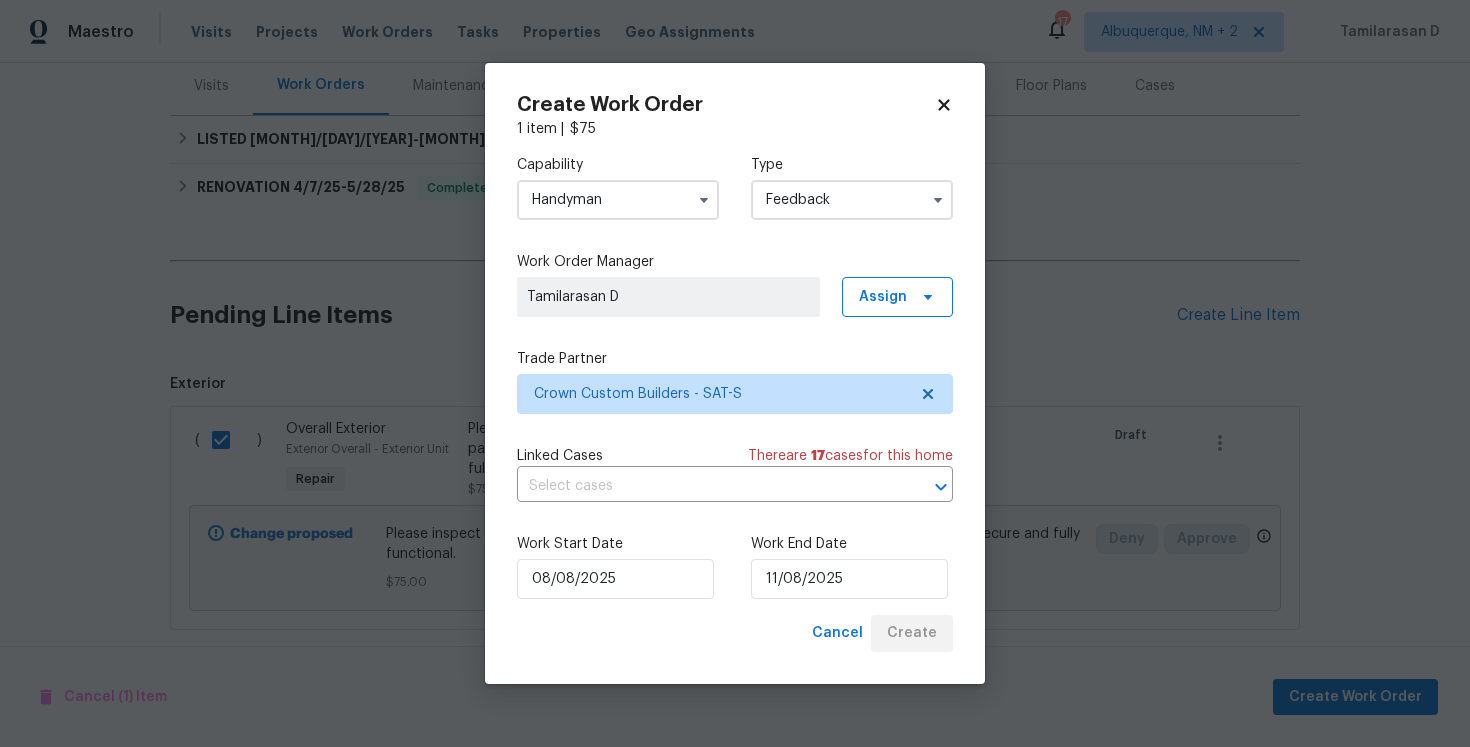 checkbox on "false" 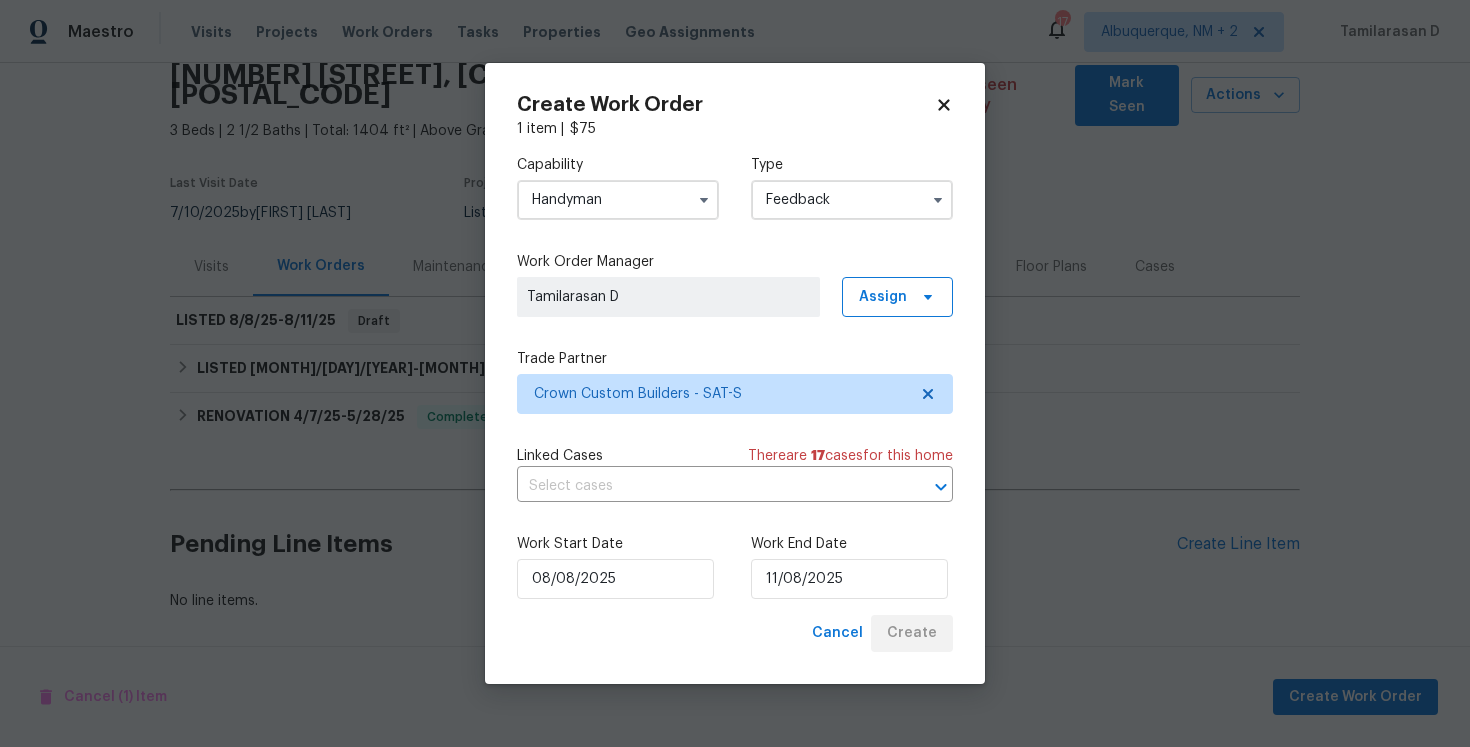 scroll, scrollTop: 66, scrollLeft: 0, axis: vertical 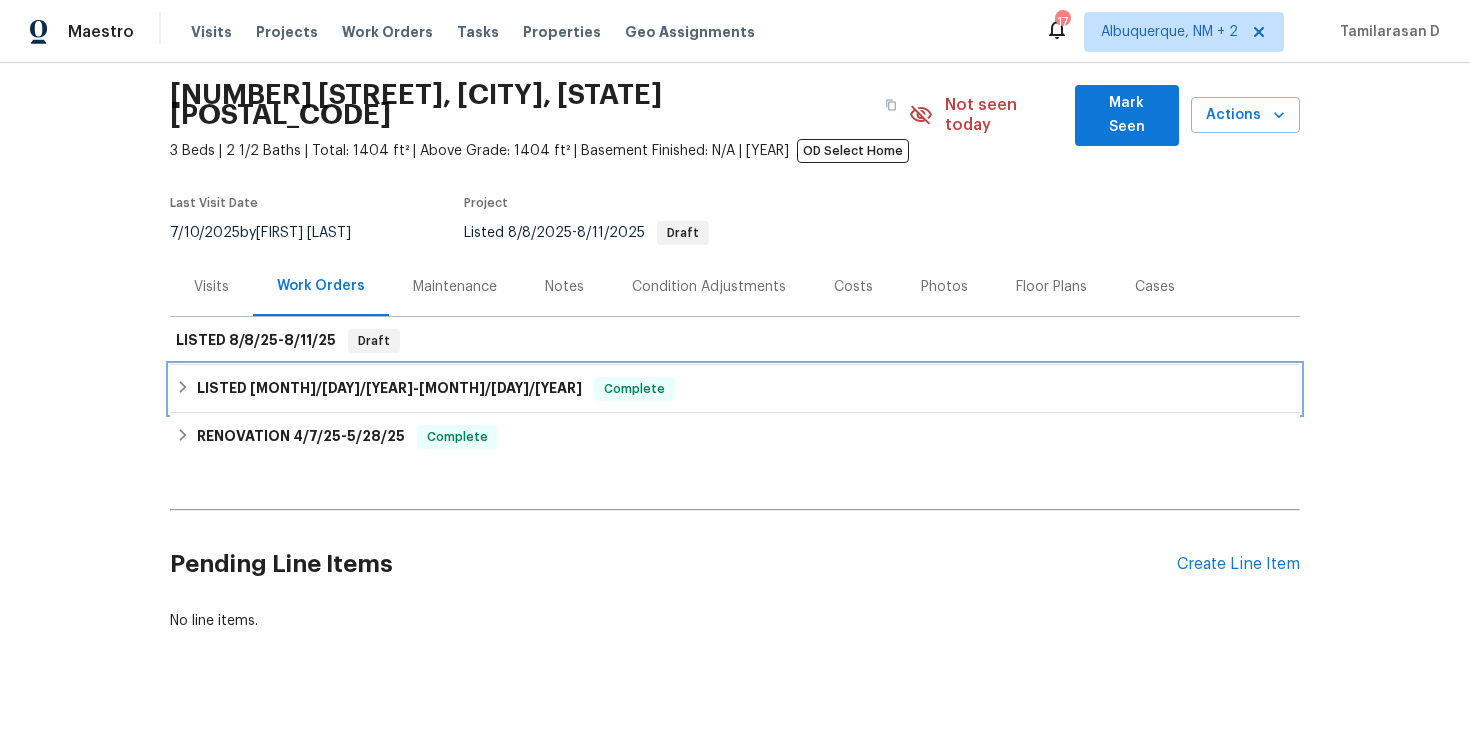 click on "LISTED   5/20/25  -  5/21/25" at bounding box center (389, 389) 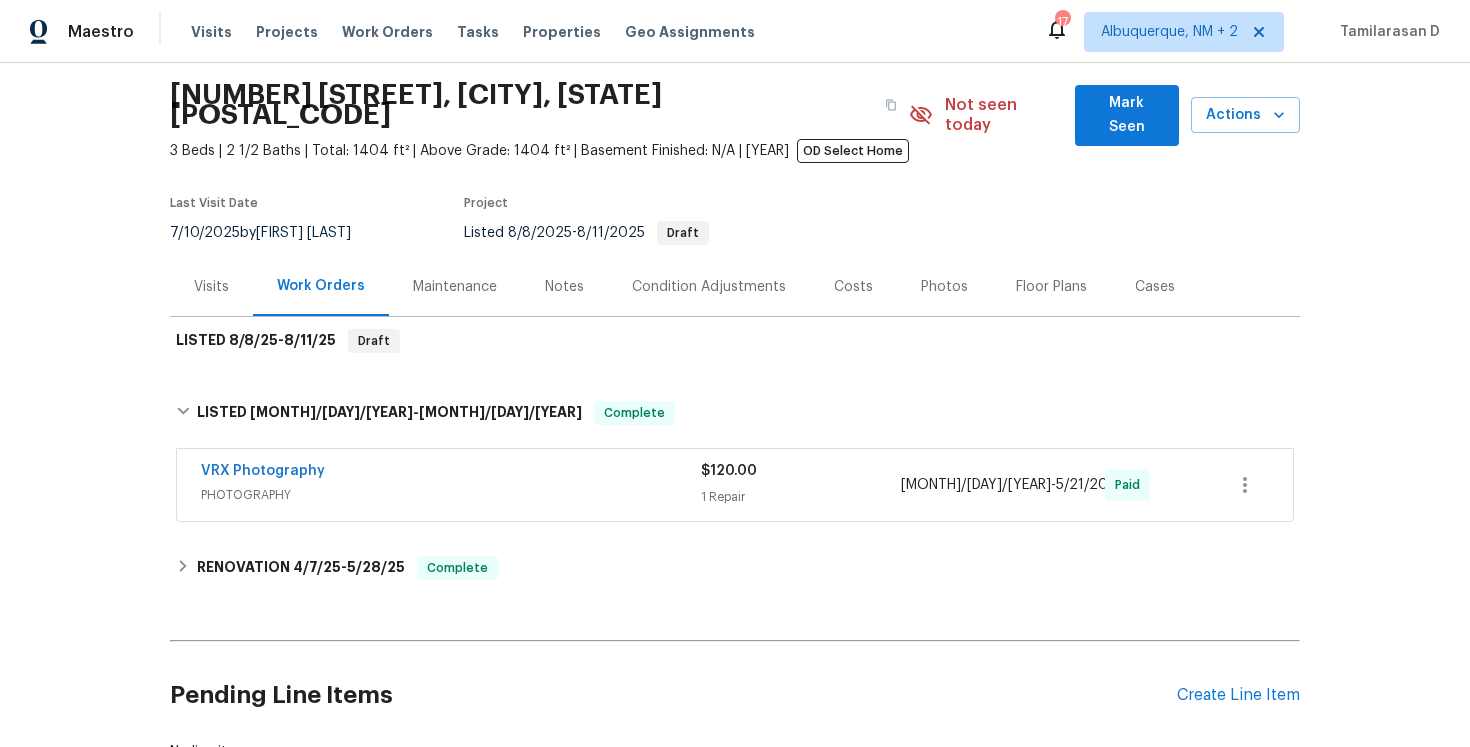 click on "Visits" at bounding box center [211, 287] 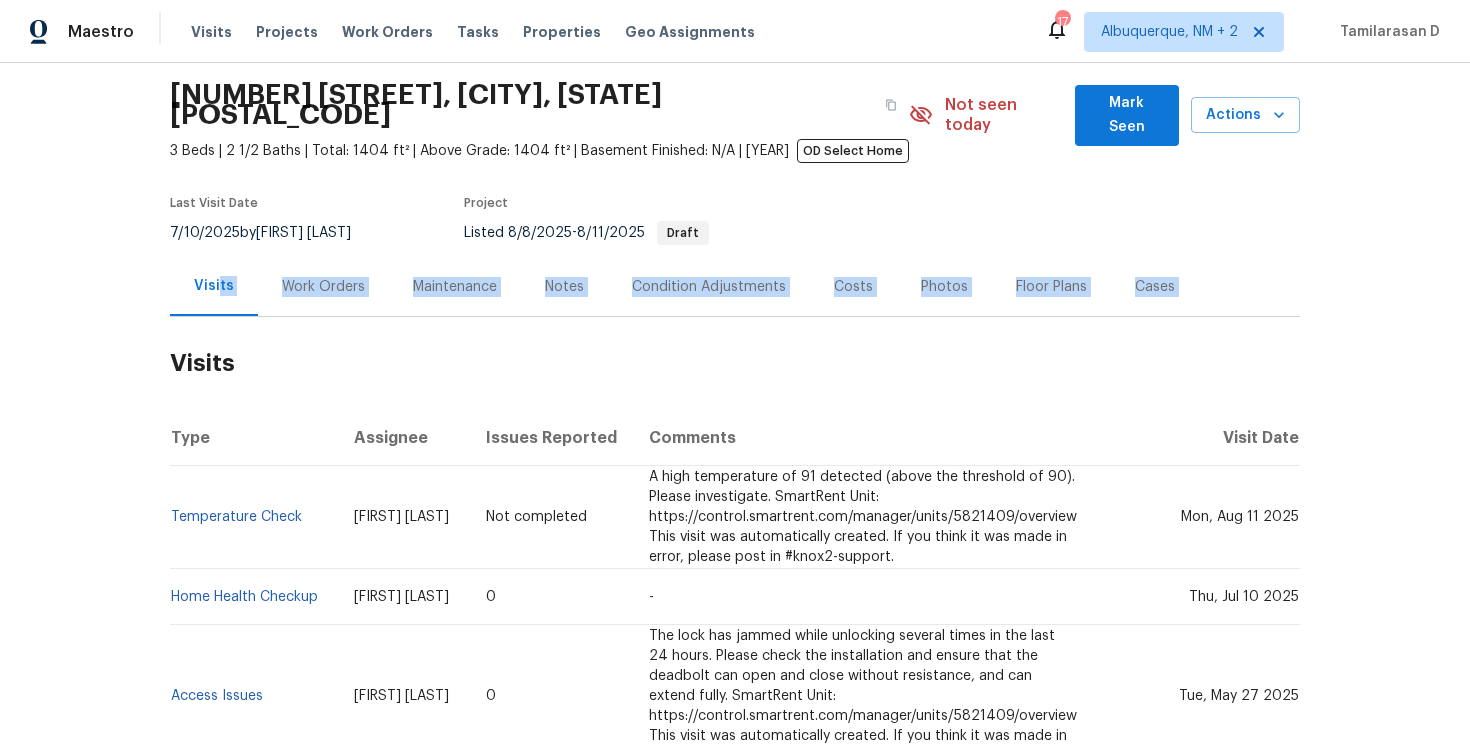 drag, startPoint x: 220, startPoint y: 261, endPoint x: 168, endPoint y: 345, distance: 98.79271 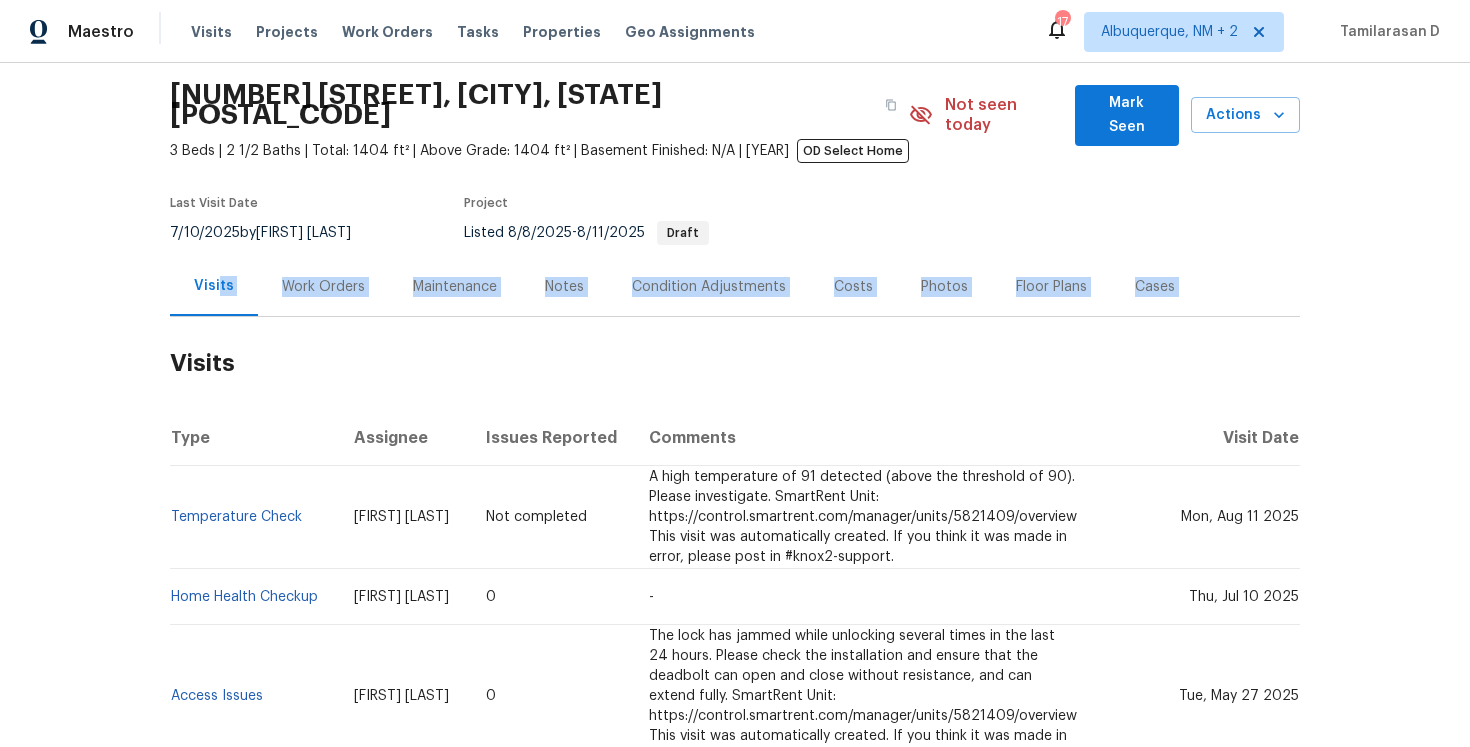 click on "Work Orders" at bounding box center [323, 287] 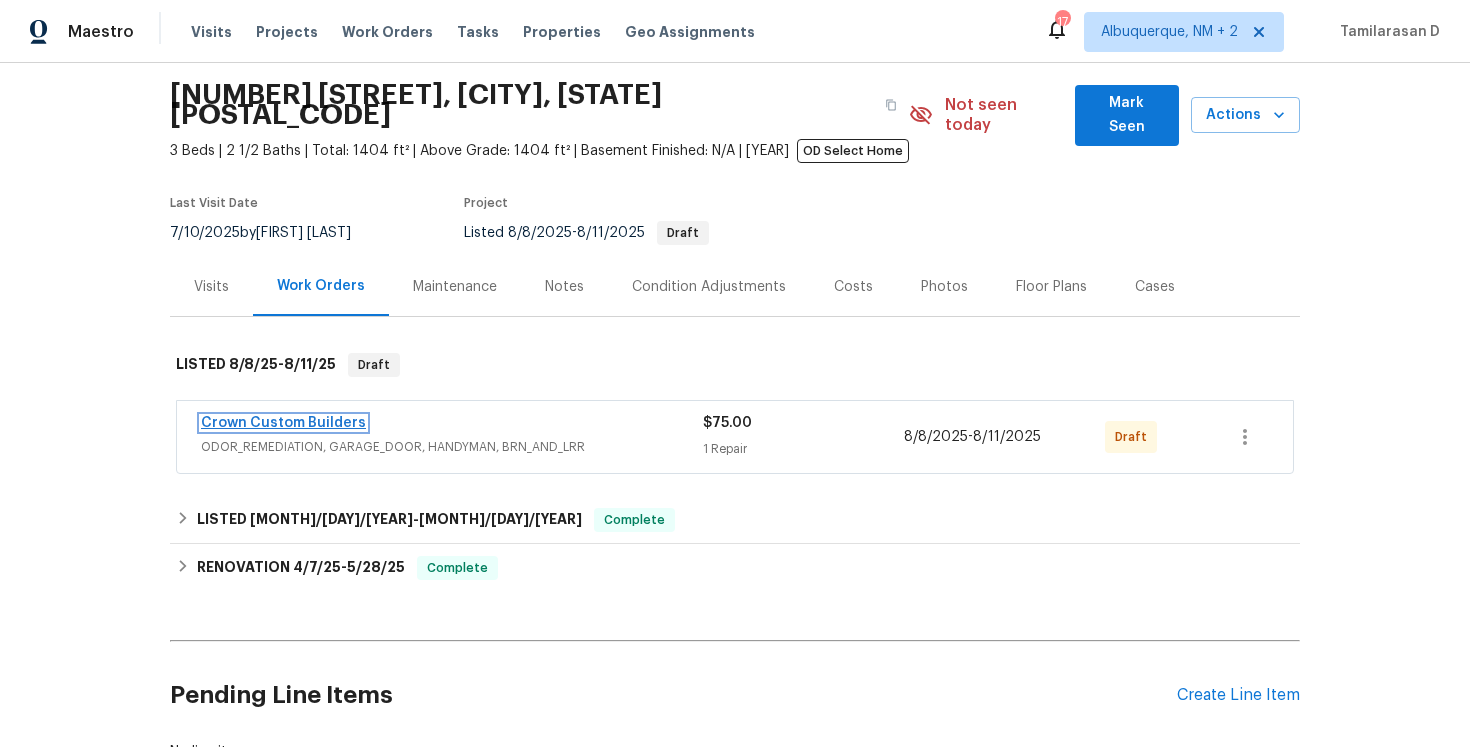 click on "Crown Custom Builders" at bounding box center [283, 423] 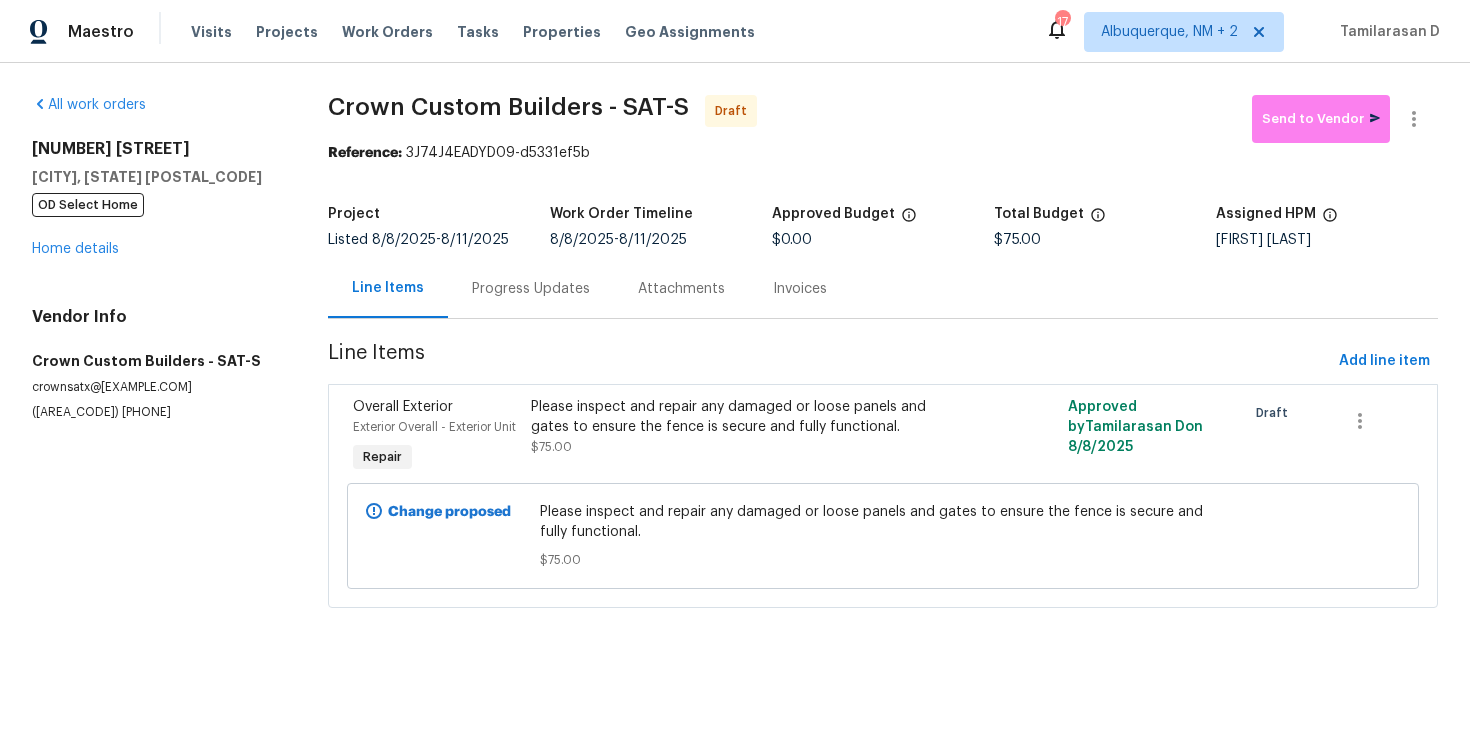 click on "Progress Updates" at bounding box center [531, 288] 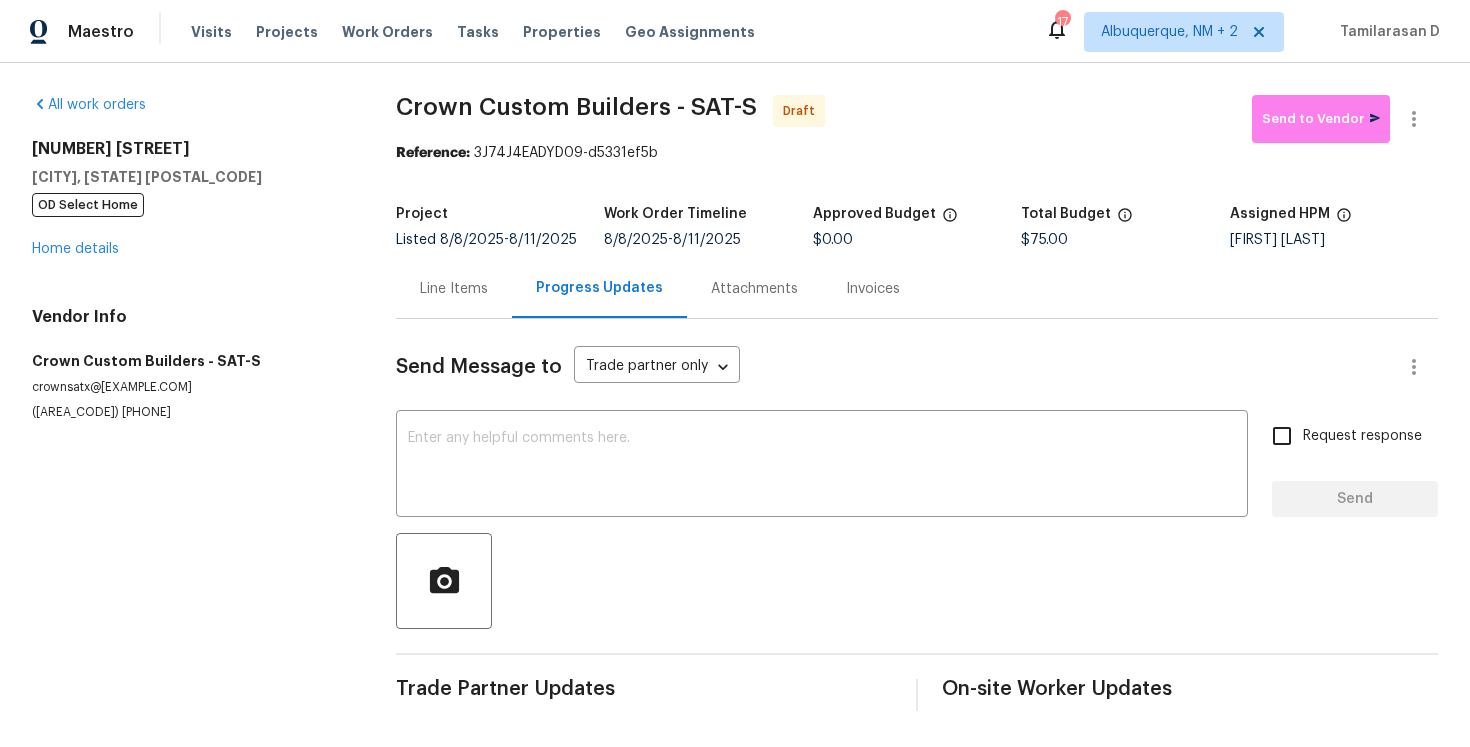 scroll, scrollTop: 0, scrollLeft: 0, axis: both 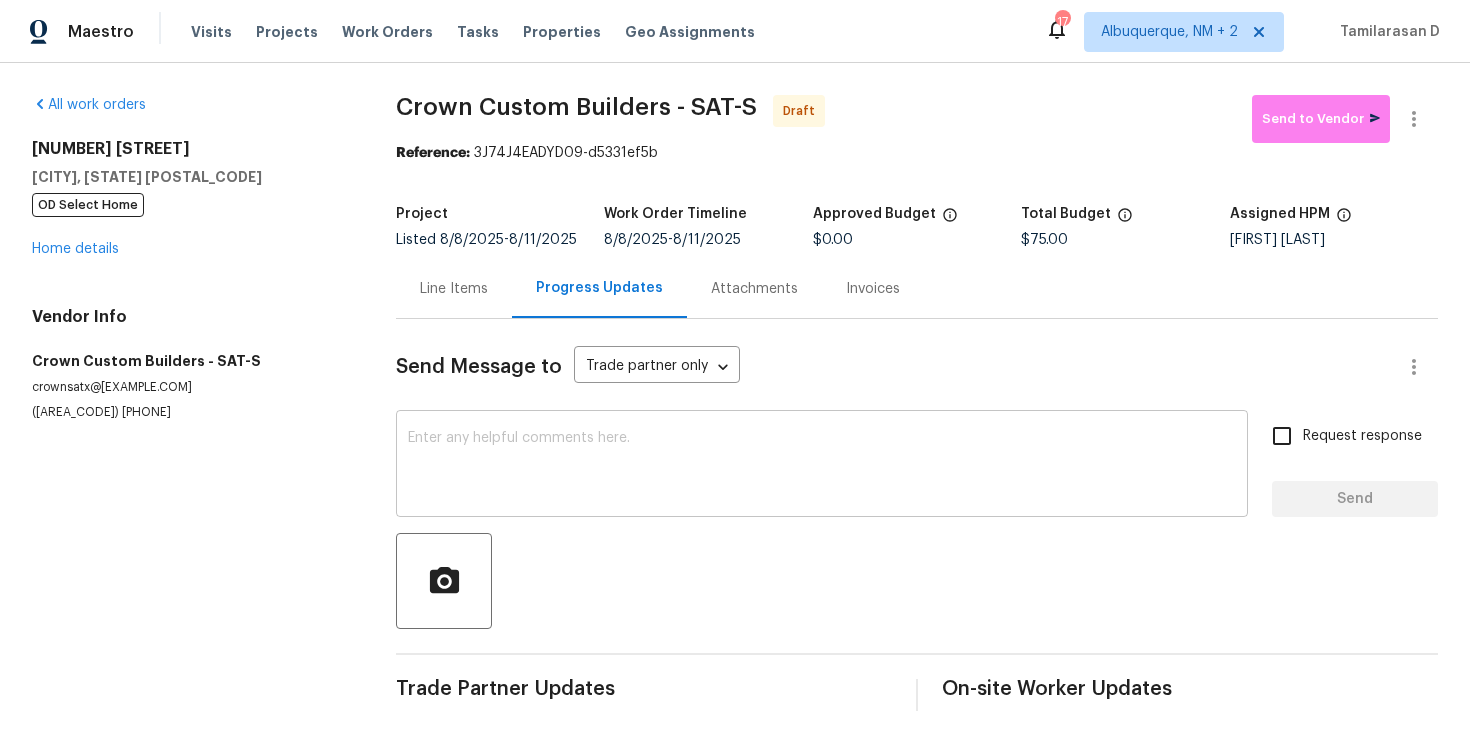 click at bounding box center (822, 466) 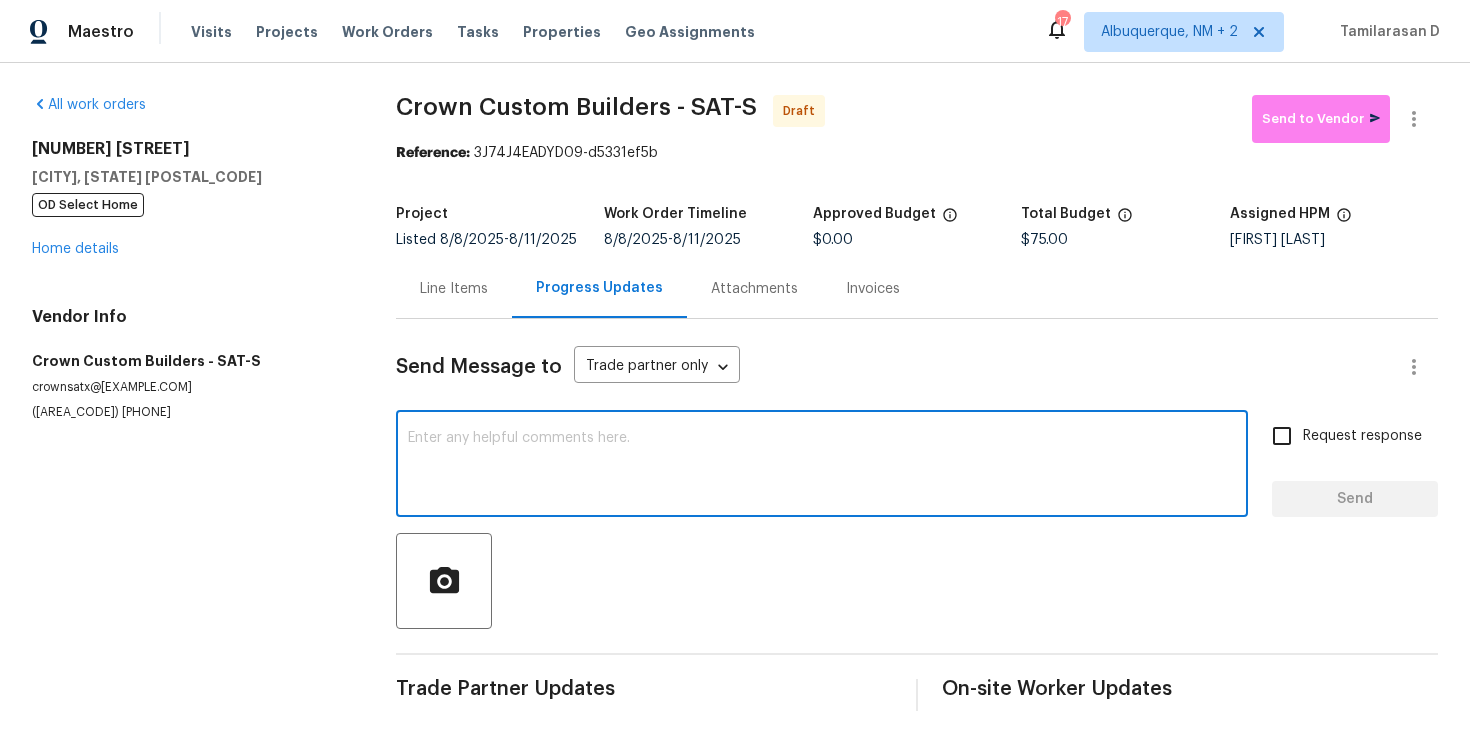 click at bounding box center (822, 466) 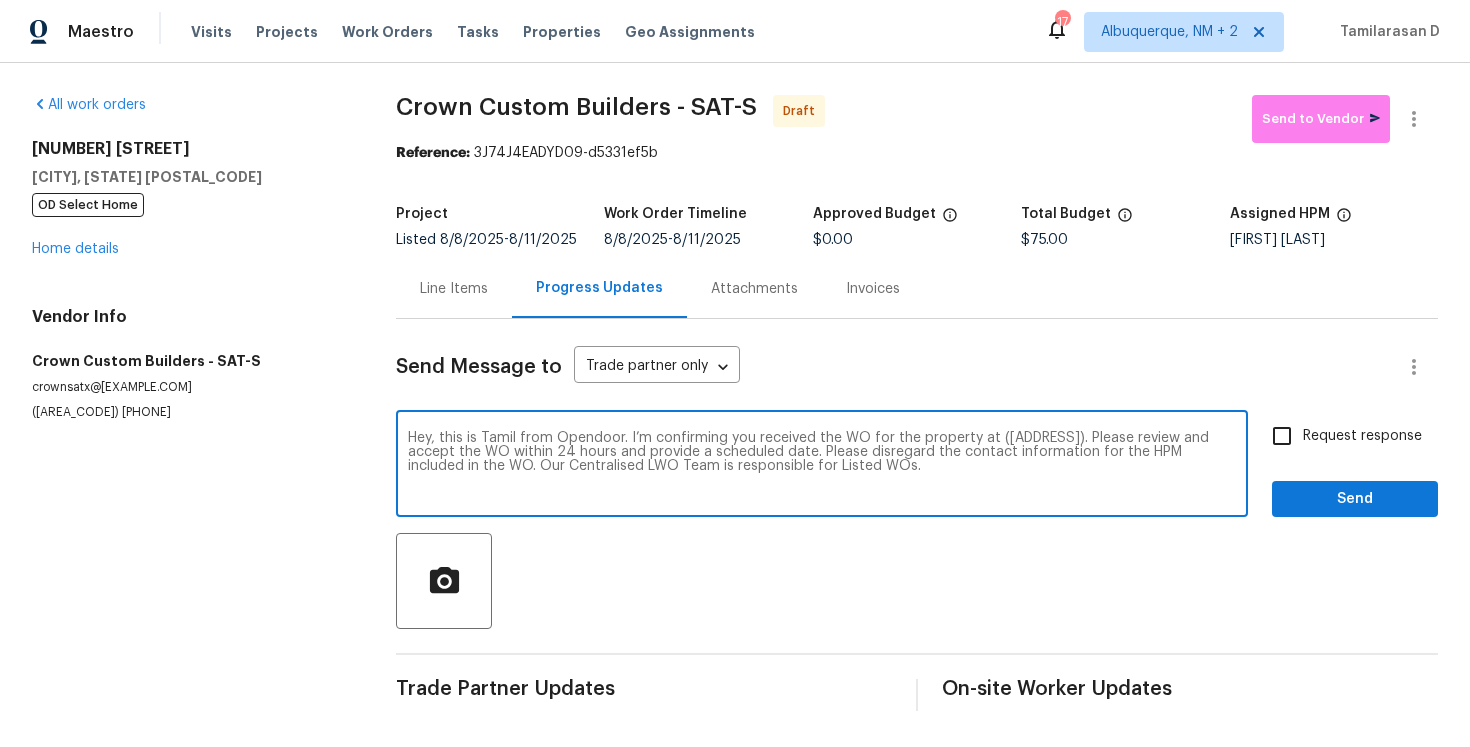 scroll, scrollTop: 0, scrollLeft: 0, axis: both 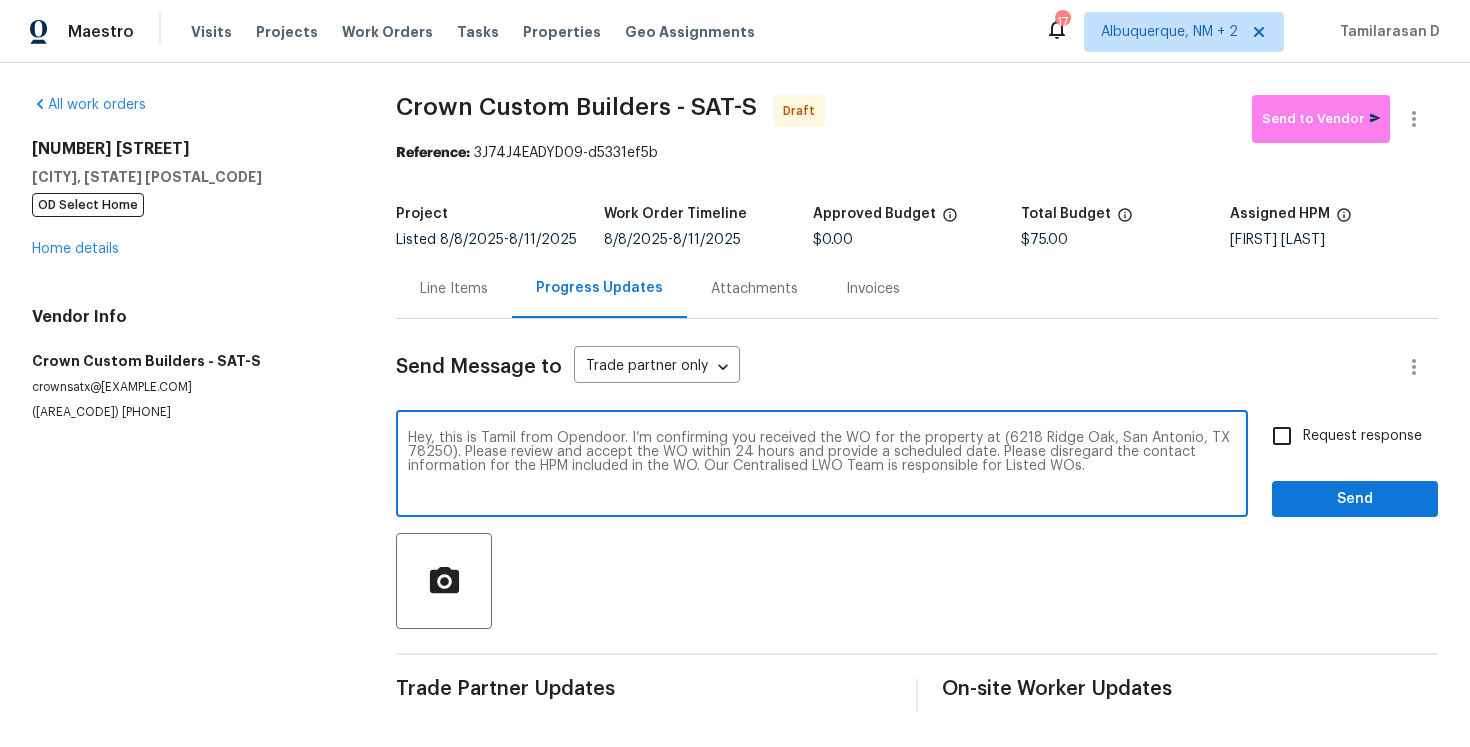 type on "Hey, this is Tamil from Opendoor. I’m confirming you received the WO for the property at (6218 Ridge Oak, San Antonio, TX 78250). Please review and accept the WO within 24 hours and provide a scheduled date. Please disregard the contact information for the HPM included in the WO. Our Centralised LWO Team is responsible for Listed WOs." 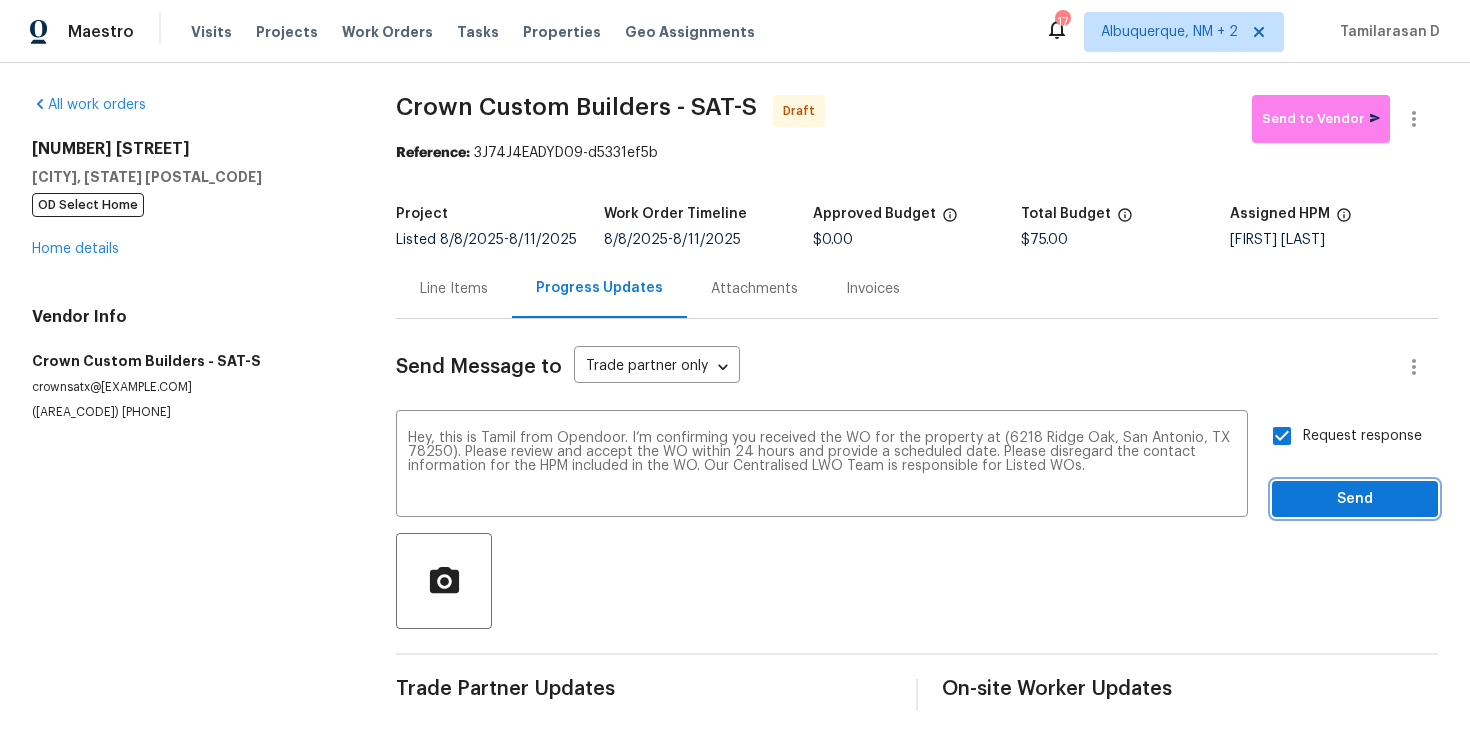 click on "Send" at bounding box center [1355, 499] 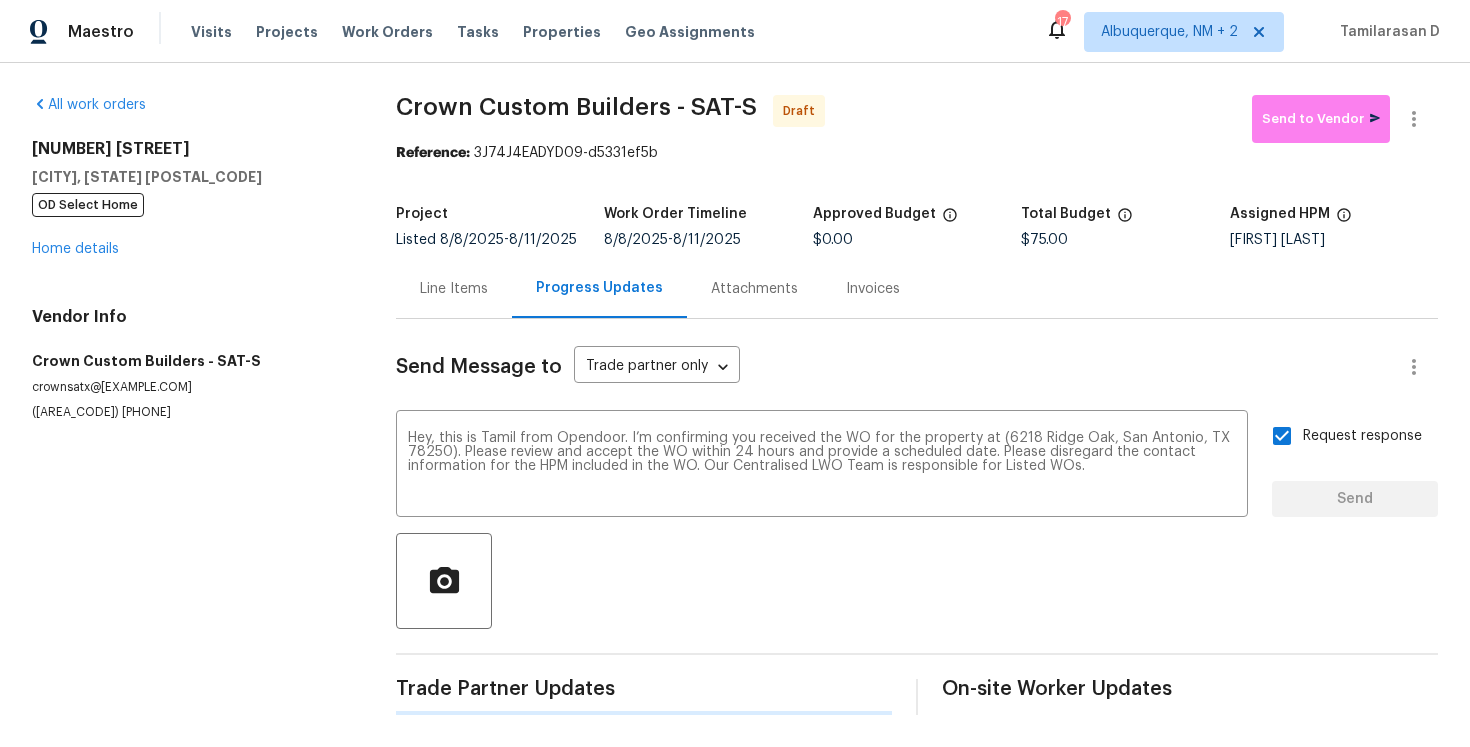 type 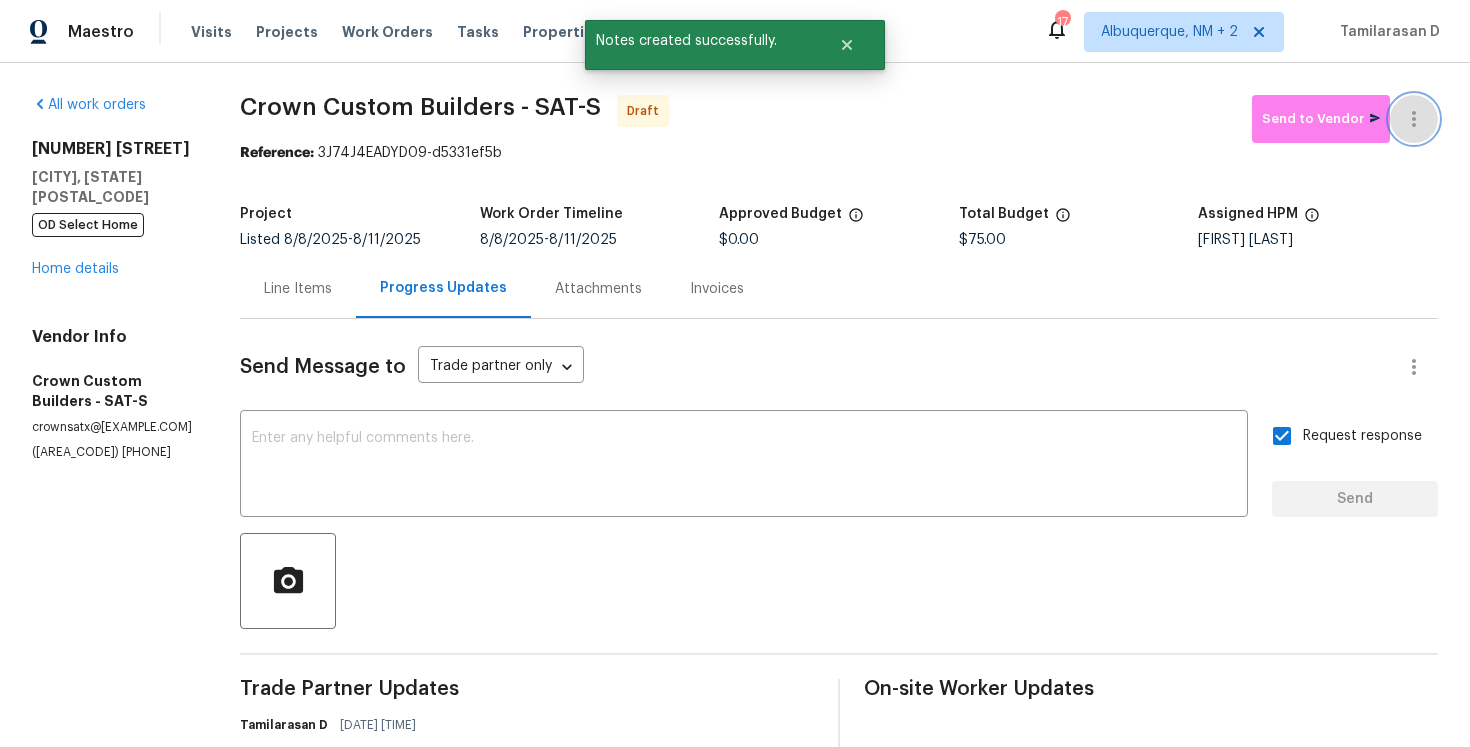click 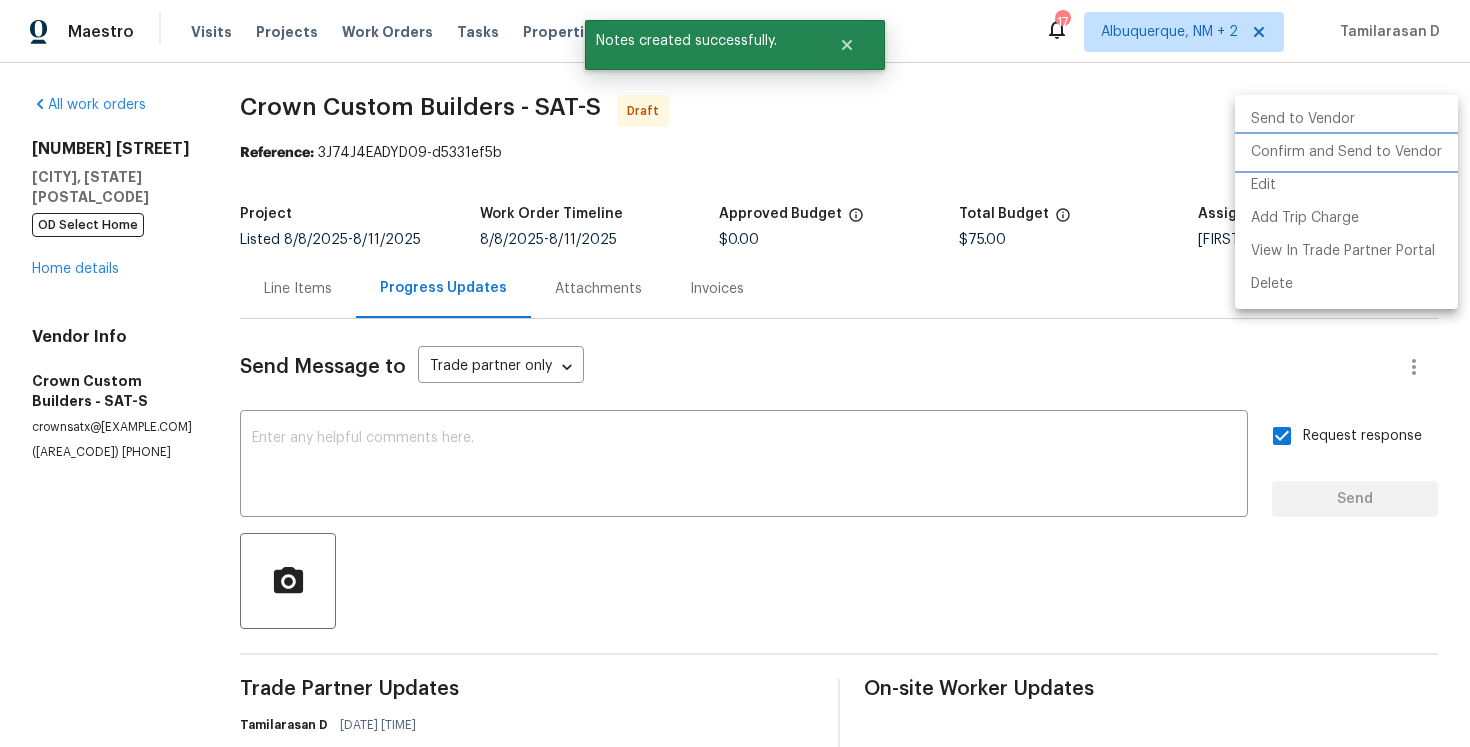 click on "Confirm and Send to Vendor" at bounding box center [1346, 152] 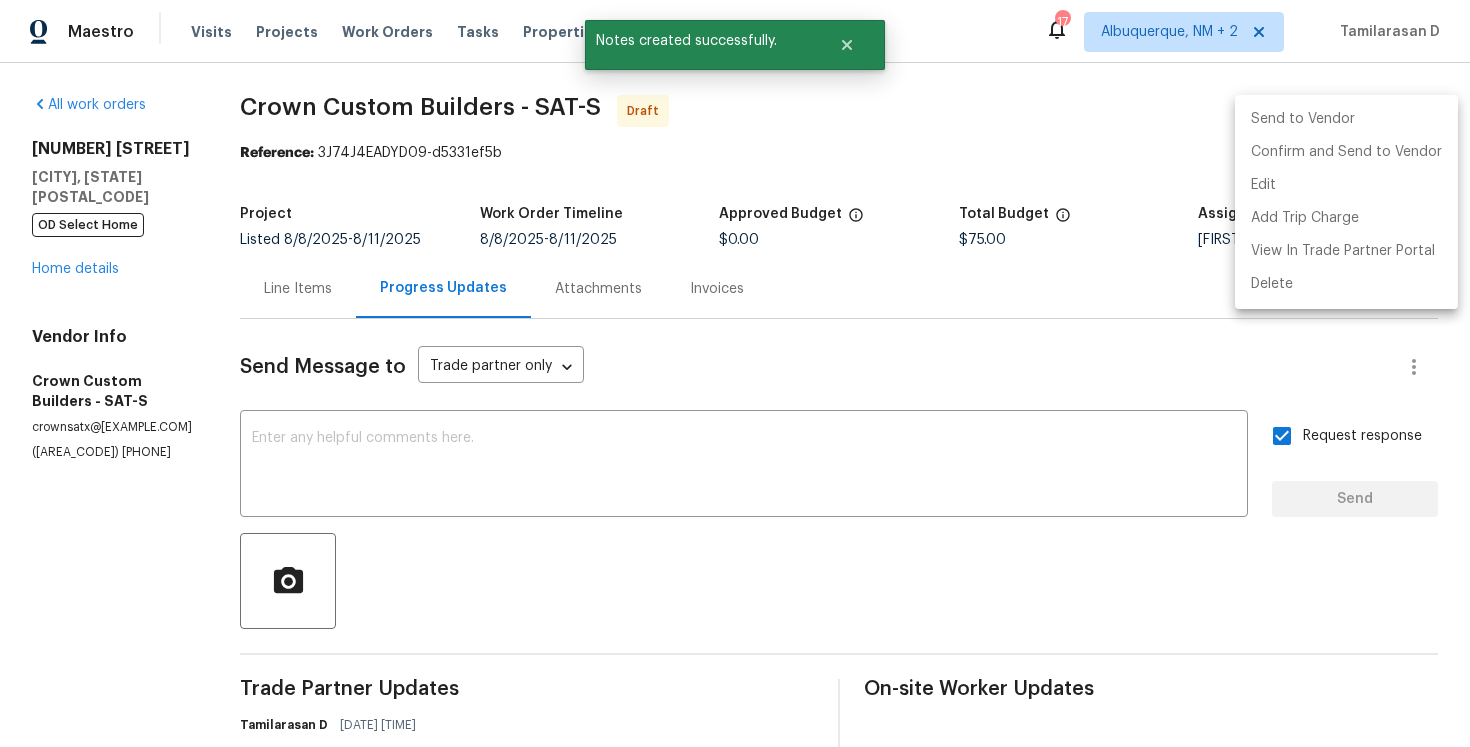 click at bounding box center (735, 373) 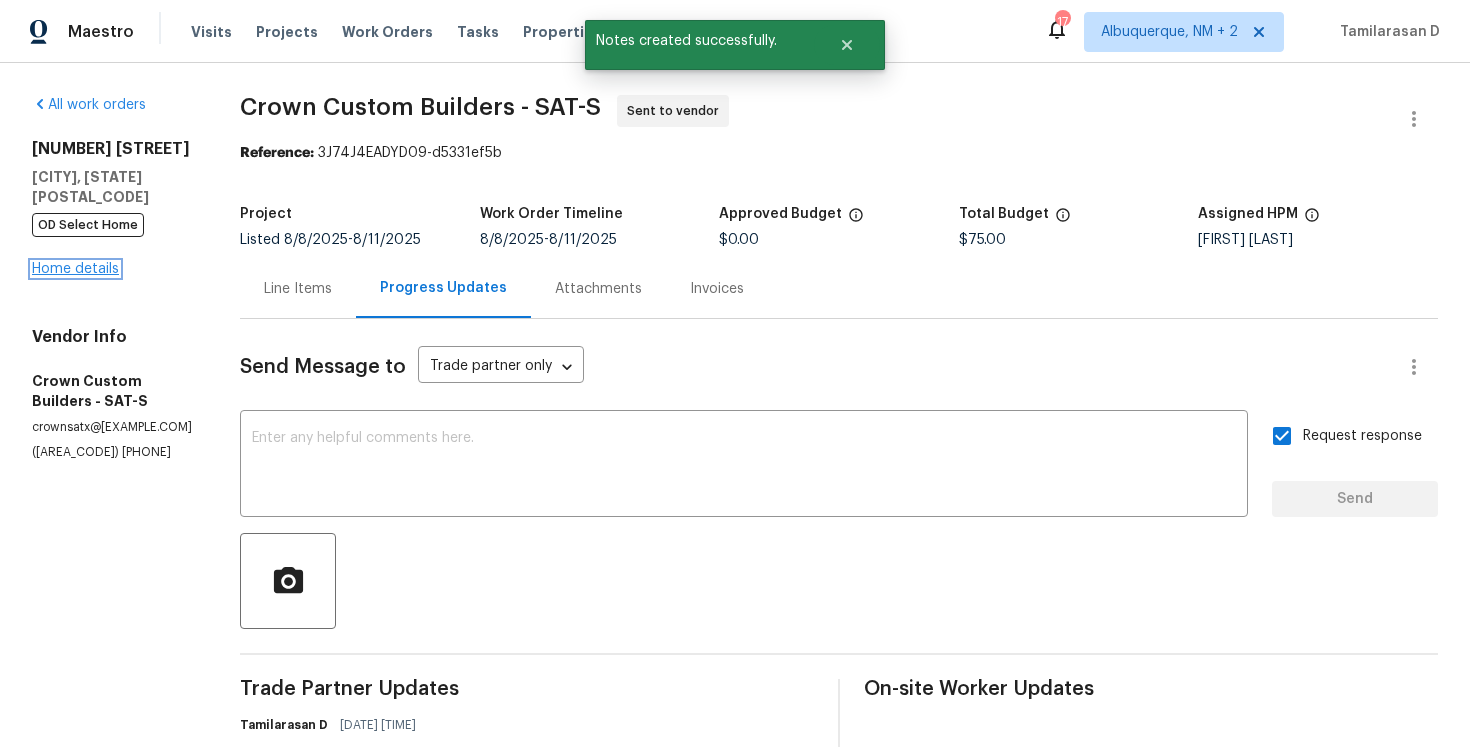 click on "Home details" at bounding box center [75, 269] 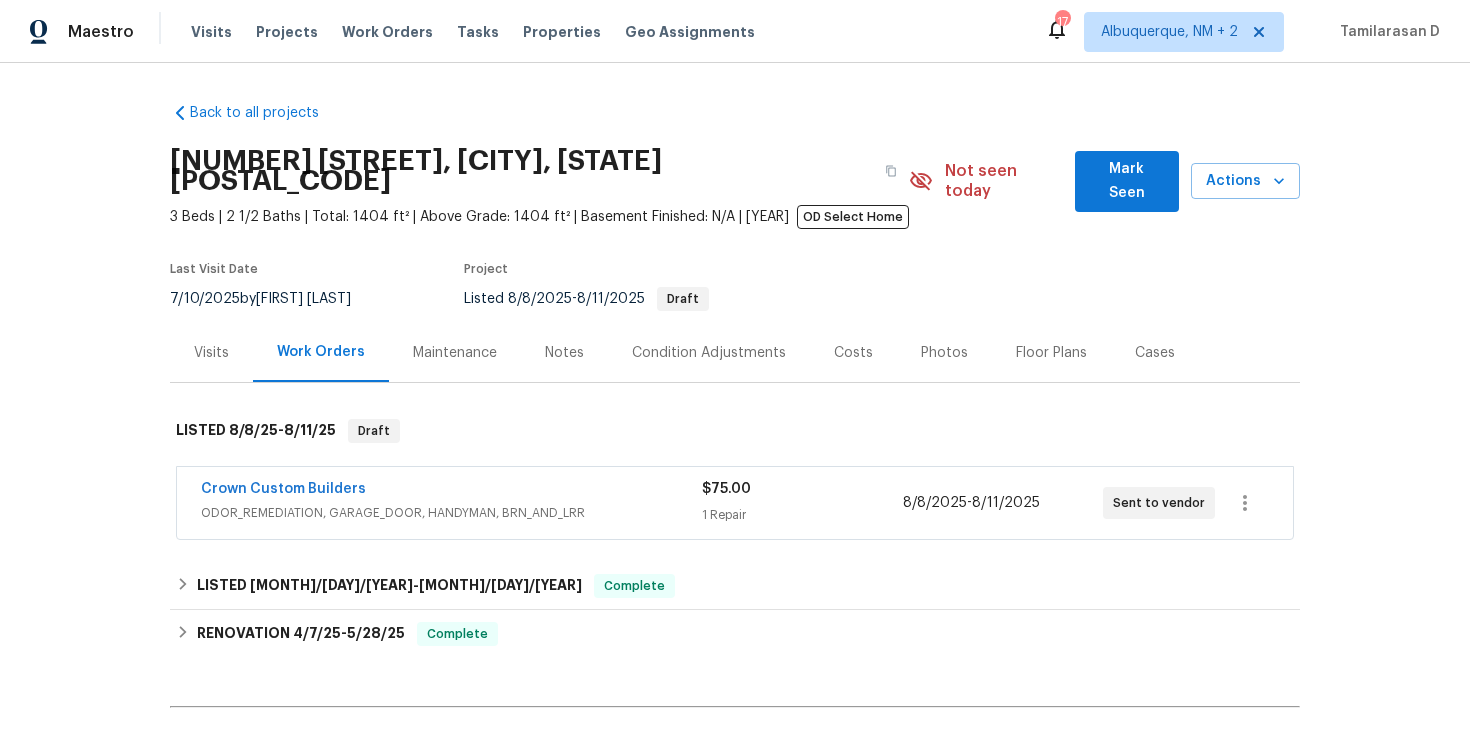scroll, scrollTop: 197, scrollLeft: 0, axis: vertical 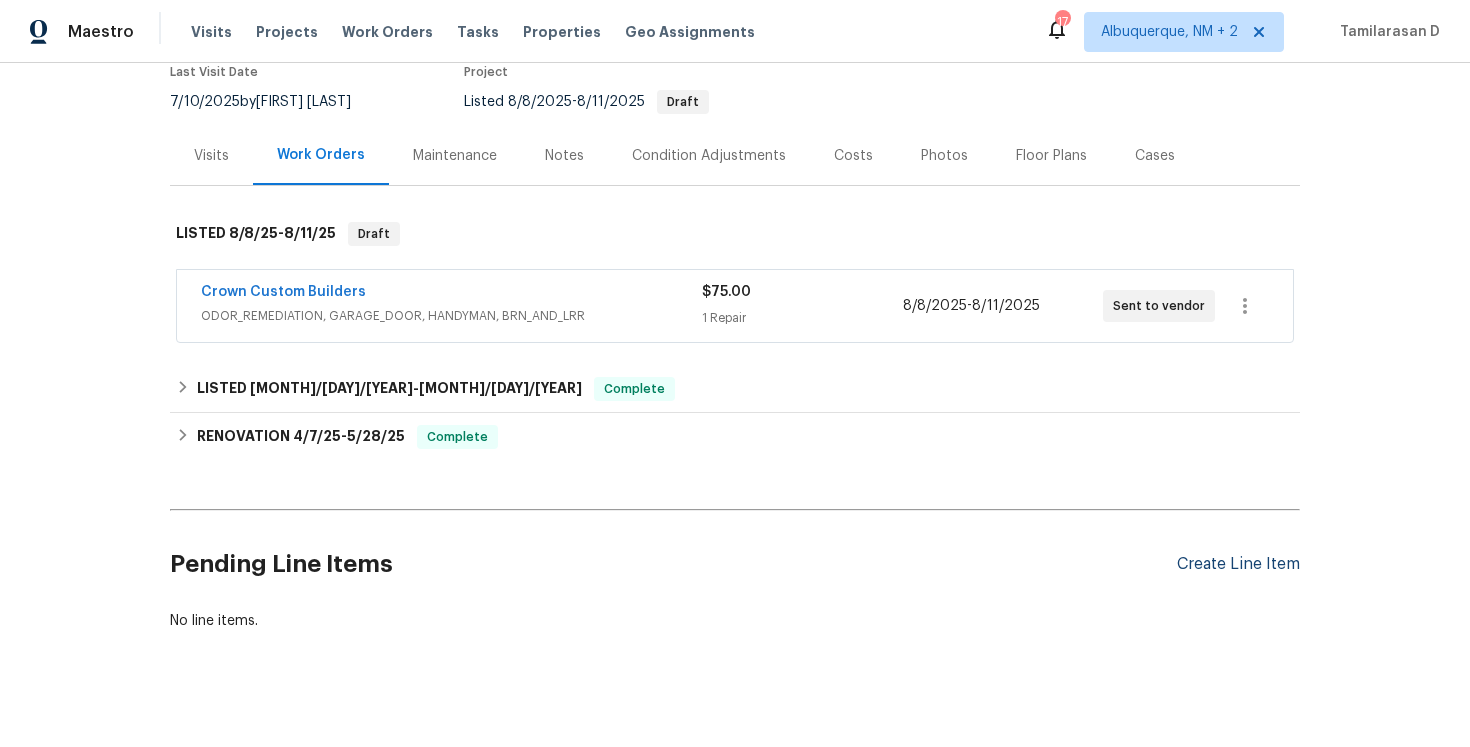 click on "Create Line Item" at bounding box center (1238, 564) 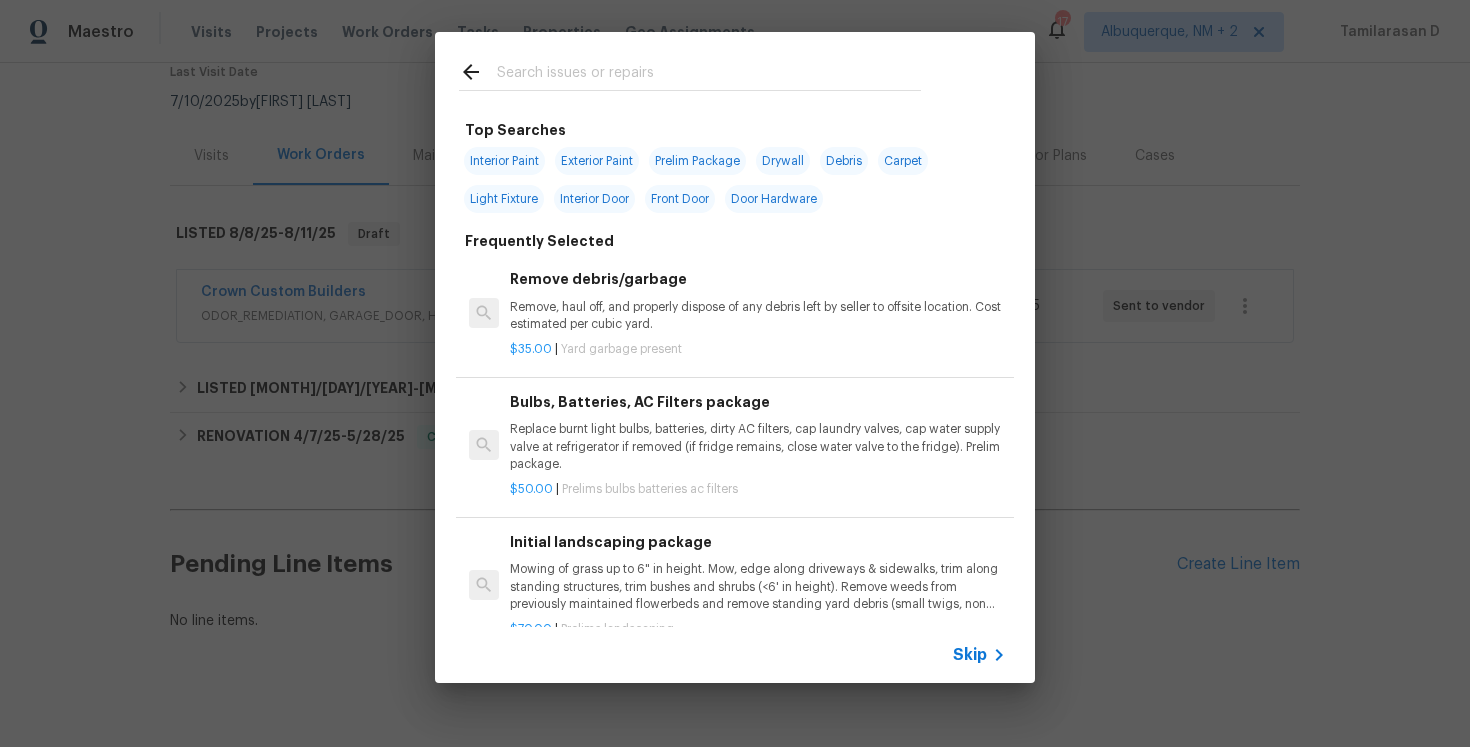 click 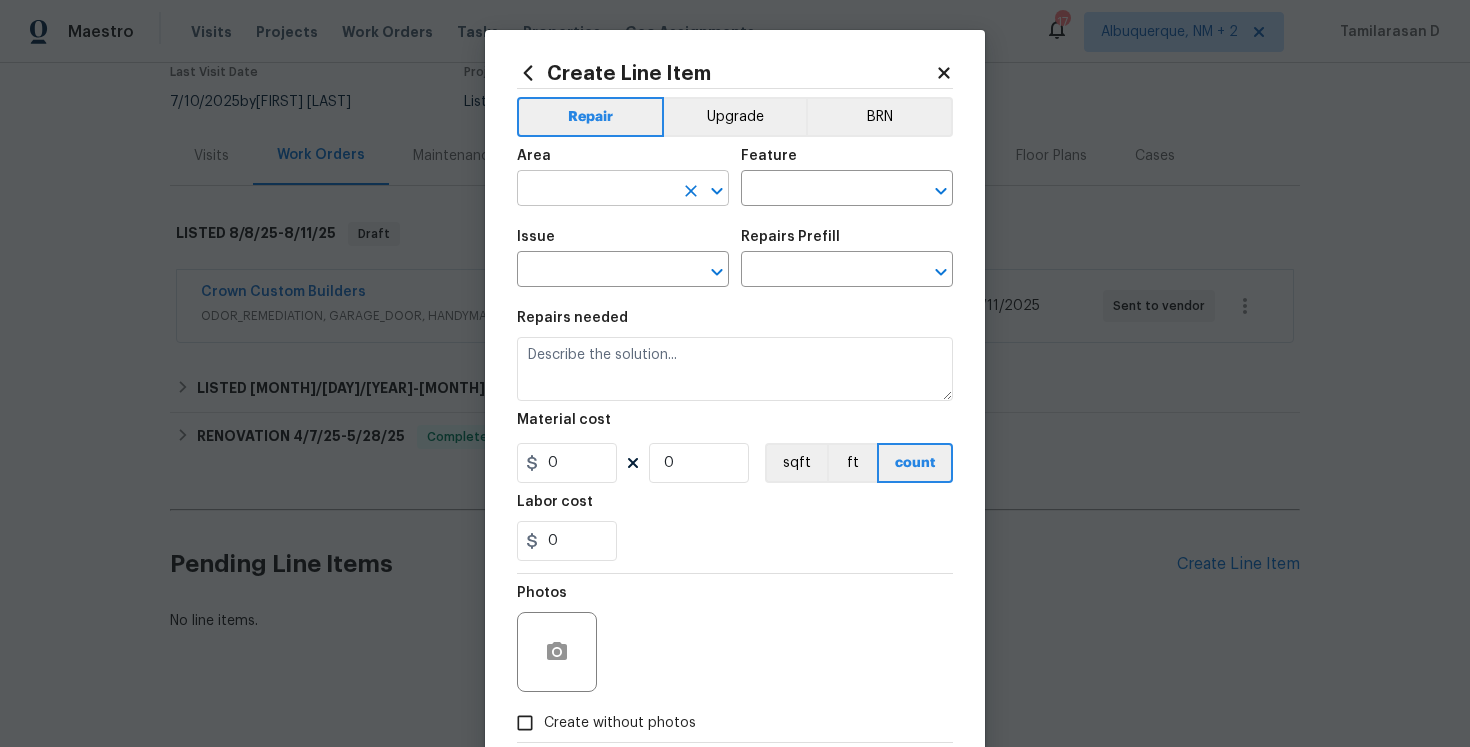 click at bounding box center [595, 190] 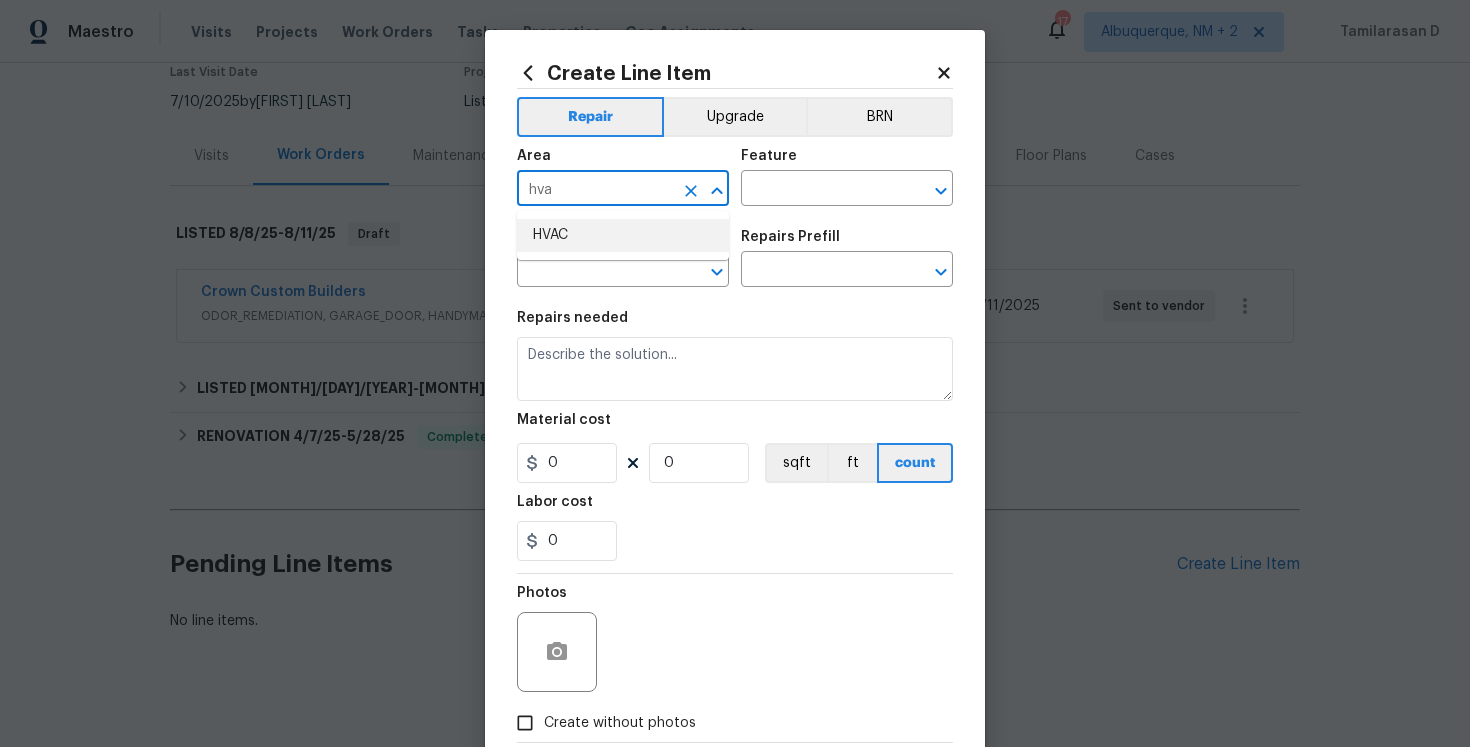 click on "HVAC" at bounding box center [623, 235] 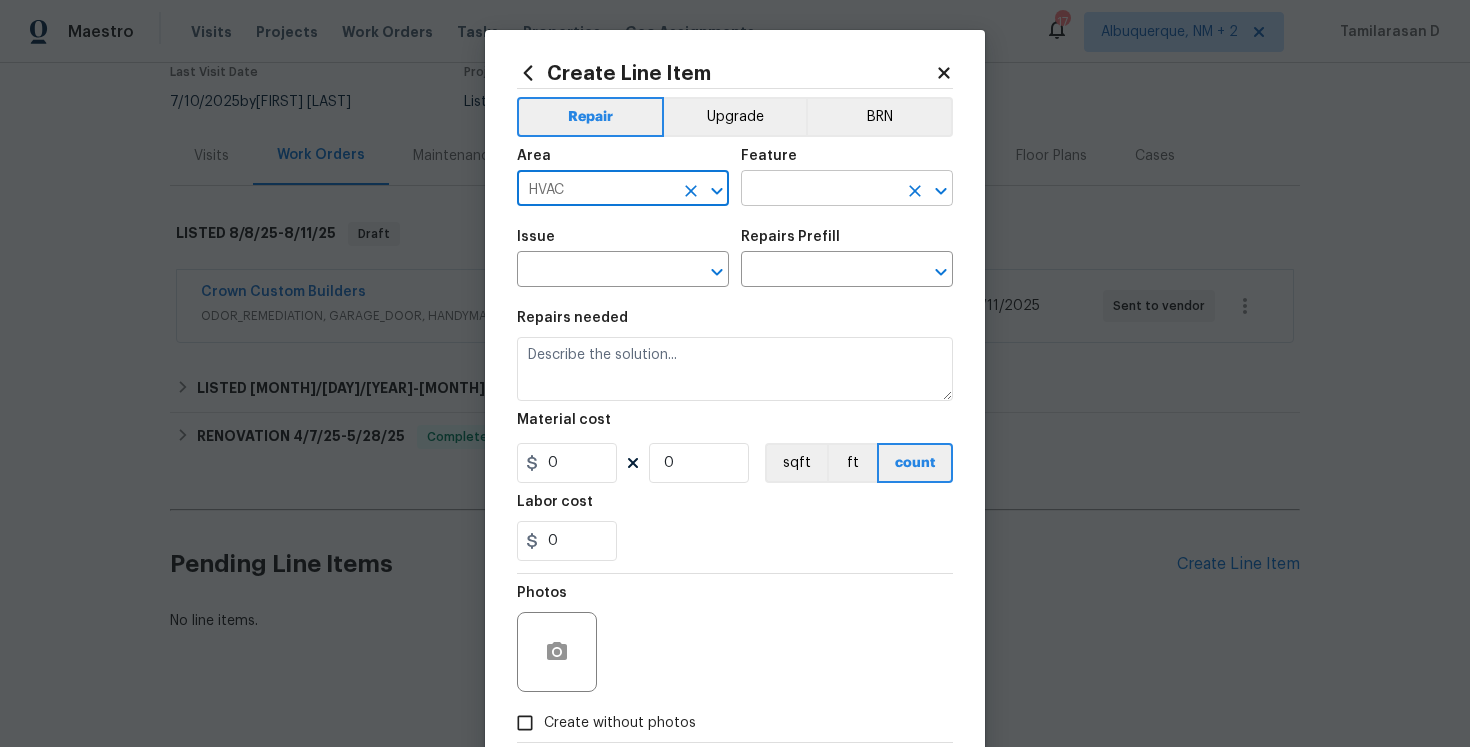 type on "HVAC" 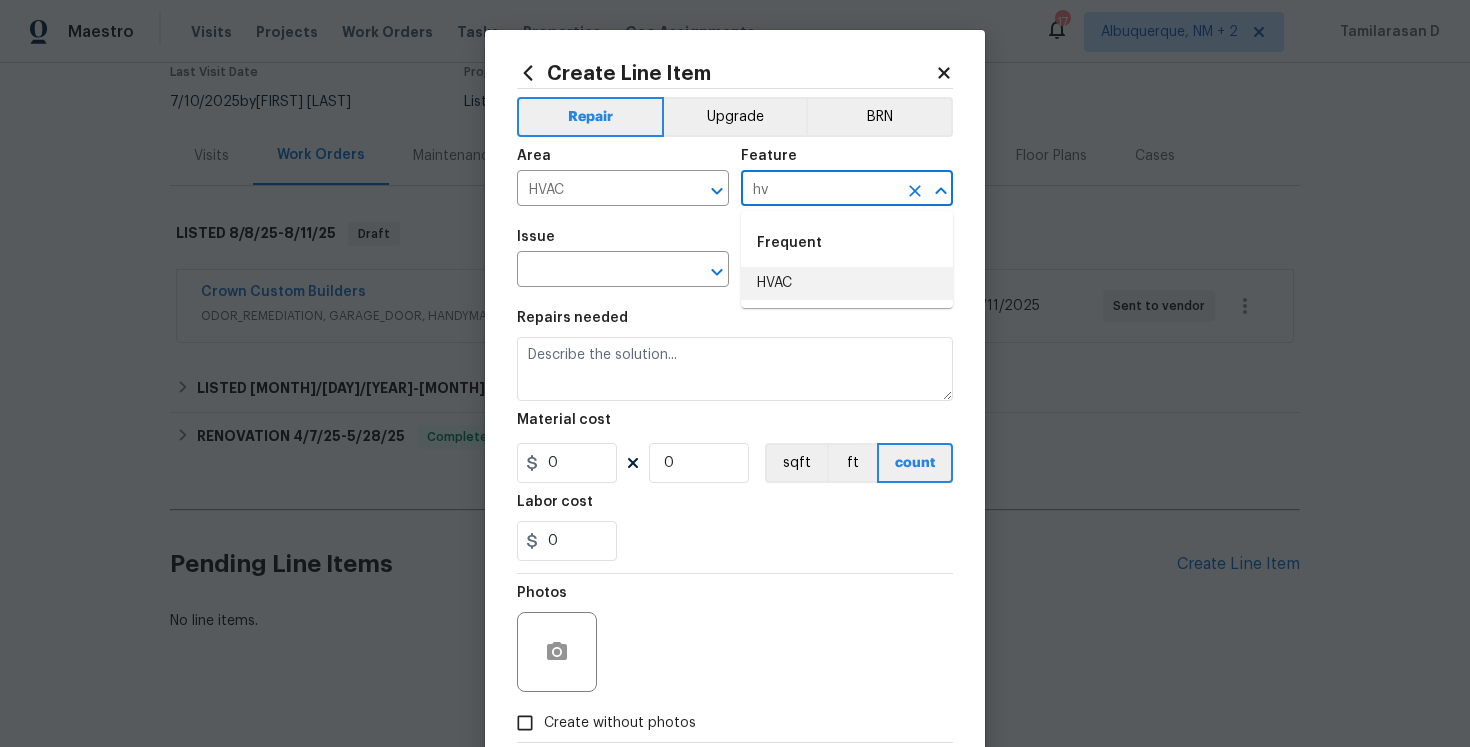 click on "HVAC" at bounding box center (847, 283) 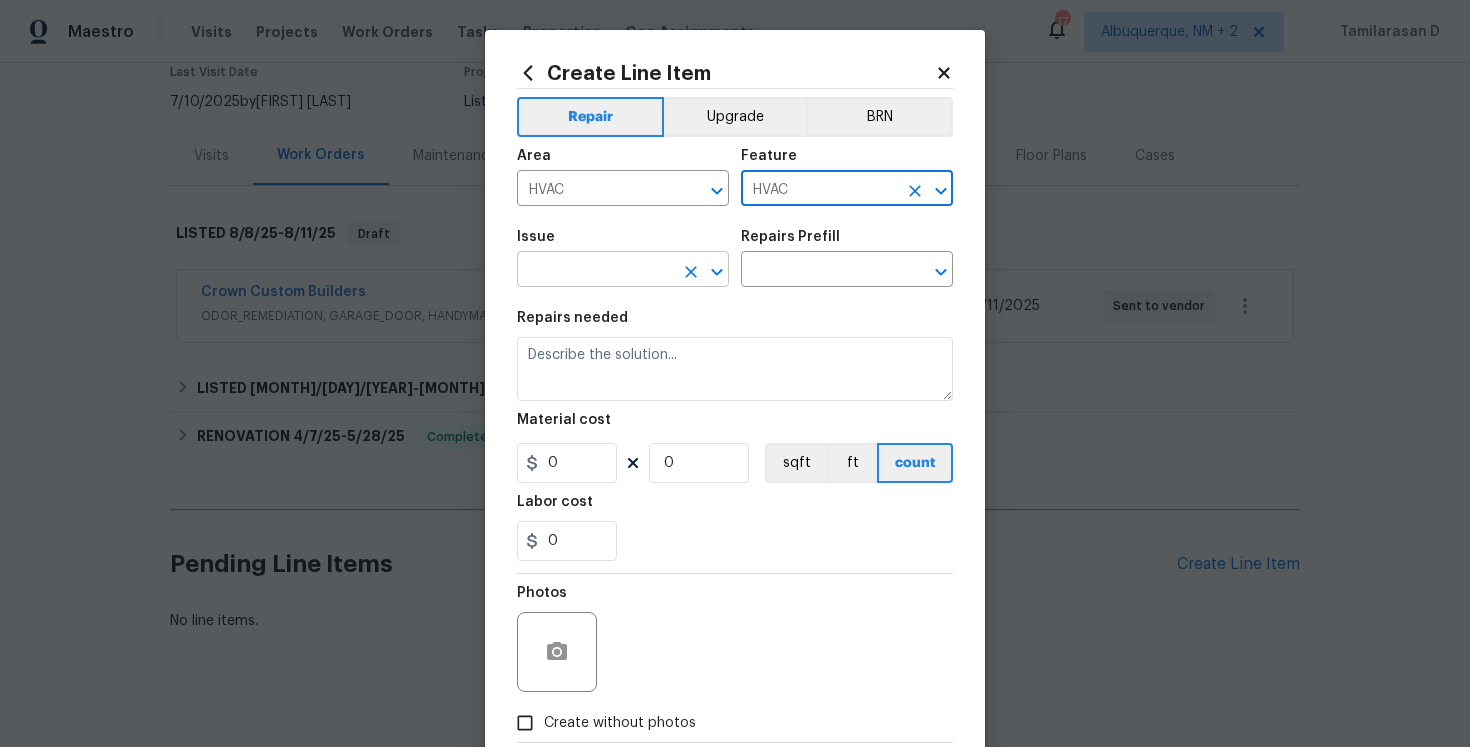 type on "HVAC" 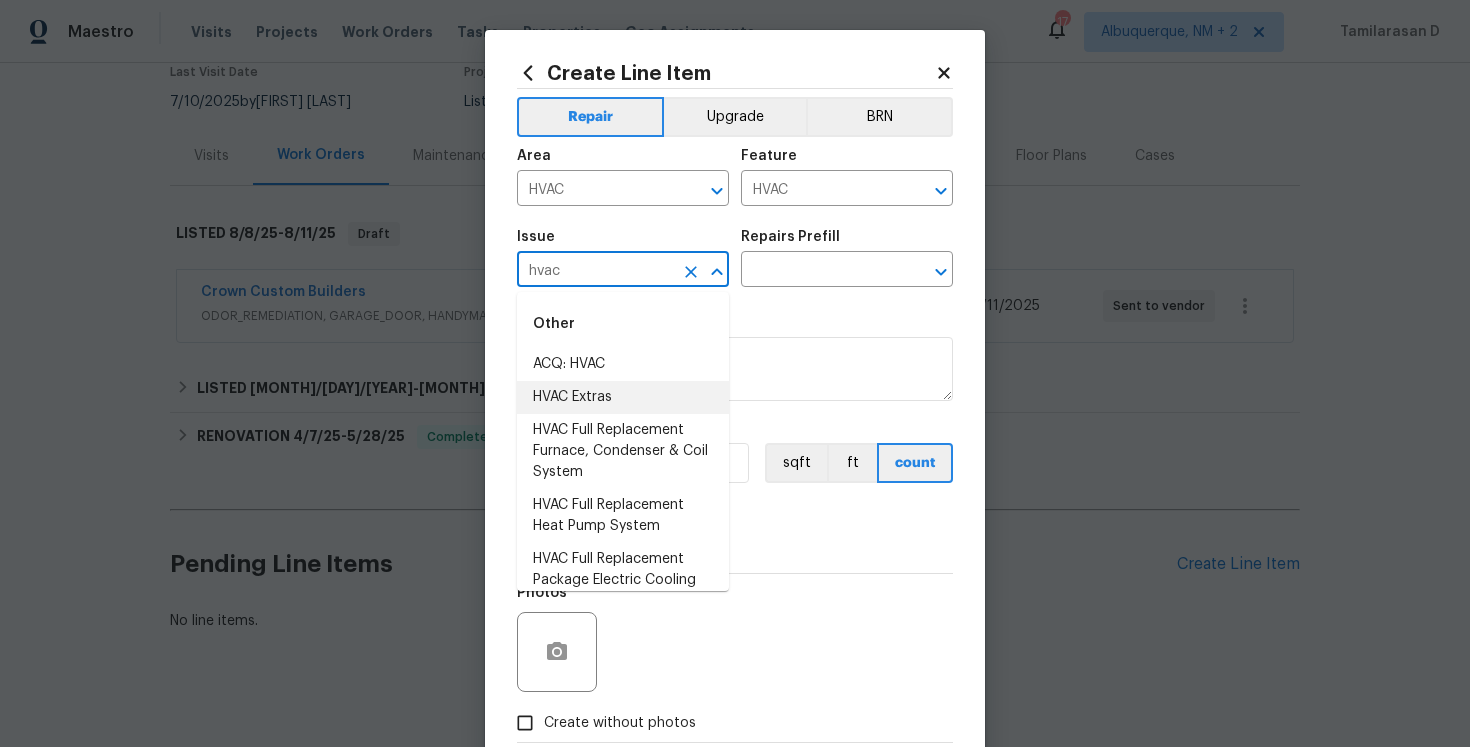click on "HVAC Extras" at bounding box center (623, 397) 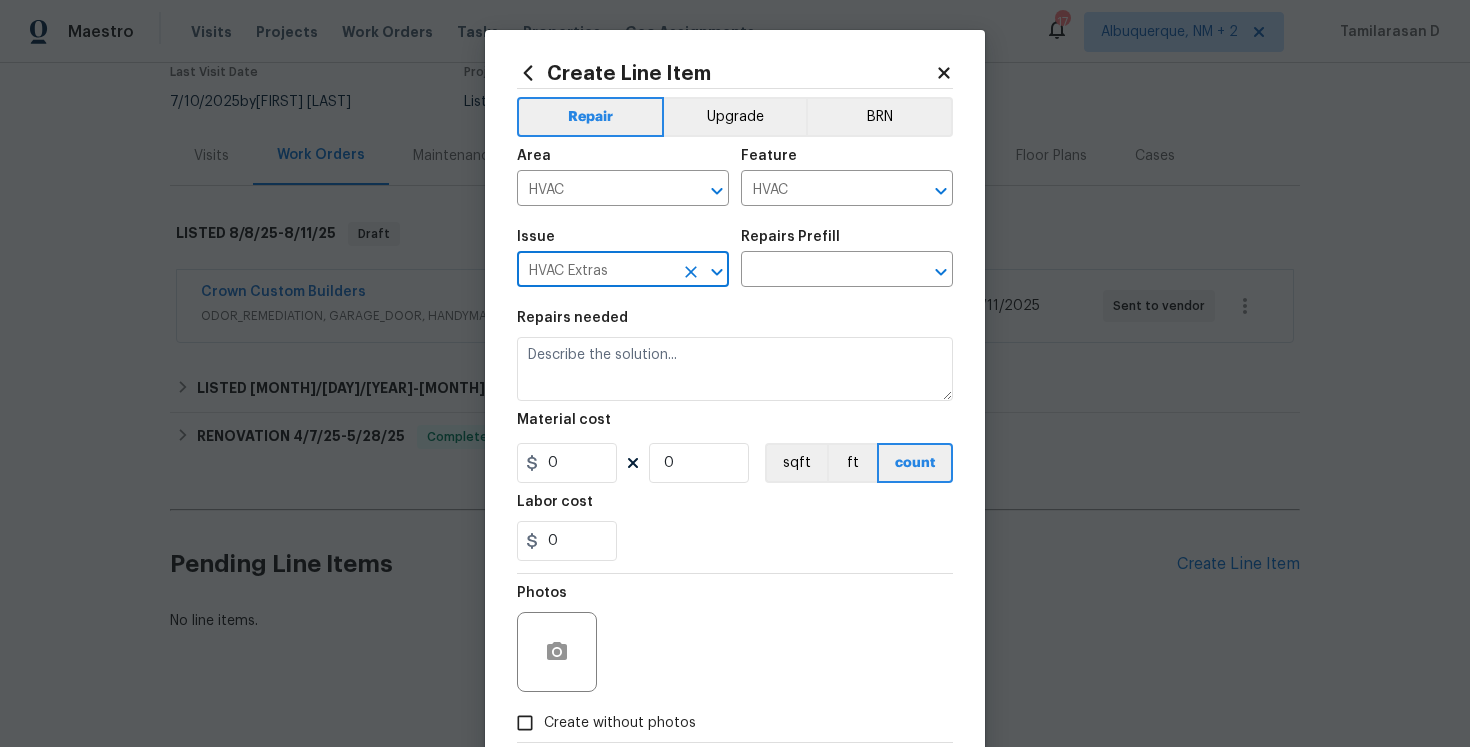 type on "HVAC Extras" 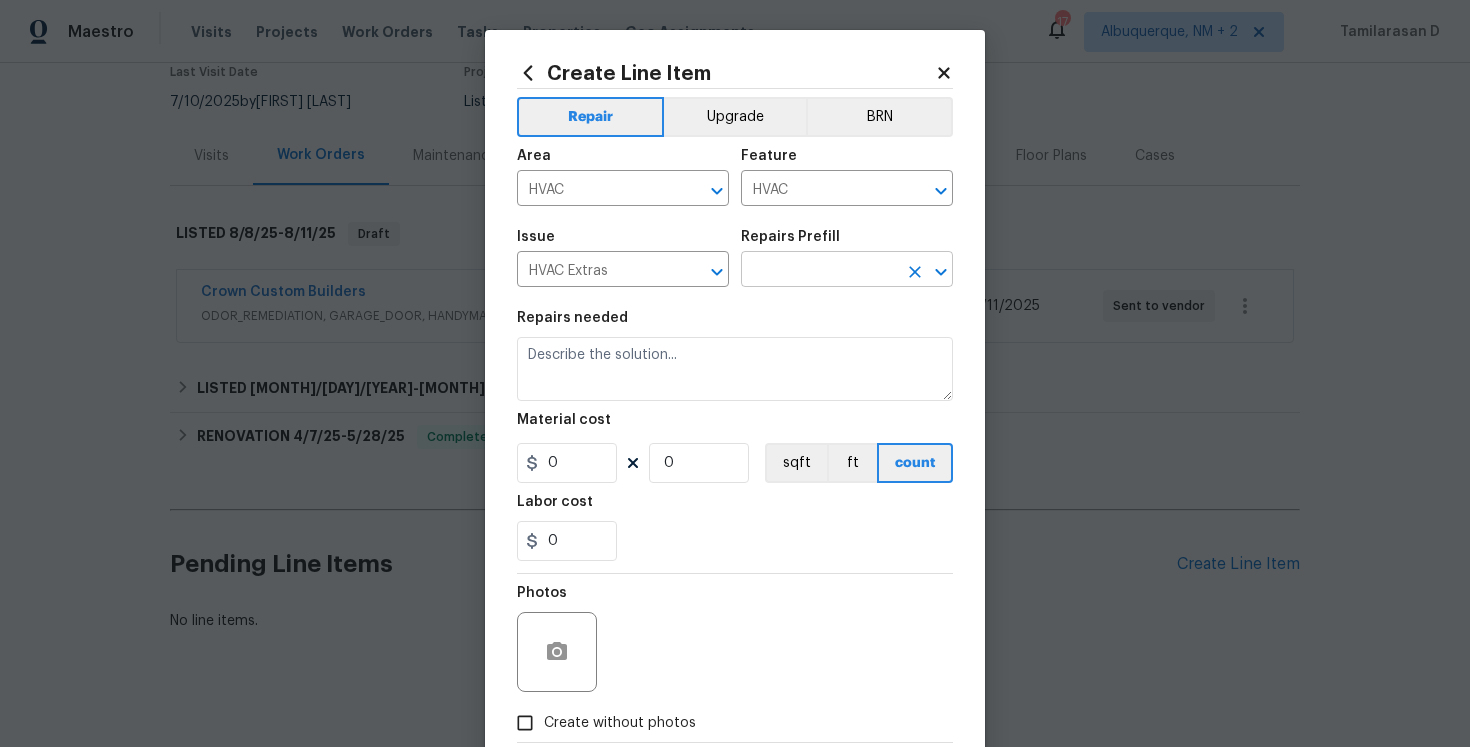 click at bounding box center [819, 271] 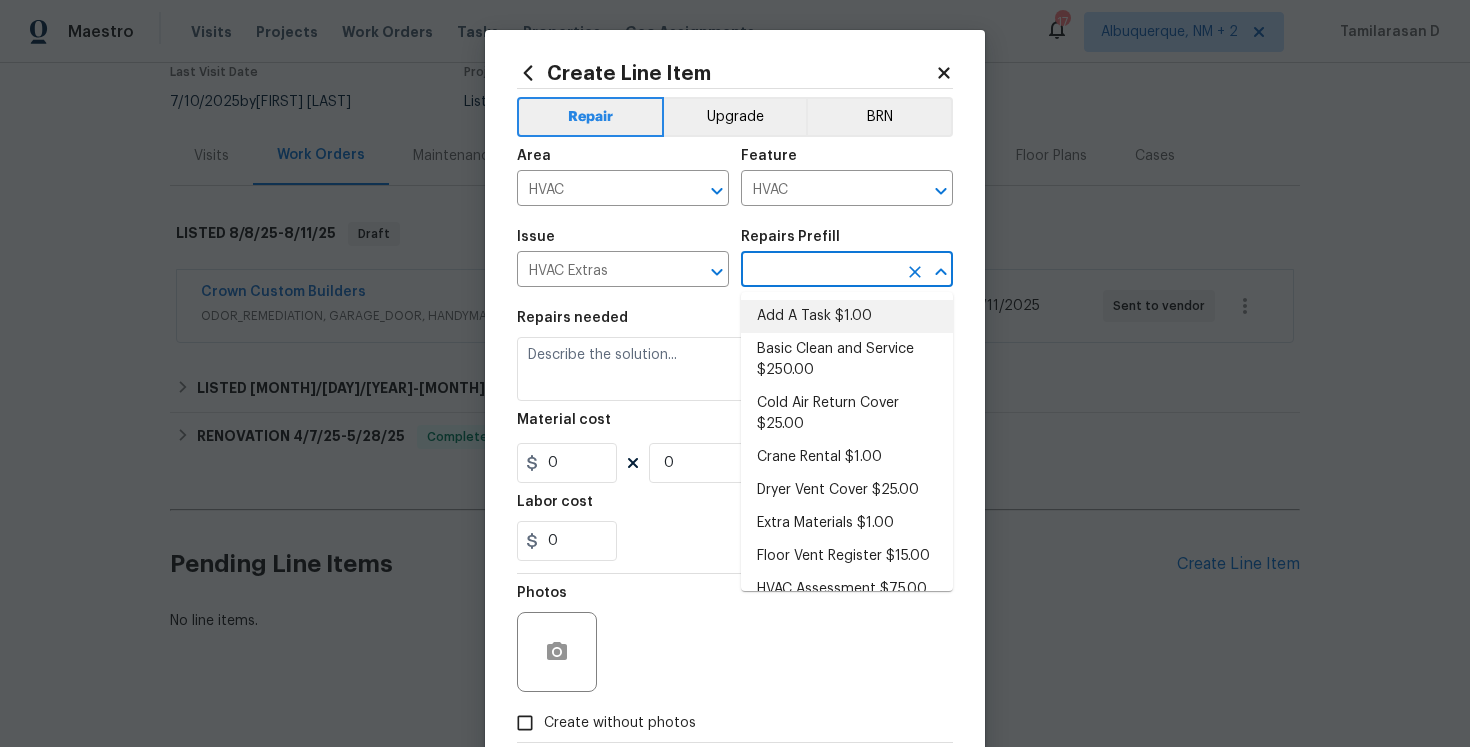 click on "Add A Task $1.00" at bounding box center (847, 316) 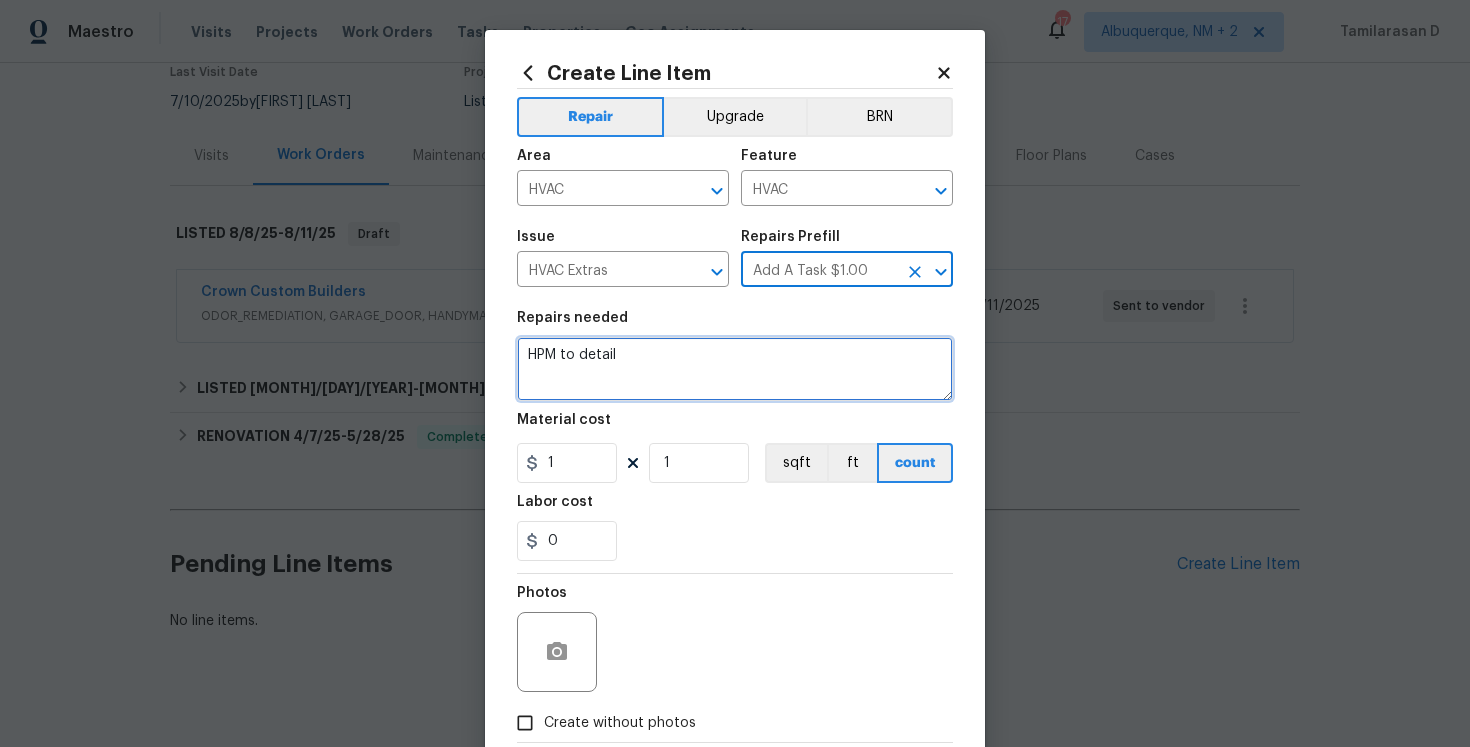 click on "HPM to detail" at bounding box center (735, 369) 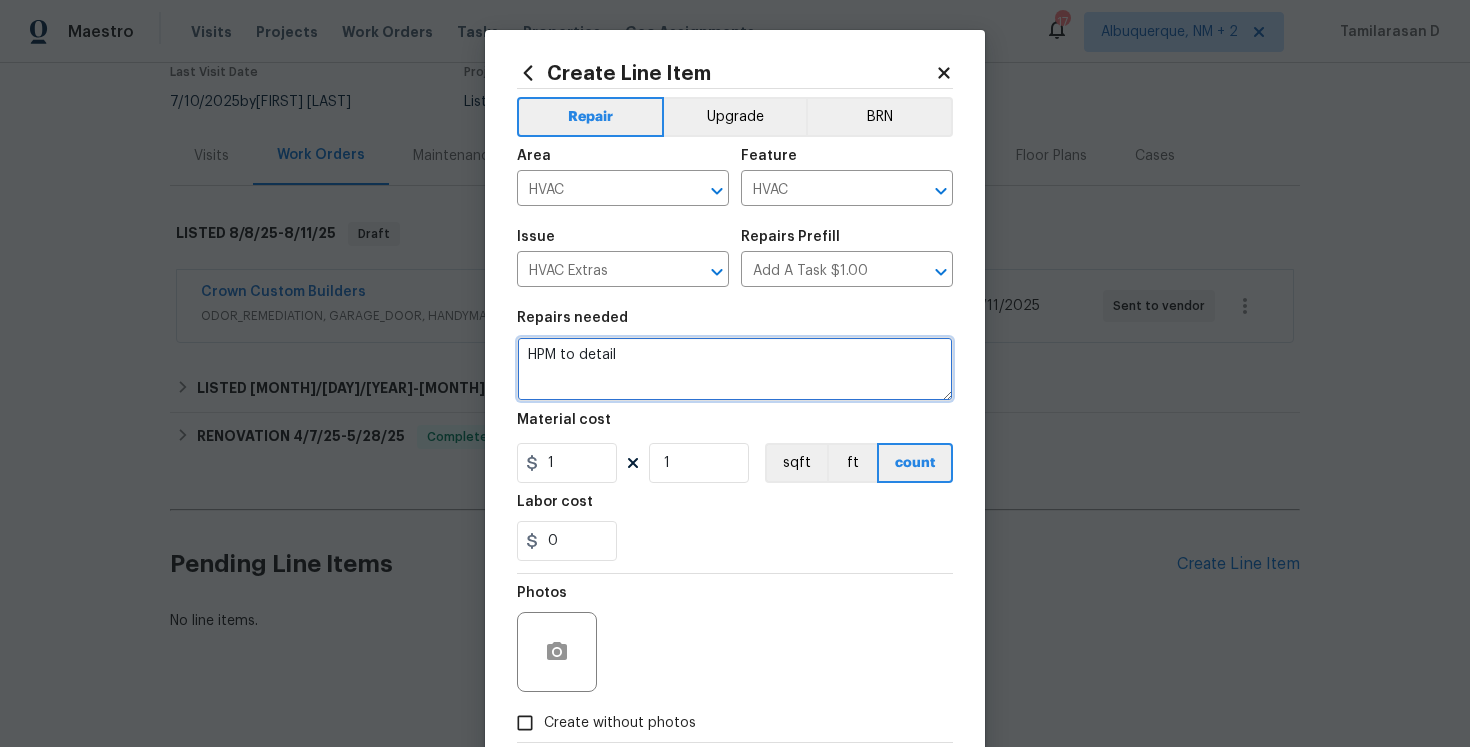 click on "HPM to detail" at bounding box center [735, 369] 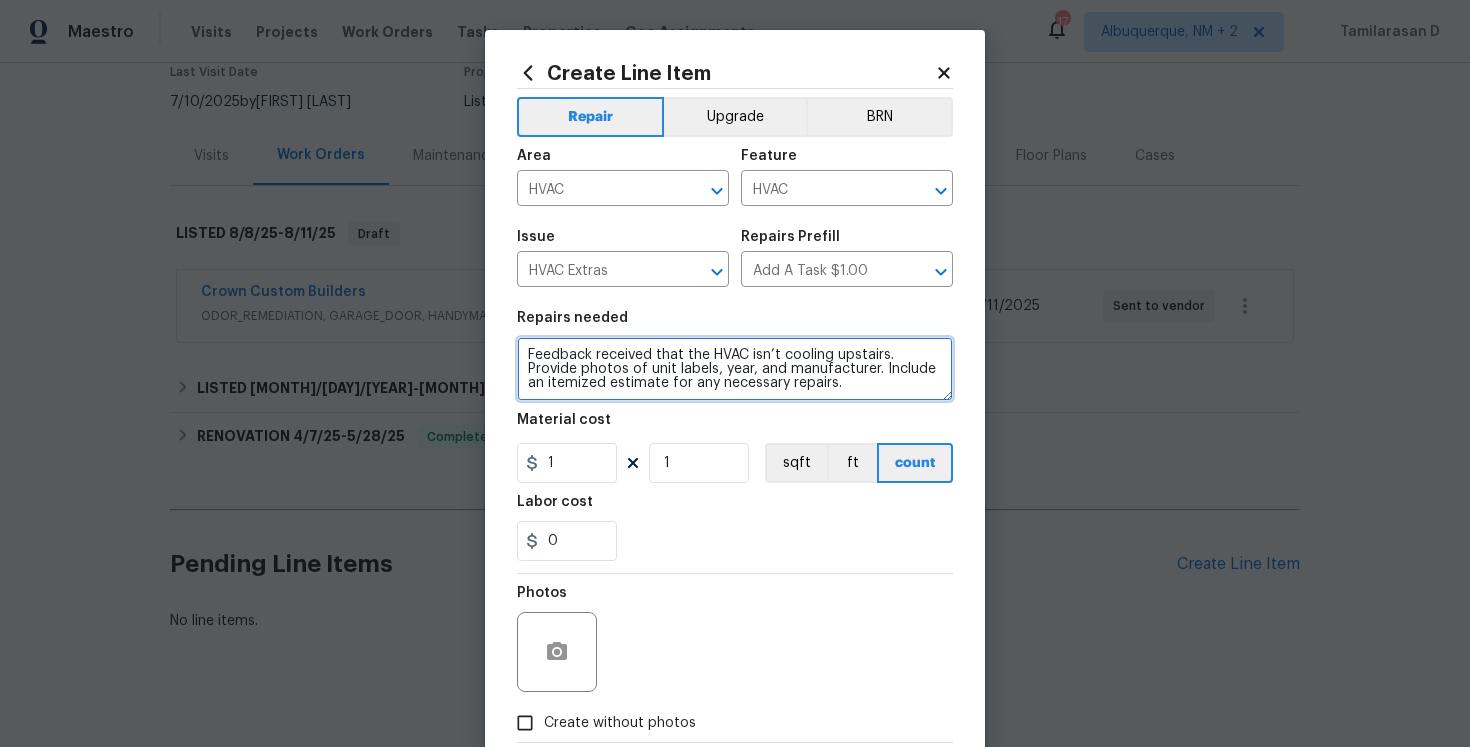 type on "Feedback received that the HVAC isn’t cooling upstairs. Provide photos of unit labels, year, and manufacturer. Include an itemized estimate for any necessary repairs." 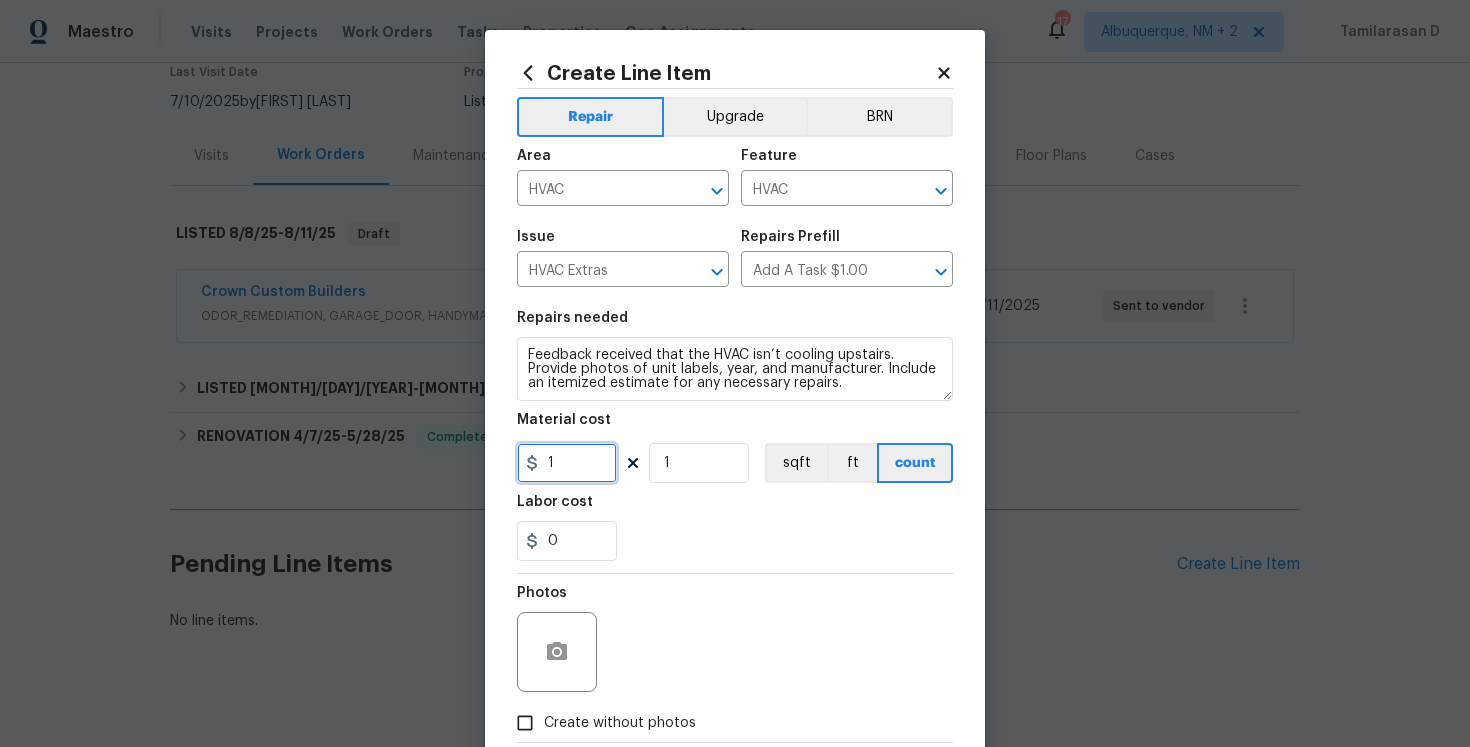 click on "1" at bounding box center (567, 463) 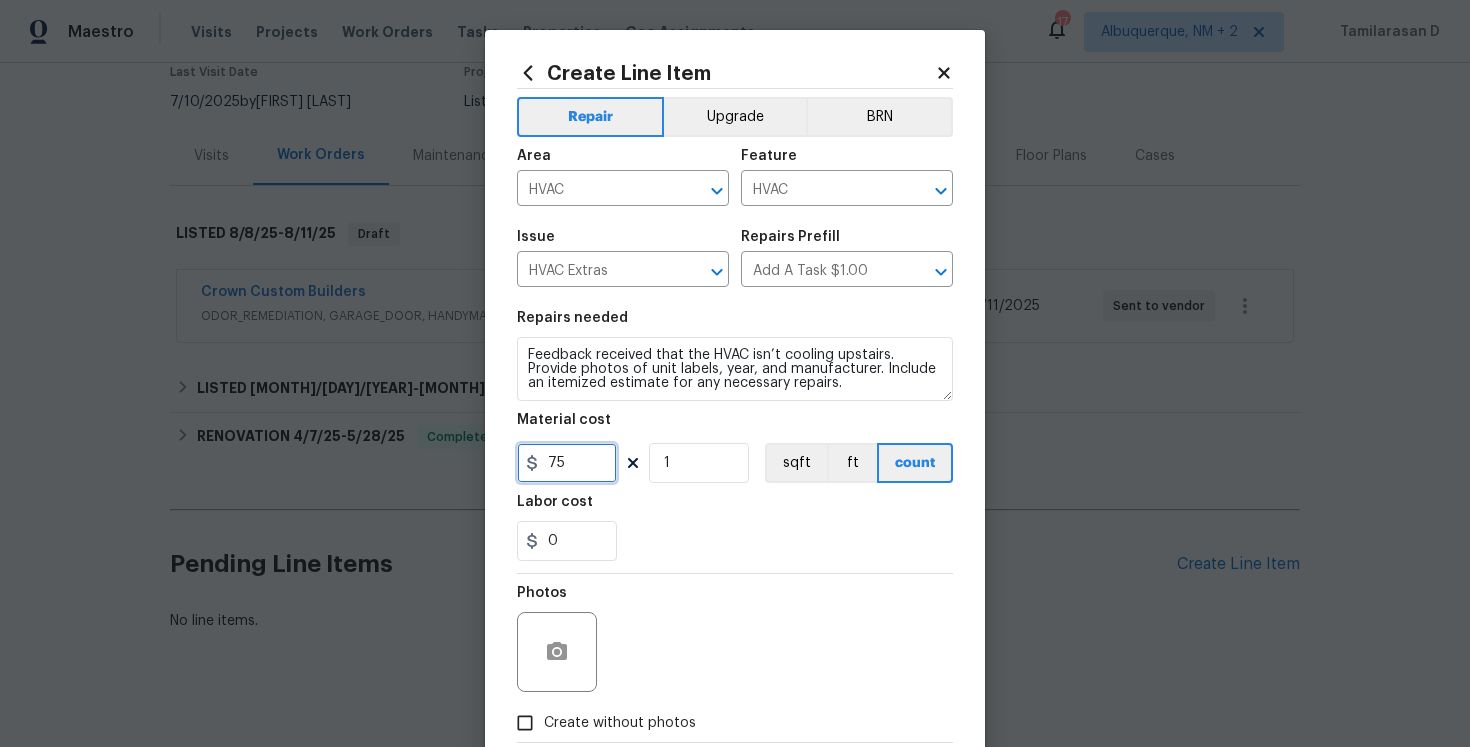 type on "75" 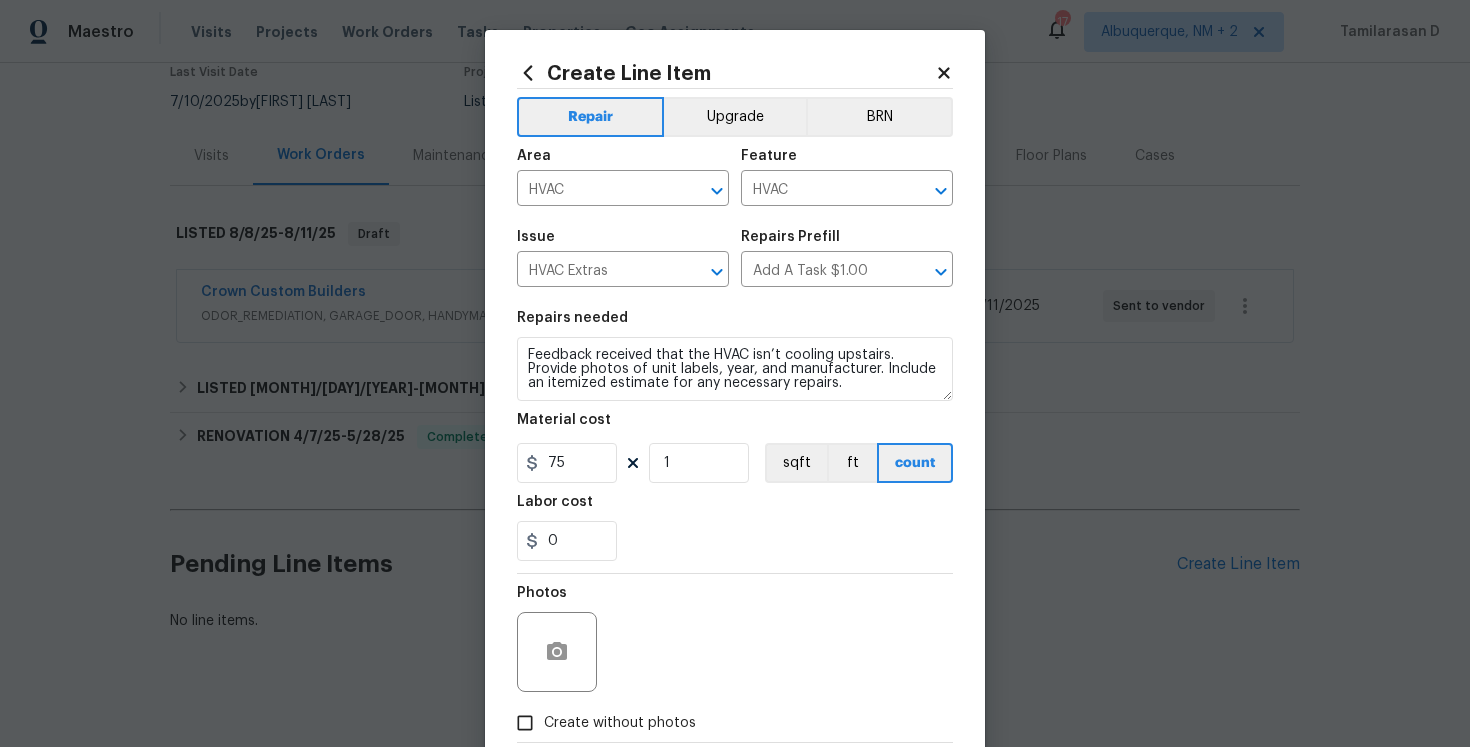 click on "0" at bounding box center (735, 541) 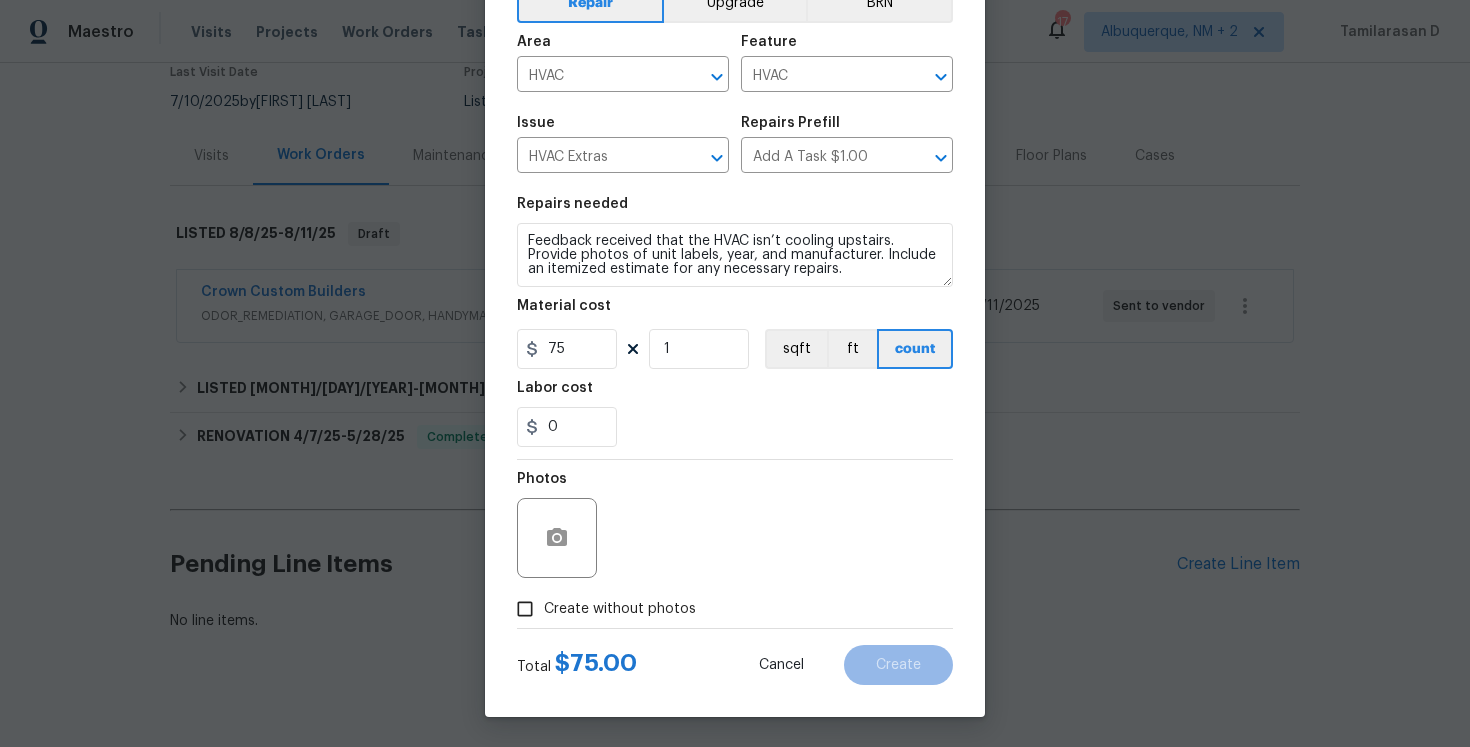 click on "Photos" at bounding box center (559, 525) 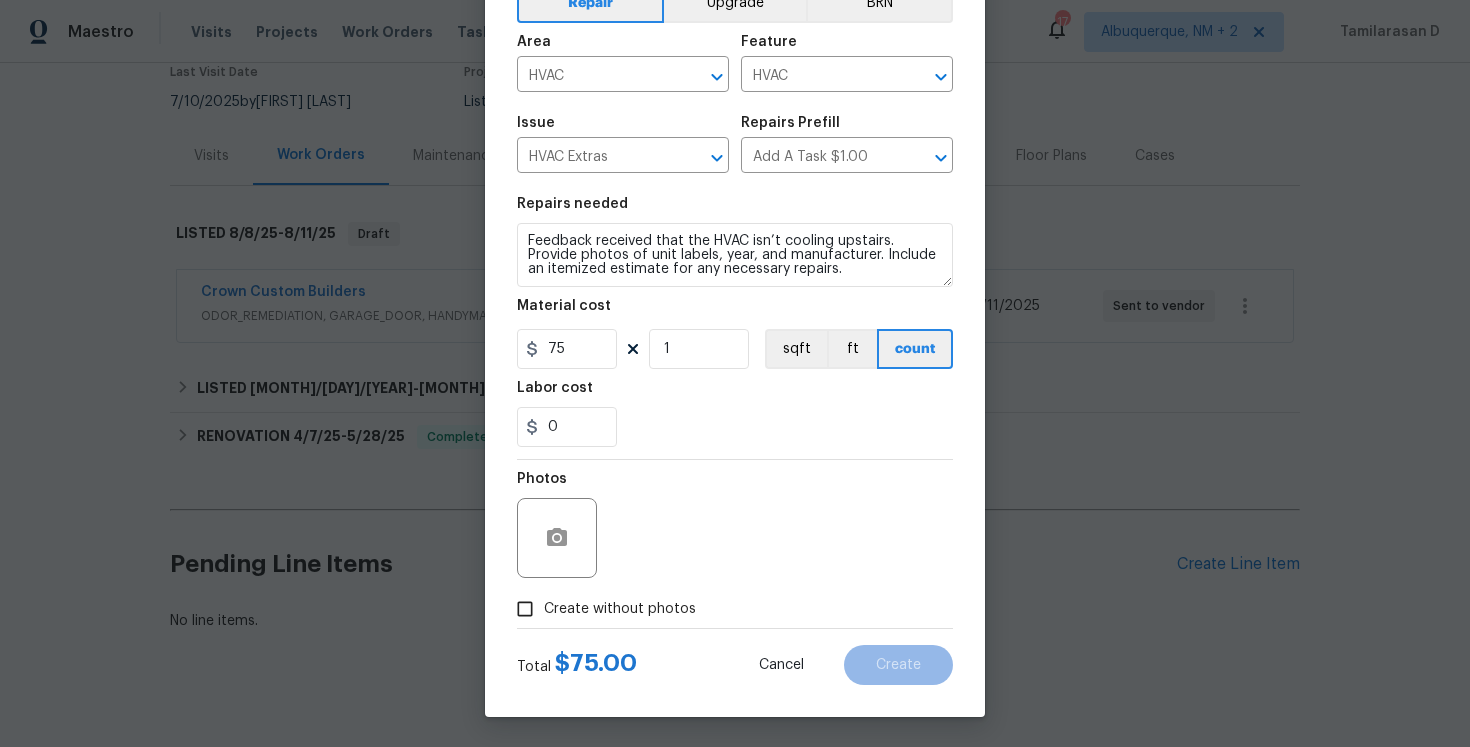 click on "Create without photos" at bounding box center [525, 609] 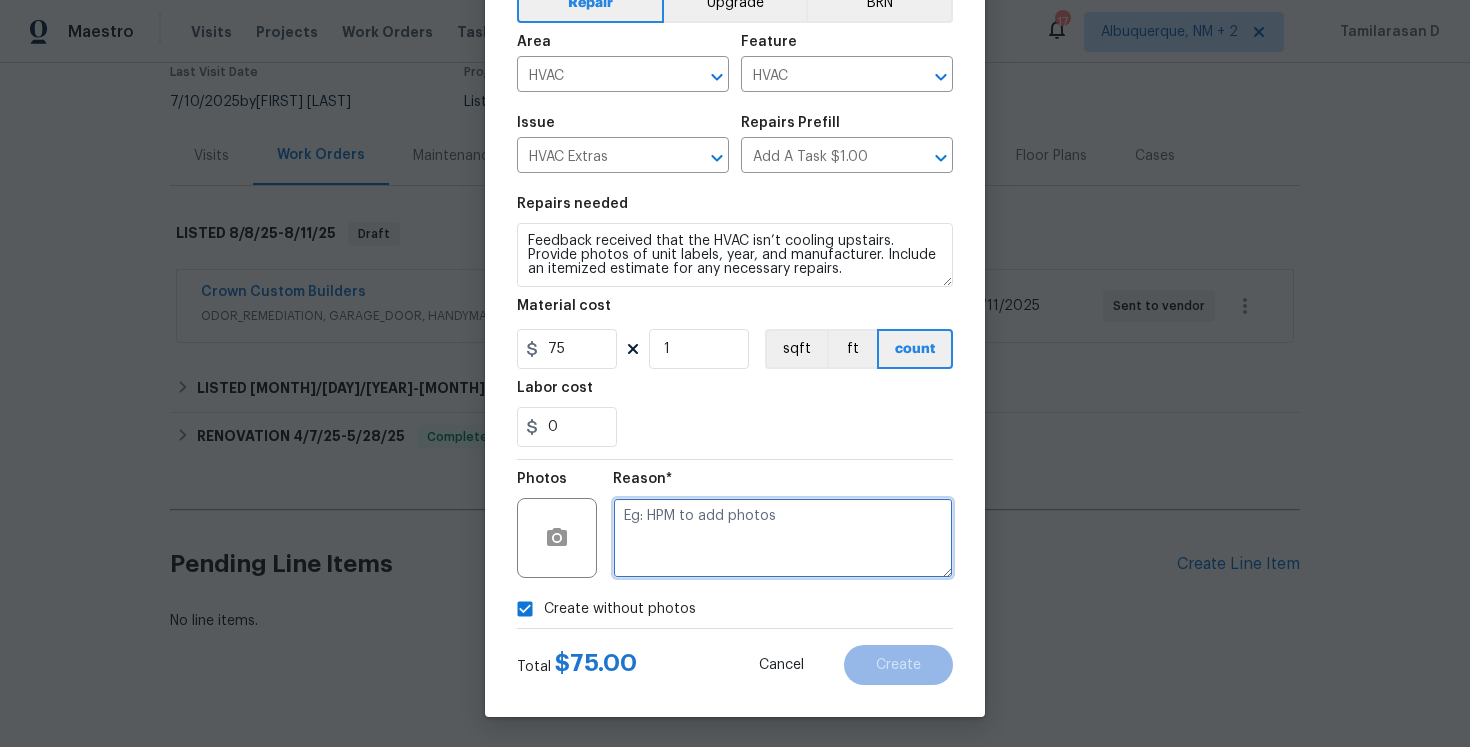 click at bounding box center [783, 538] 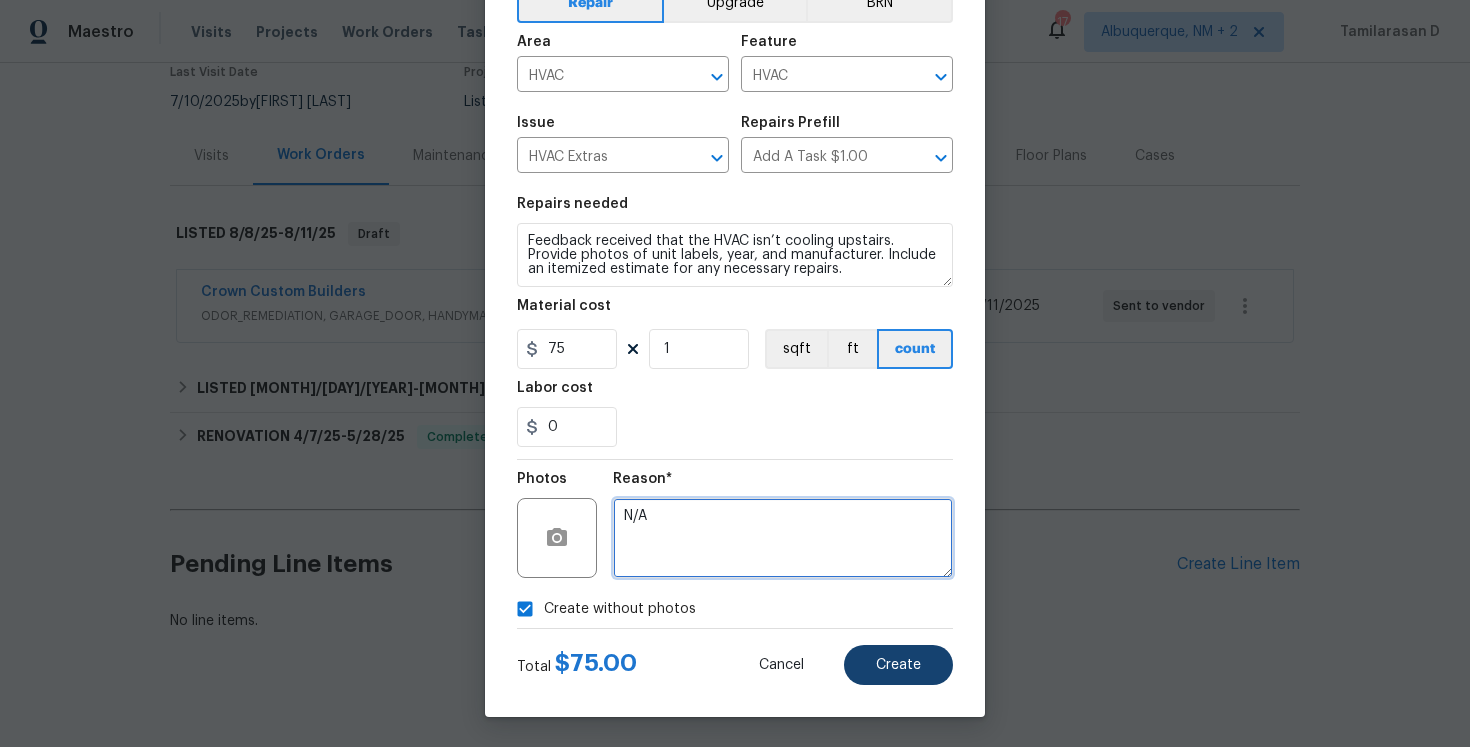 type on "N/A" 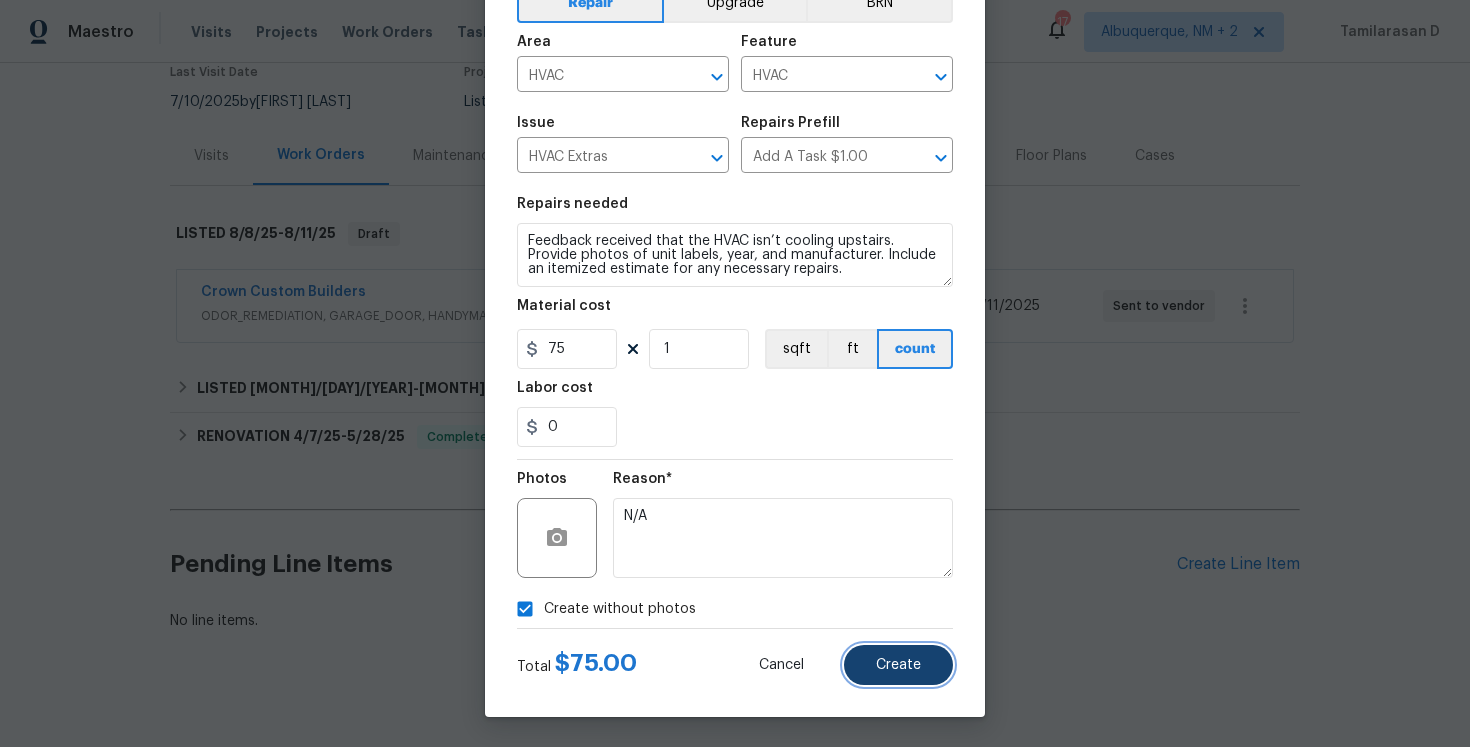 click on "Create" at bounding box center (898, 665) 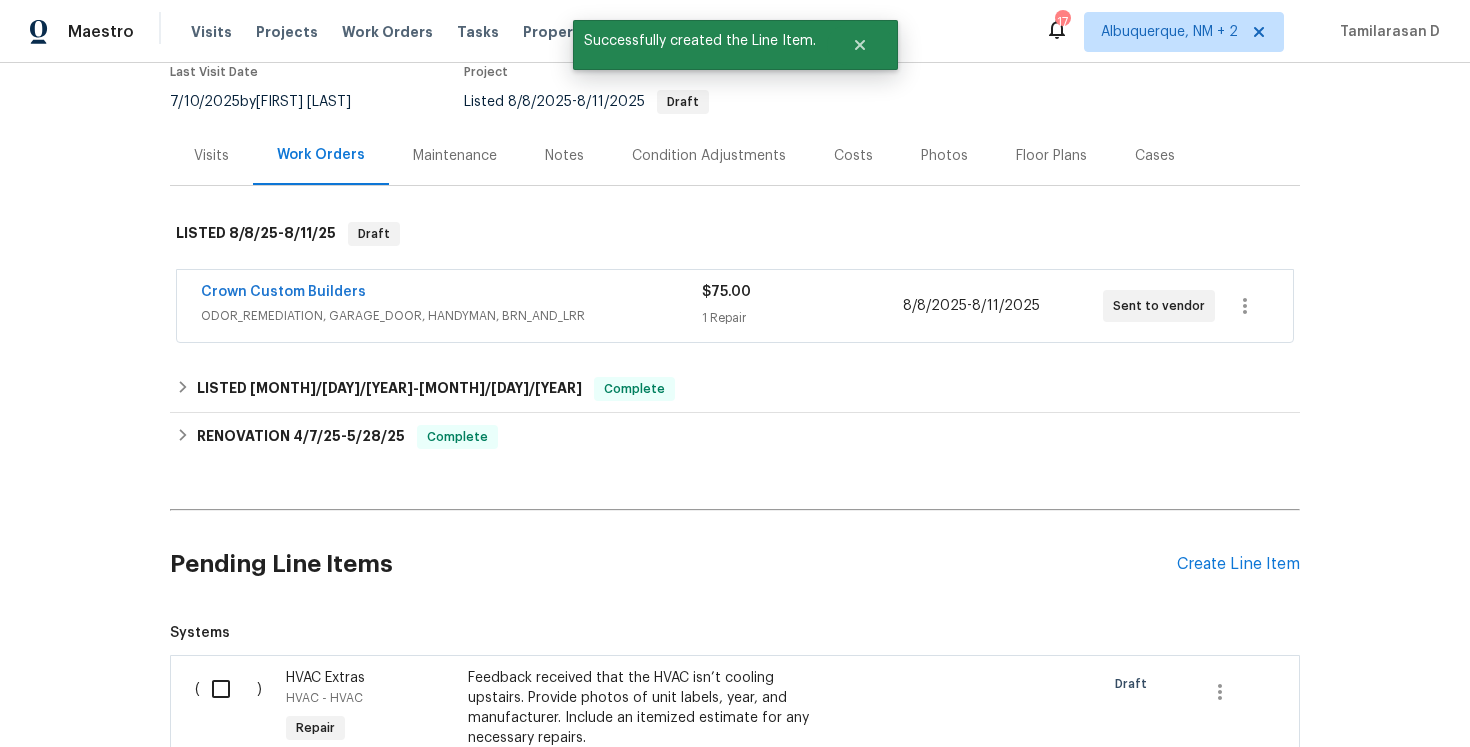 scroll, scrollTop: 466, scrollLeft: 0, axis: vertical 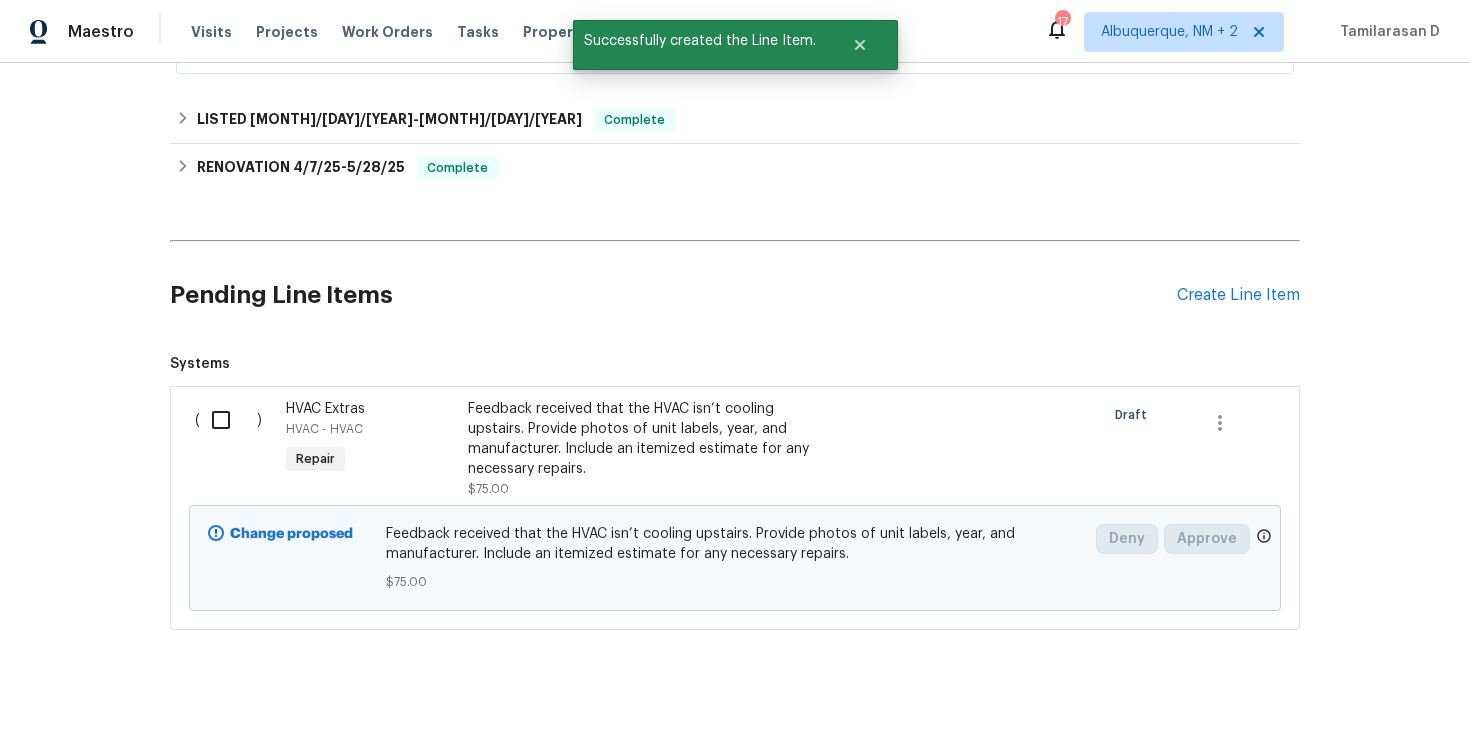 click at bounding box center (228, 420) 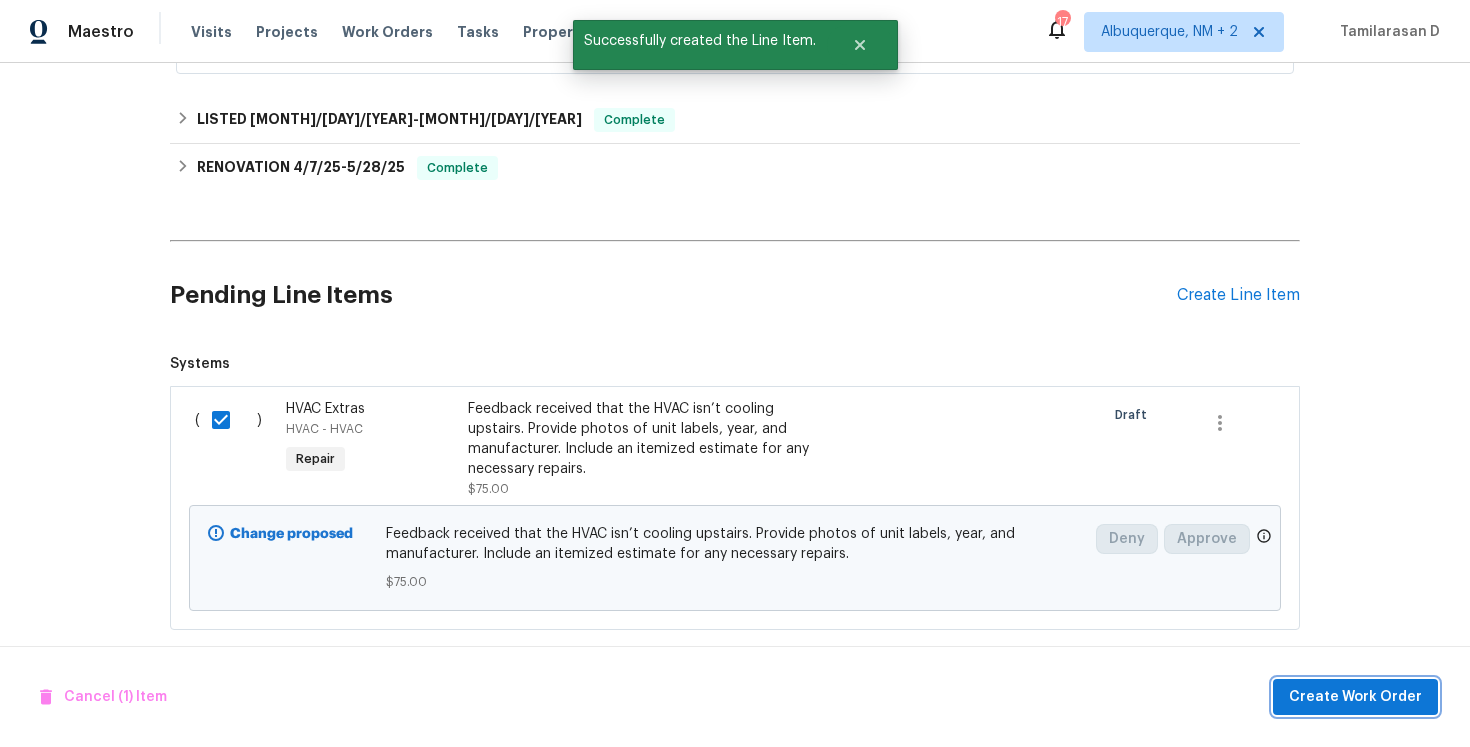 click on "Create Work Order" at bounding box center [1355, 697] 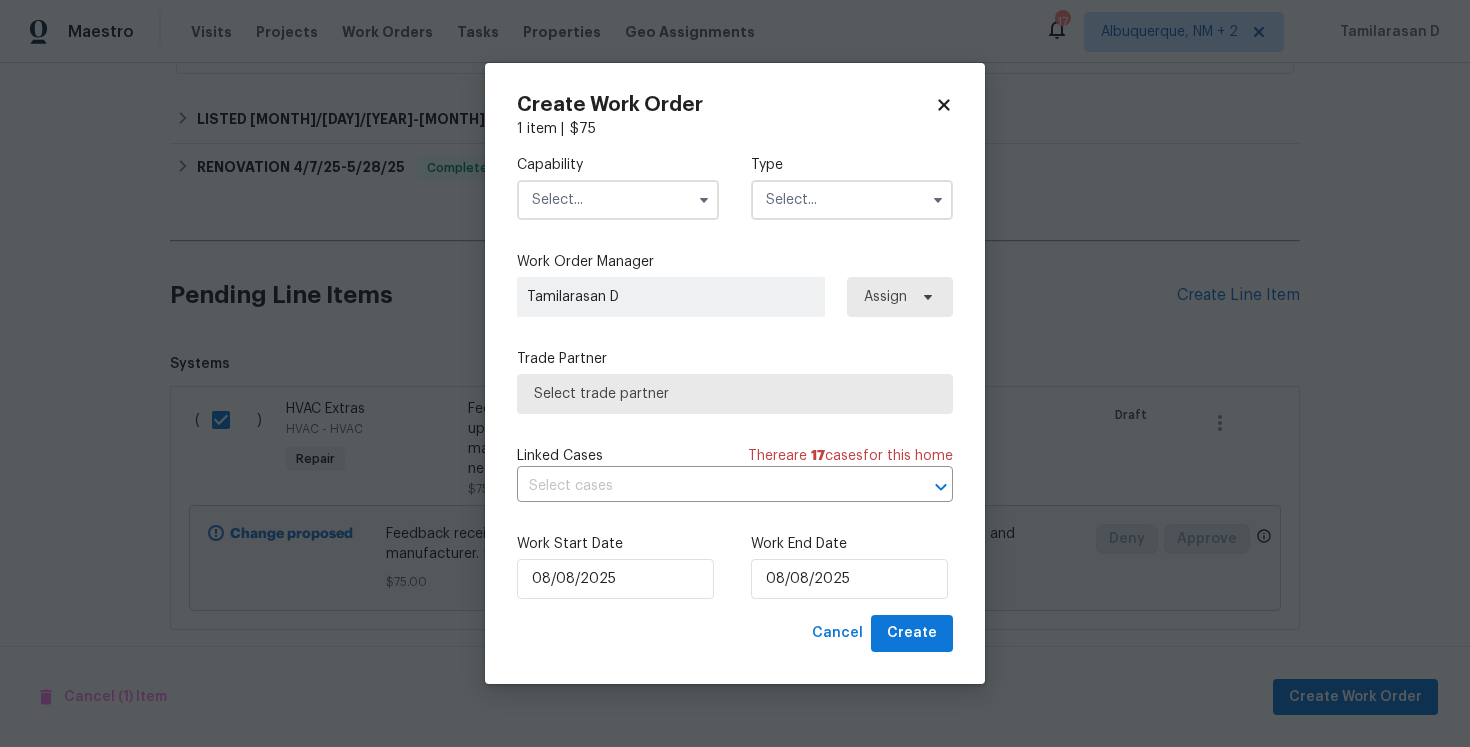 click at bounding box center [852, 200] 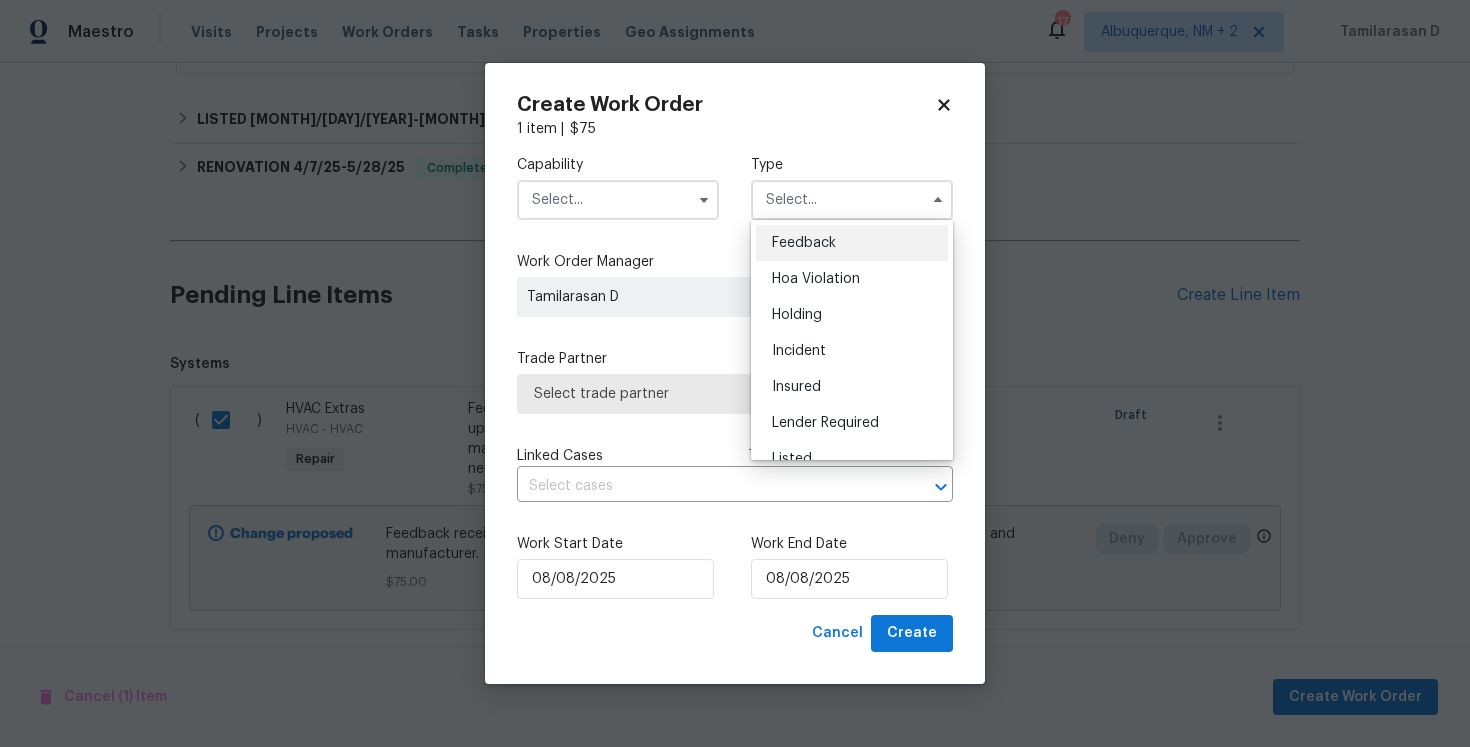 click on "Feedback" at bounding box center [852, 243] 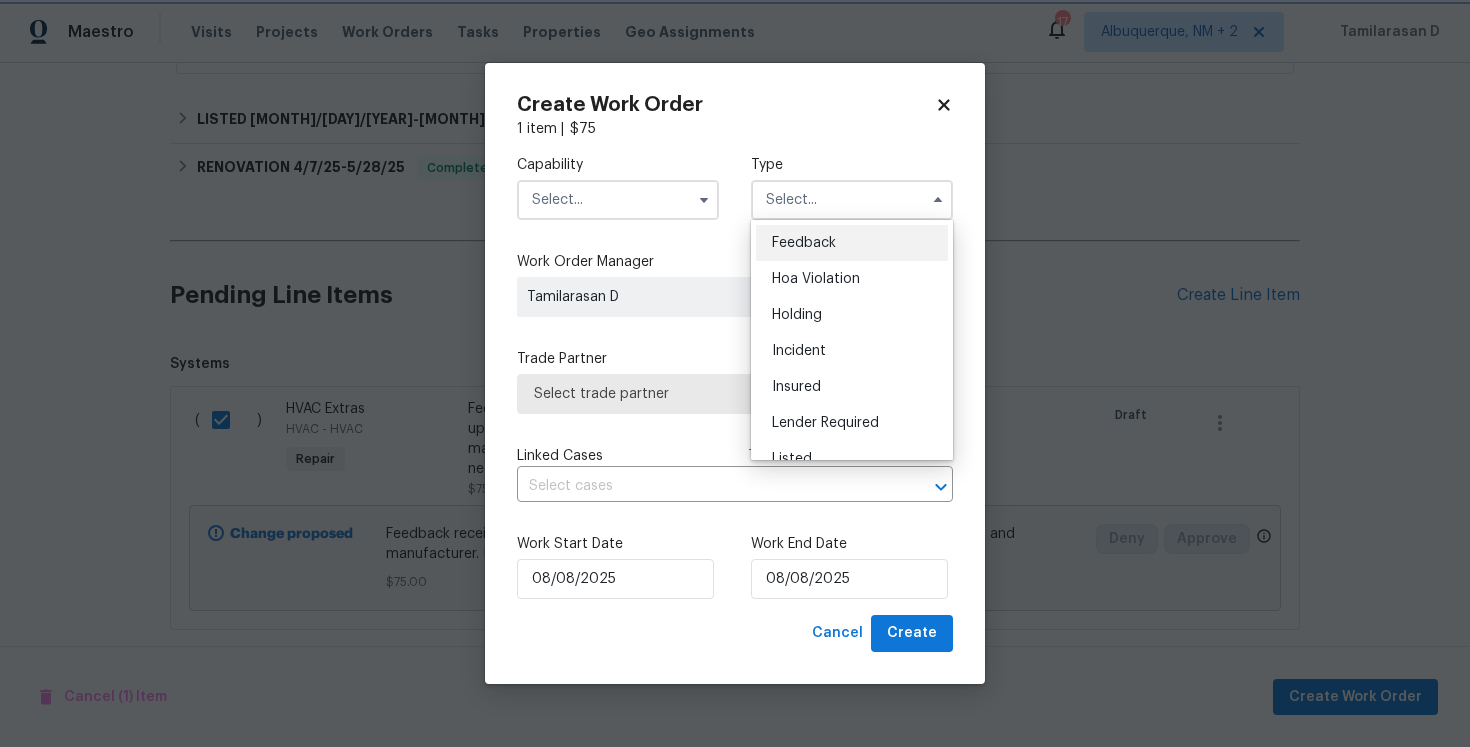 type on "Feedback" 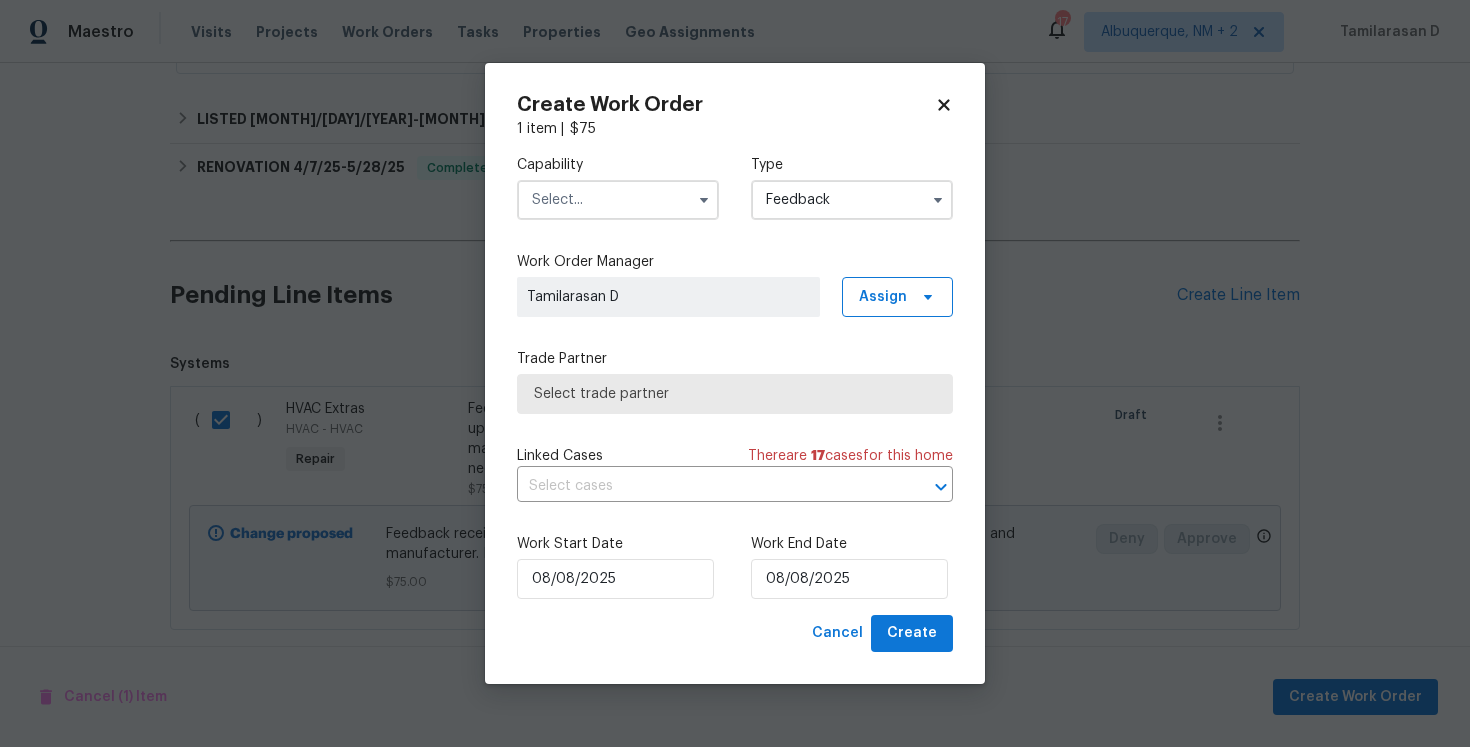click at bounding box center [618, 200] 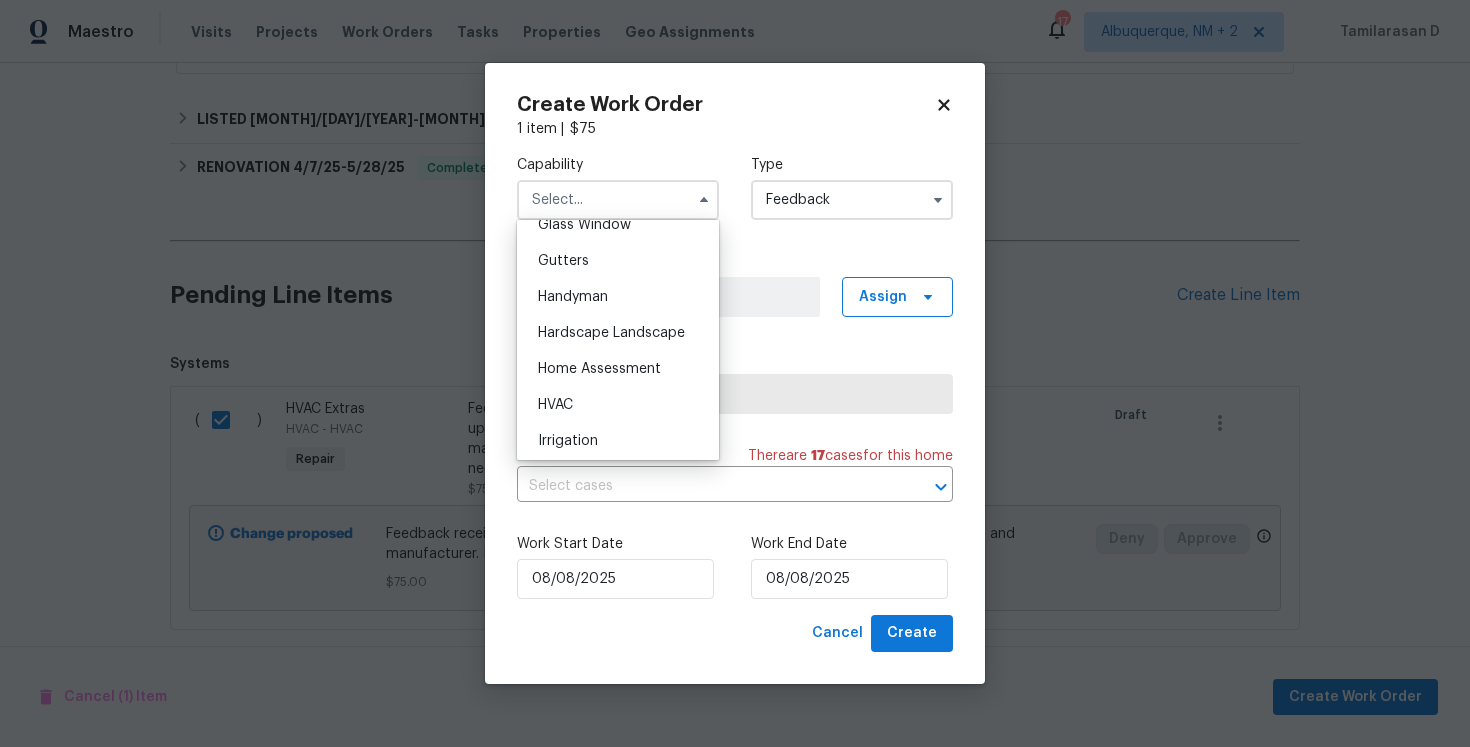 scroll, scrollTop: 1066, scrollLeft: 0, axis: vertical 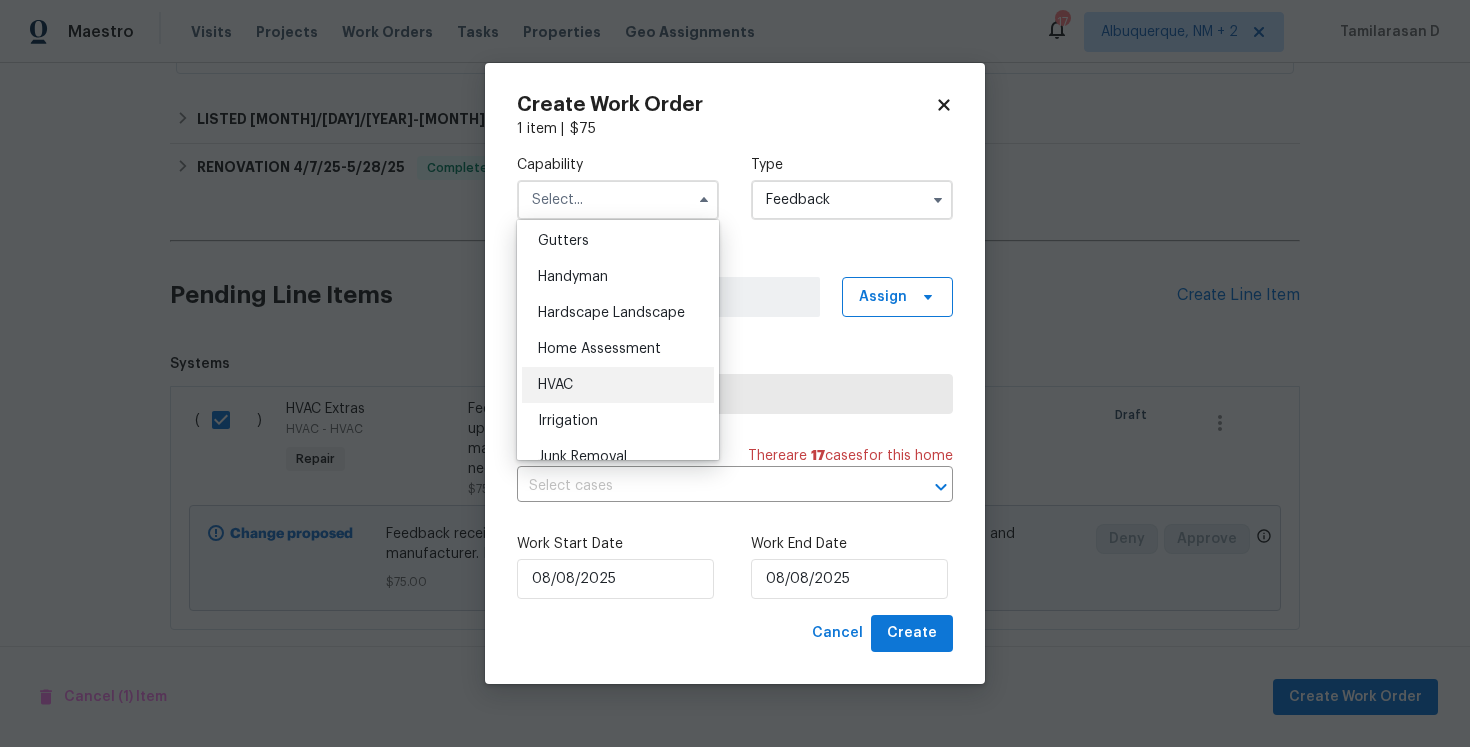 click on "HVAC" at bounding box center [555, 385] 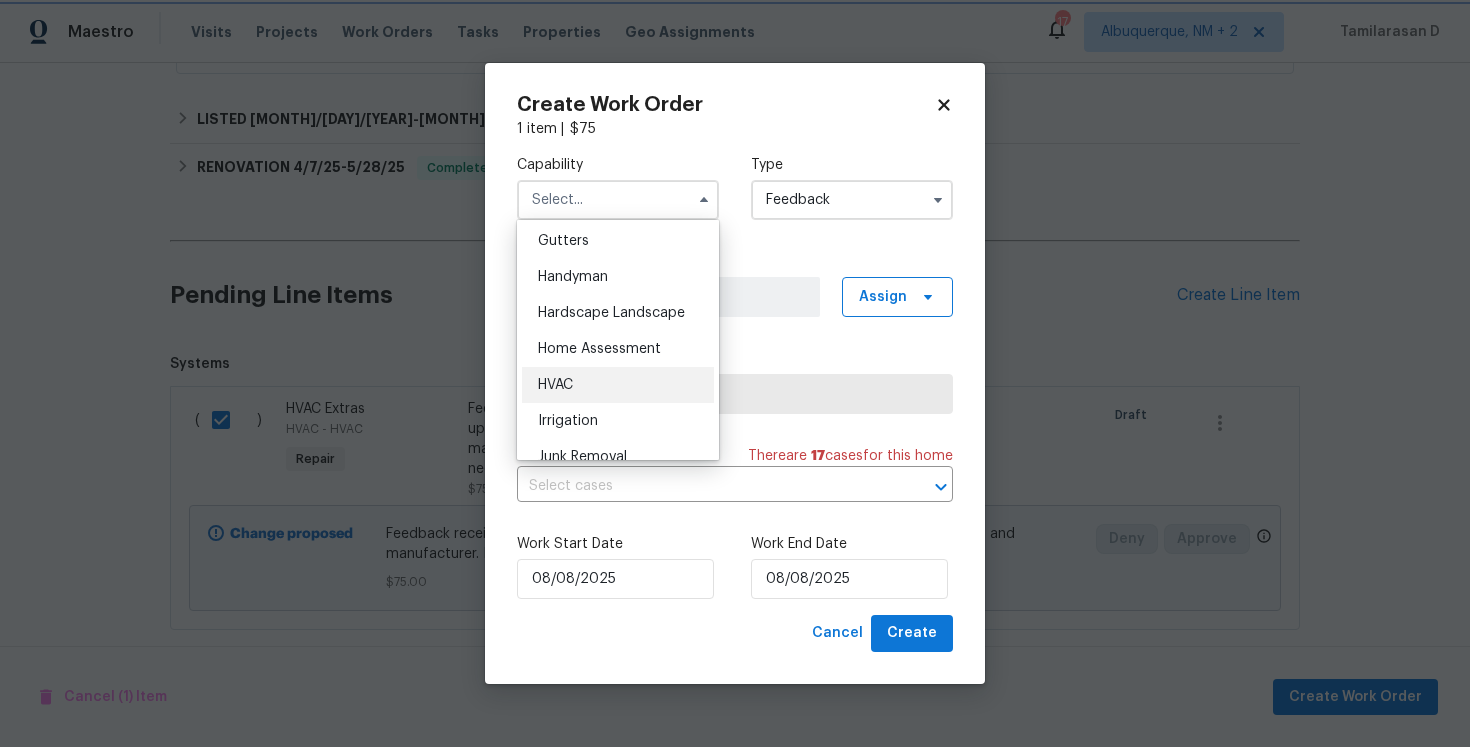 type on "HVAC" 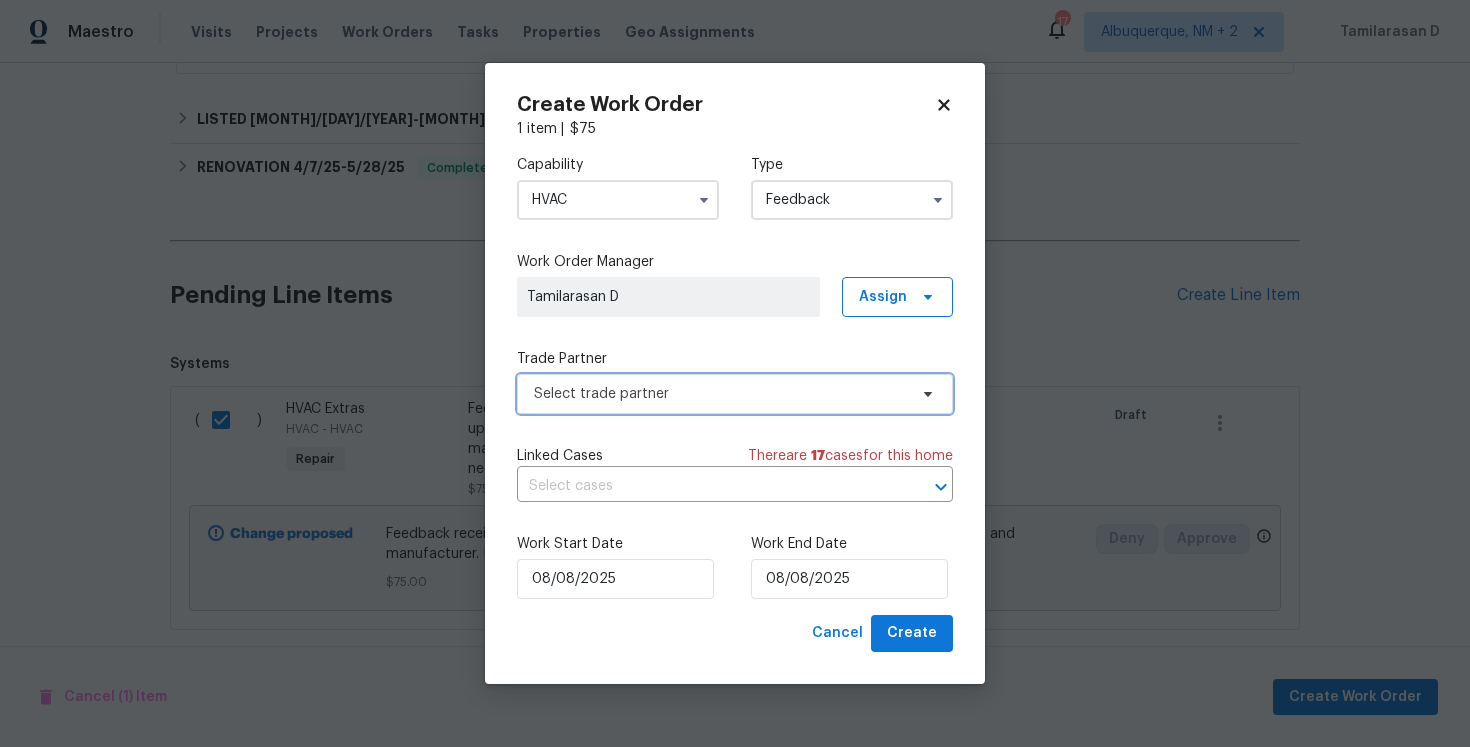 click on "Select trade partner" at bounding box center [735, 394] 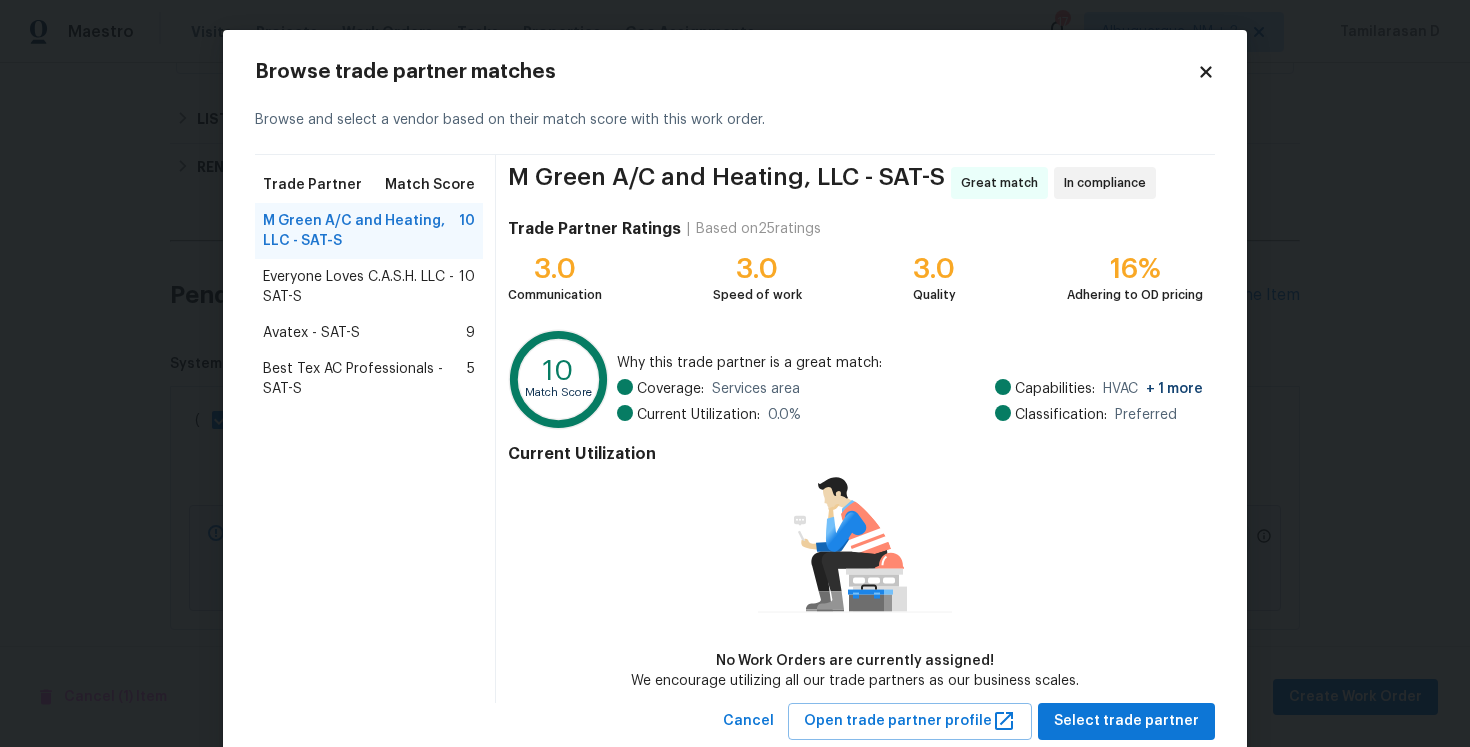click on "Everyone Loves C.A.S.H. LLC - SAT-S" at bounding box center (361, 287) 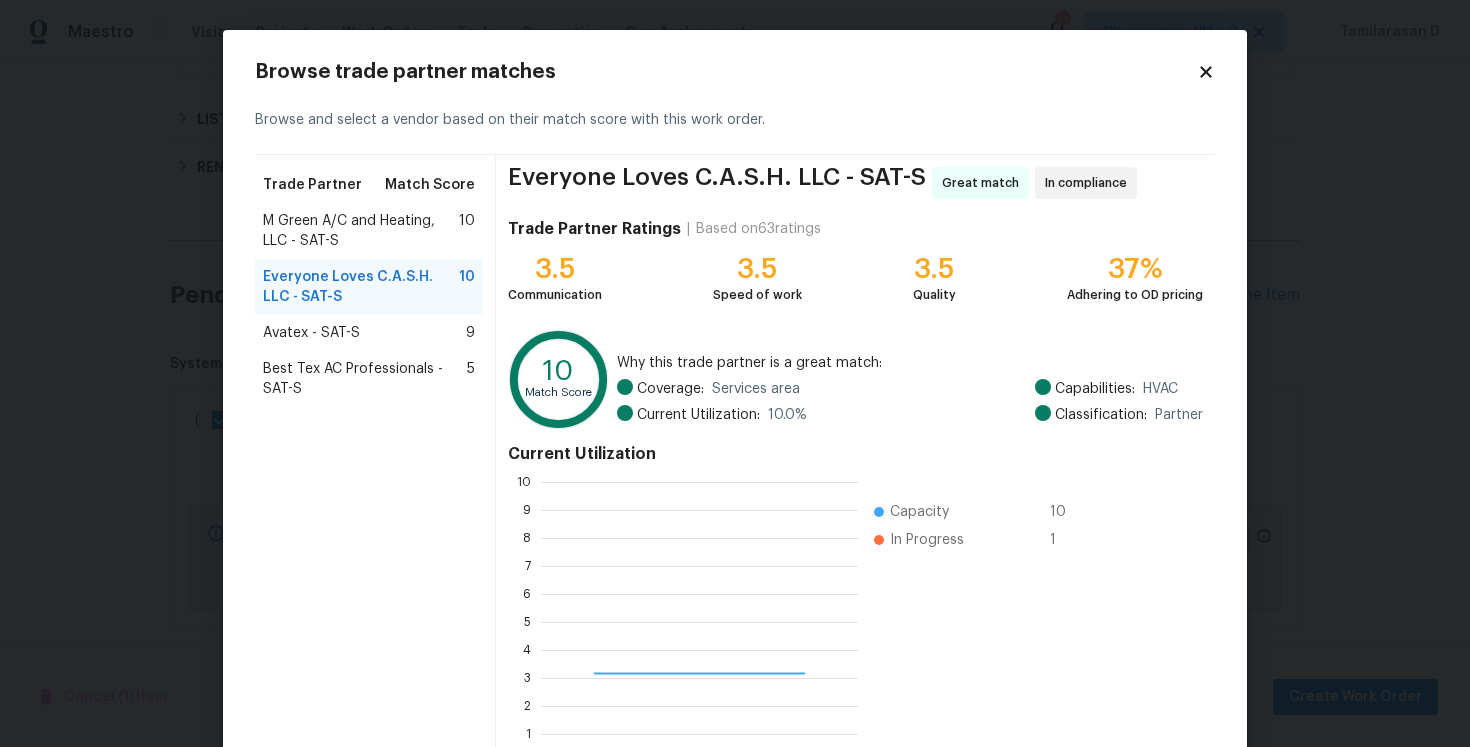 scroll, scrollTop: 2, scrollLeft: 2, axis: both 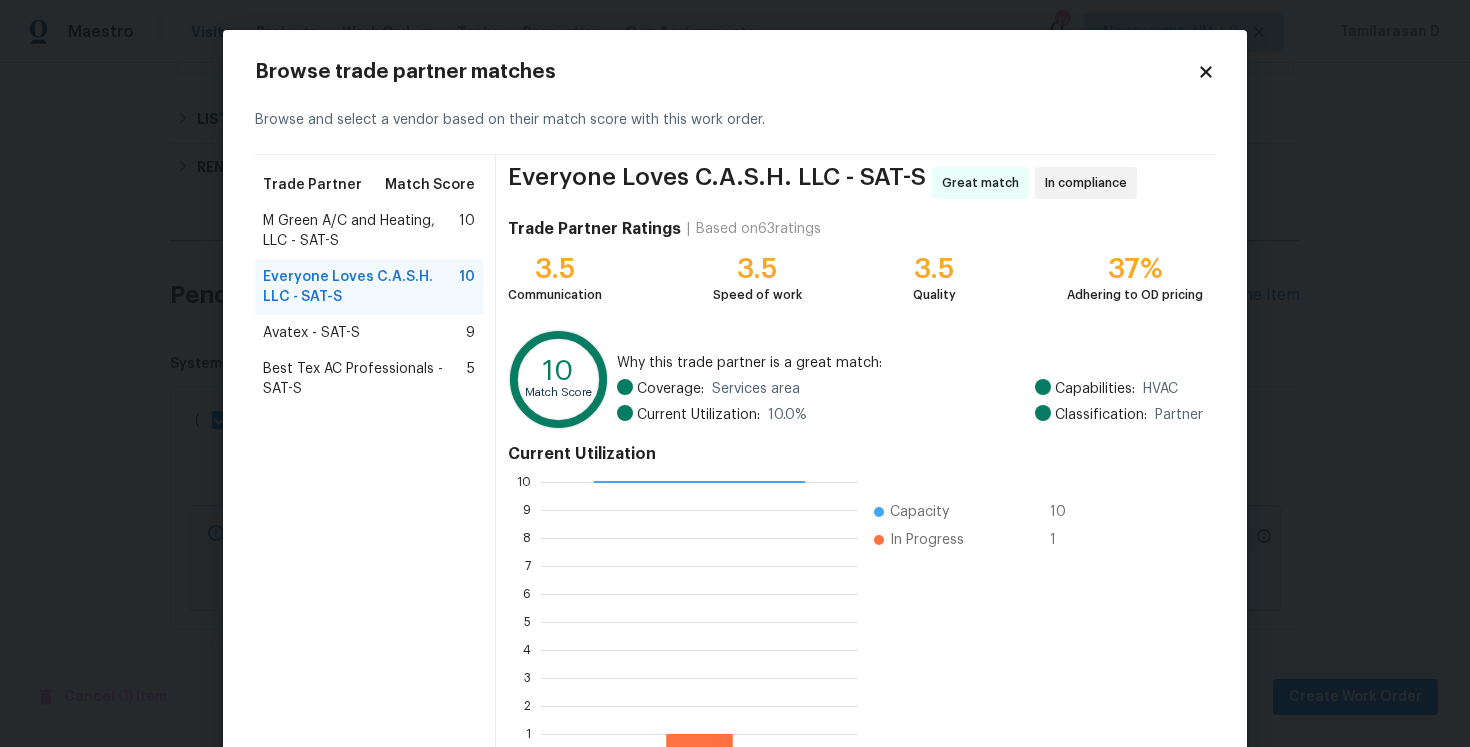 click on "M Green A/C and Heating, LLC - SAT-S" at bounding box center (361, 231) 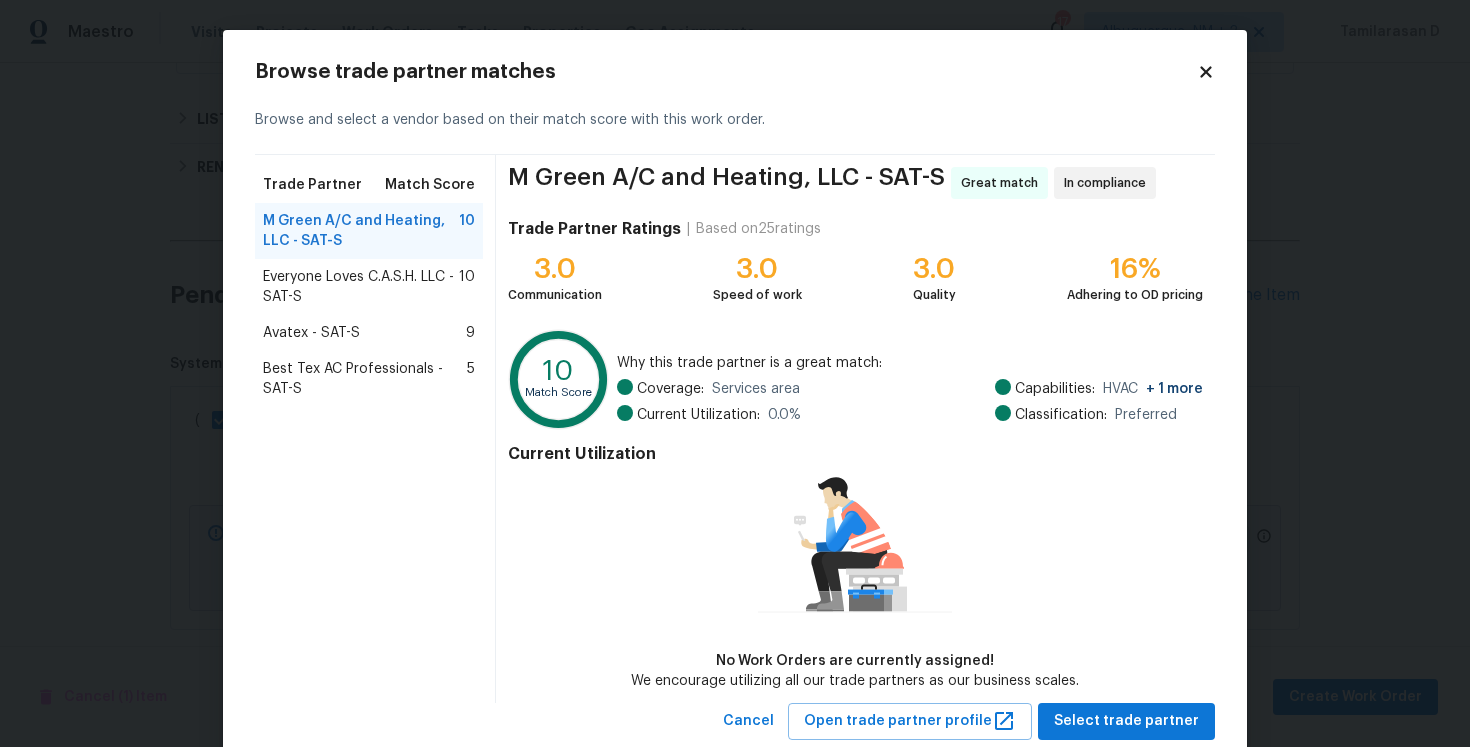 scroll, scrollTop: 53, scrollLeft: 0, axis: vertical 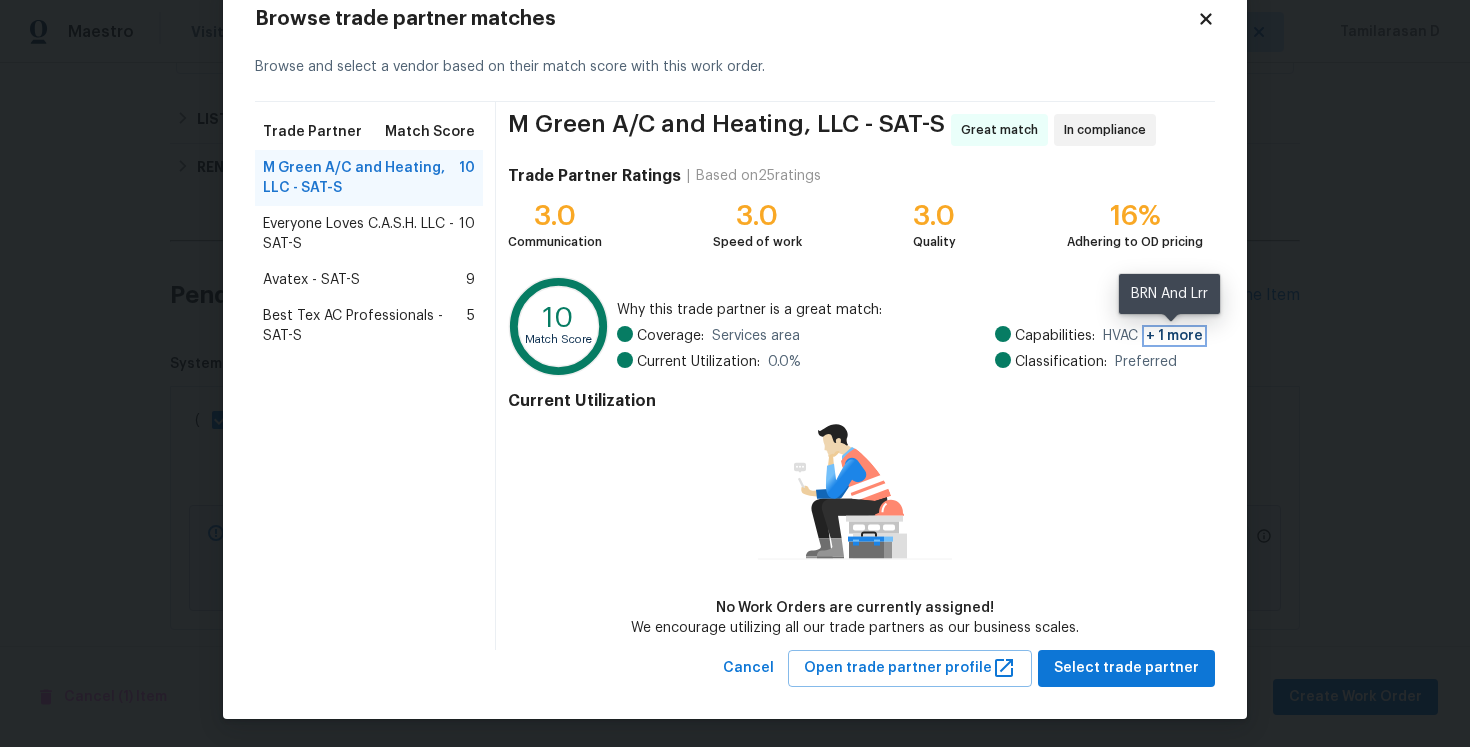 click on "+ 1 more" at bounding box center (1174, 336) 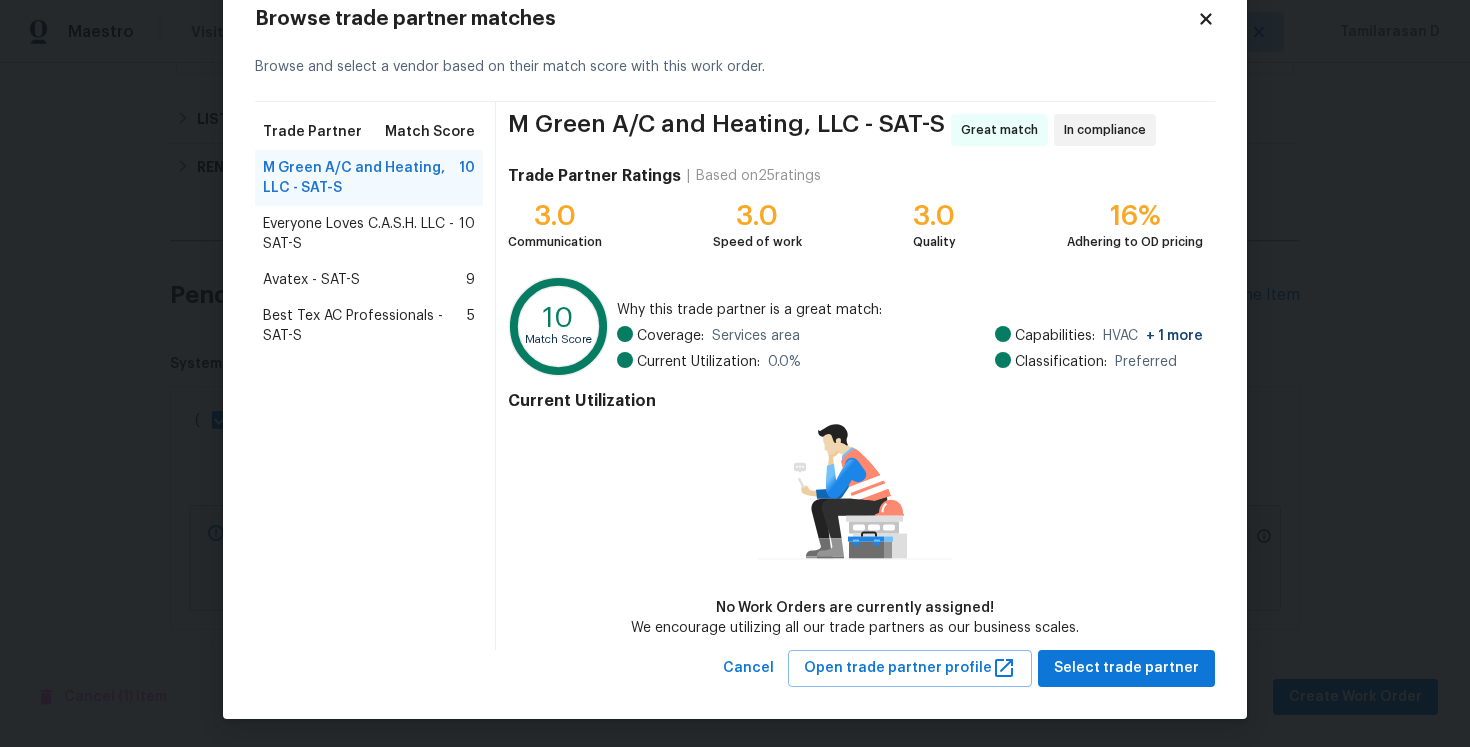 click on "Everyone Loves C.A.S.H. LLC - SAT-S" at bounding box center [361, 234] 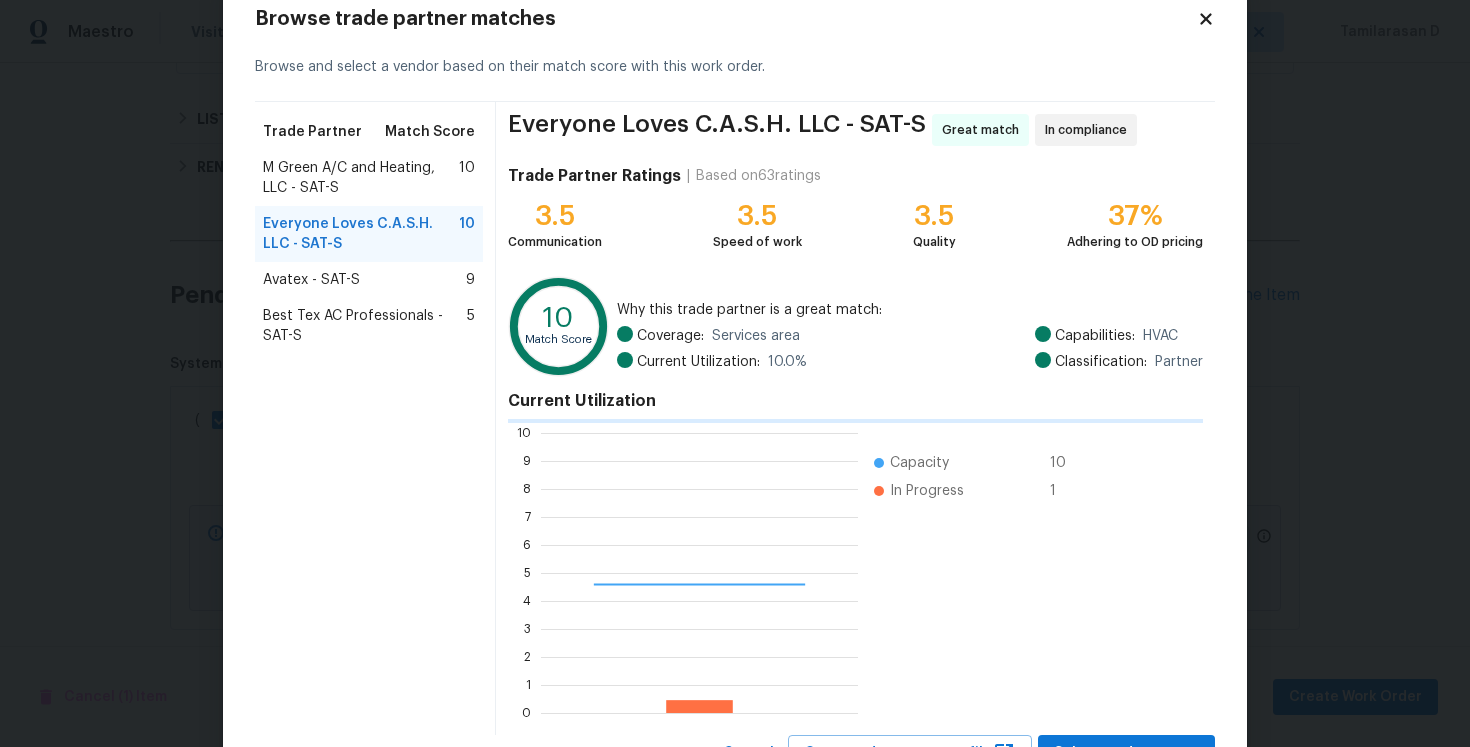 scroll, scrollTop: 2, scrollLeft: 2, axis: both 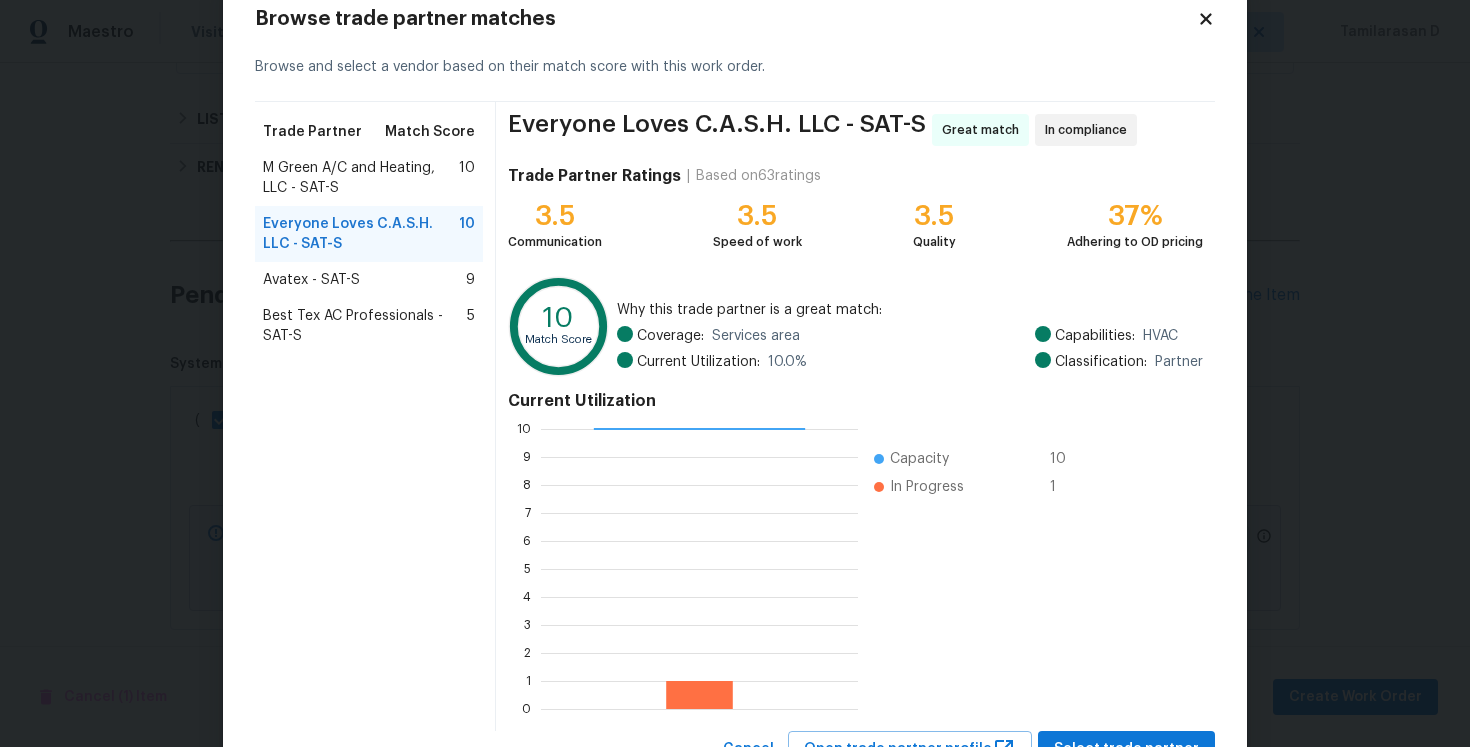click on "M Green A/C and Heating, LLC - SAT-S" at bounding box center [361, 178] 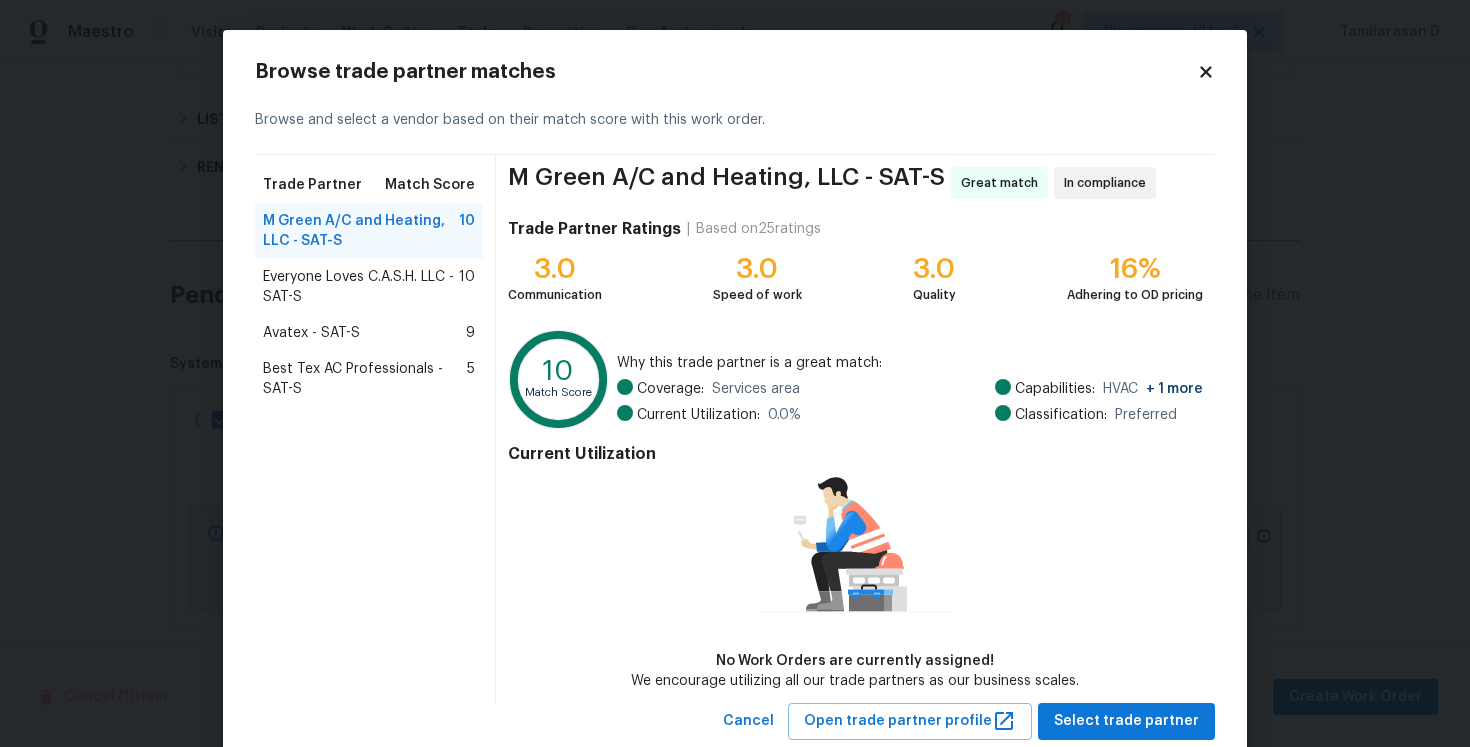scroll, scrollTop: 53, scrollLeft: 0, axis: vertical 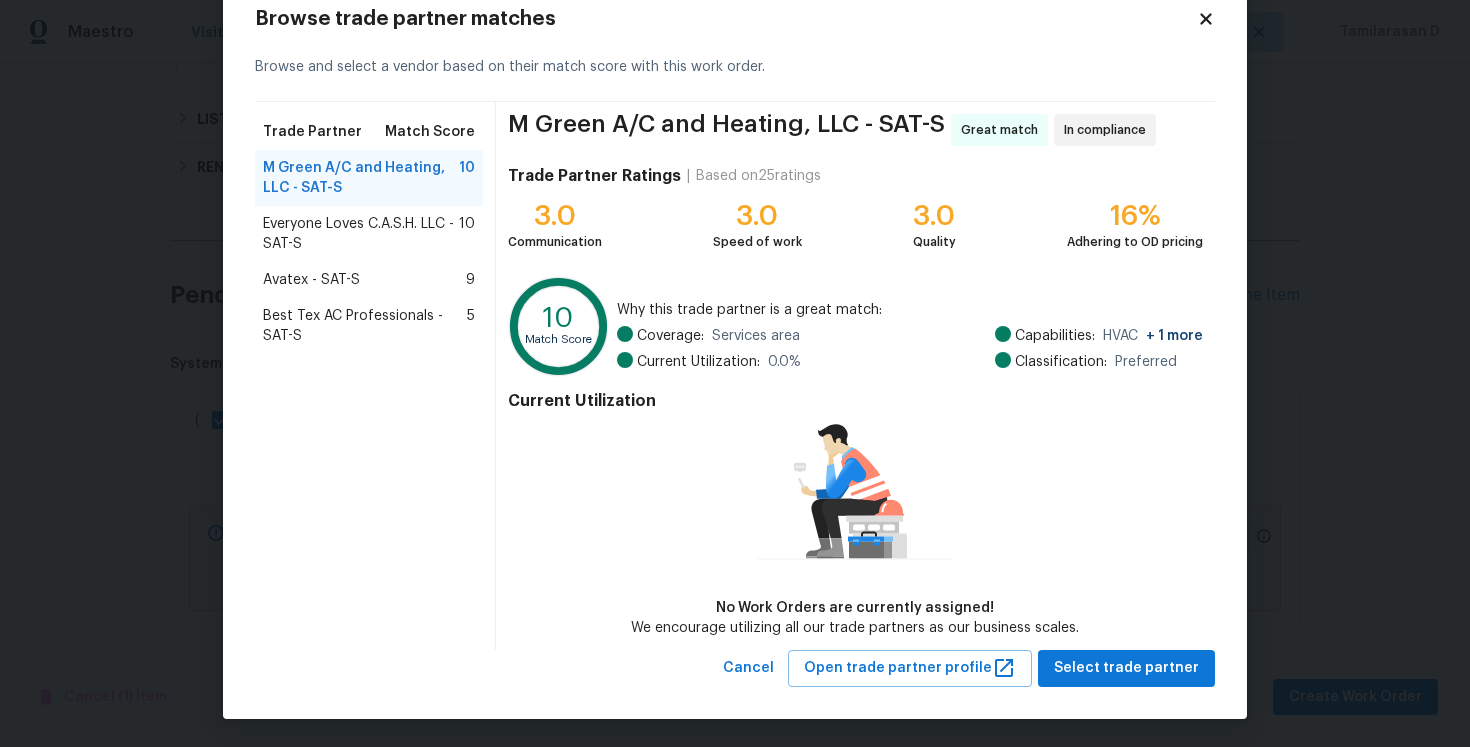 click on "Everyone Loves C.A.S.H. LLC - SAT-S" at bounding box center [361, 234] 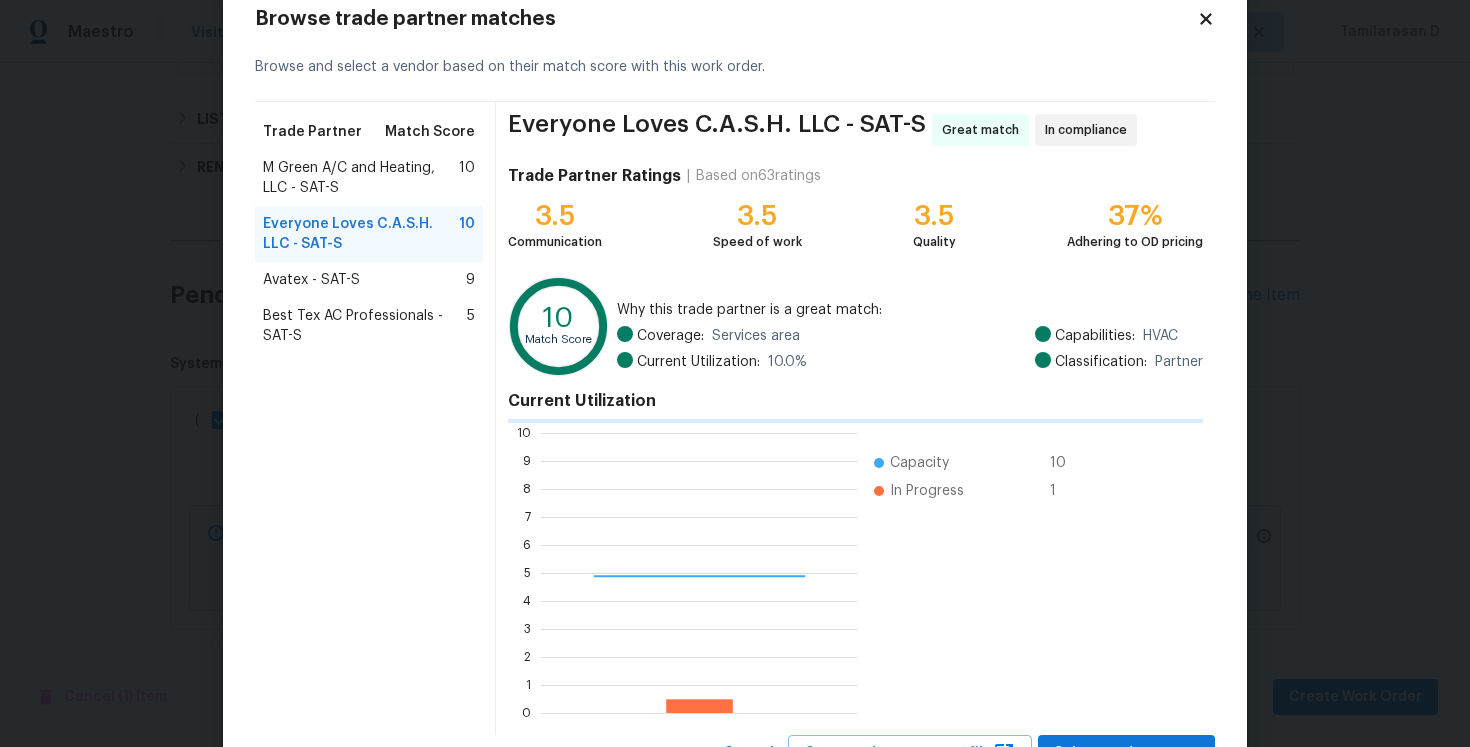 scroll, scrollTop: 2, scrollLeft: 2, axis: both 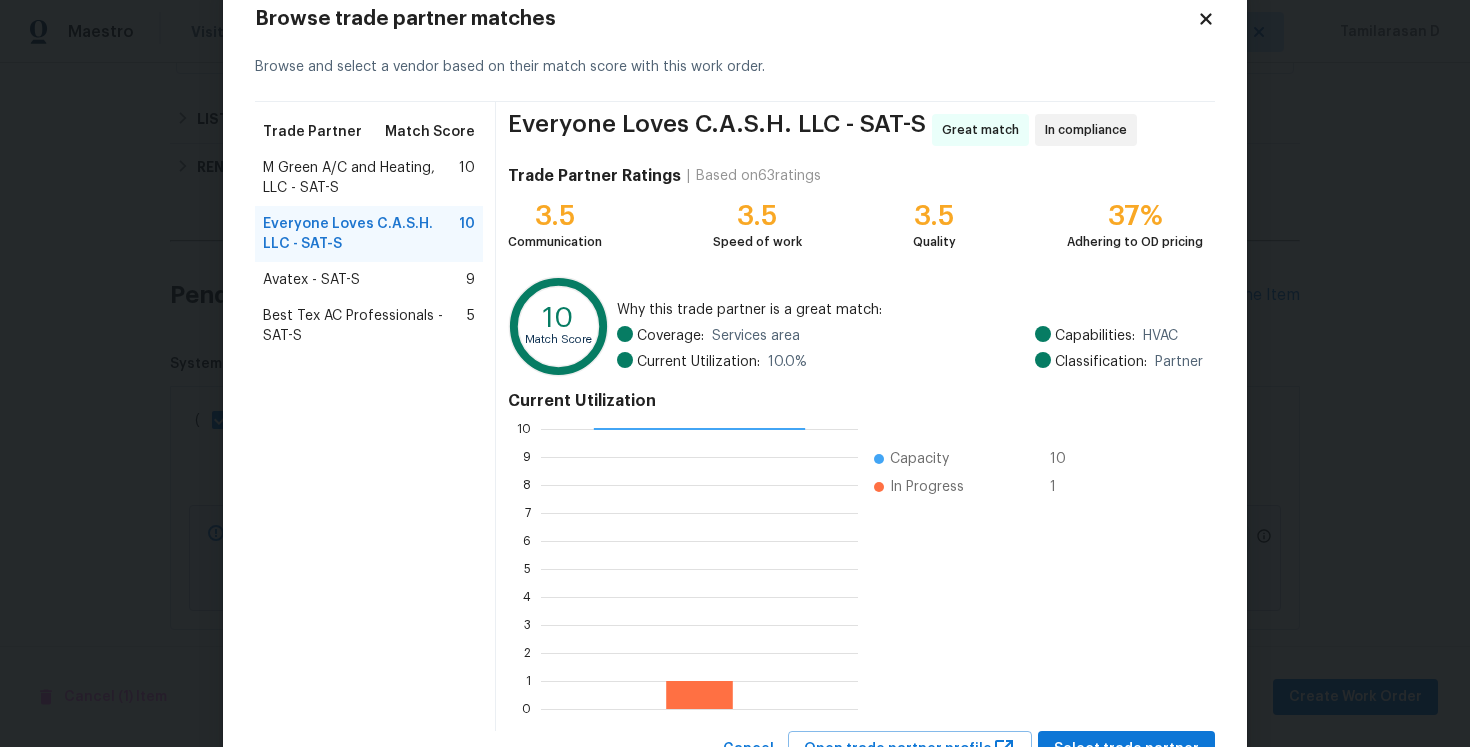 click on "M Green A/C and Heating, LLC - SAT-S" at bounding box center [361, 178] 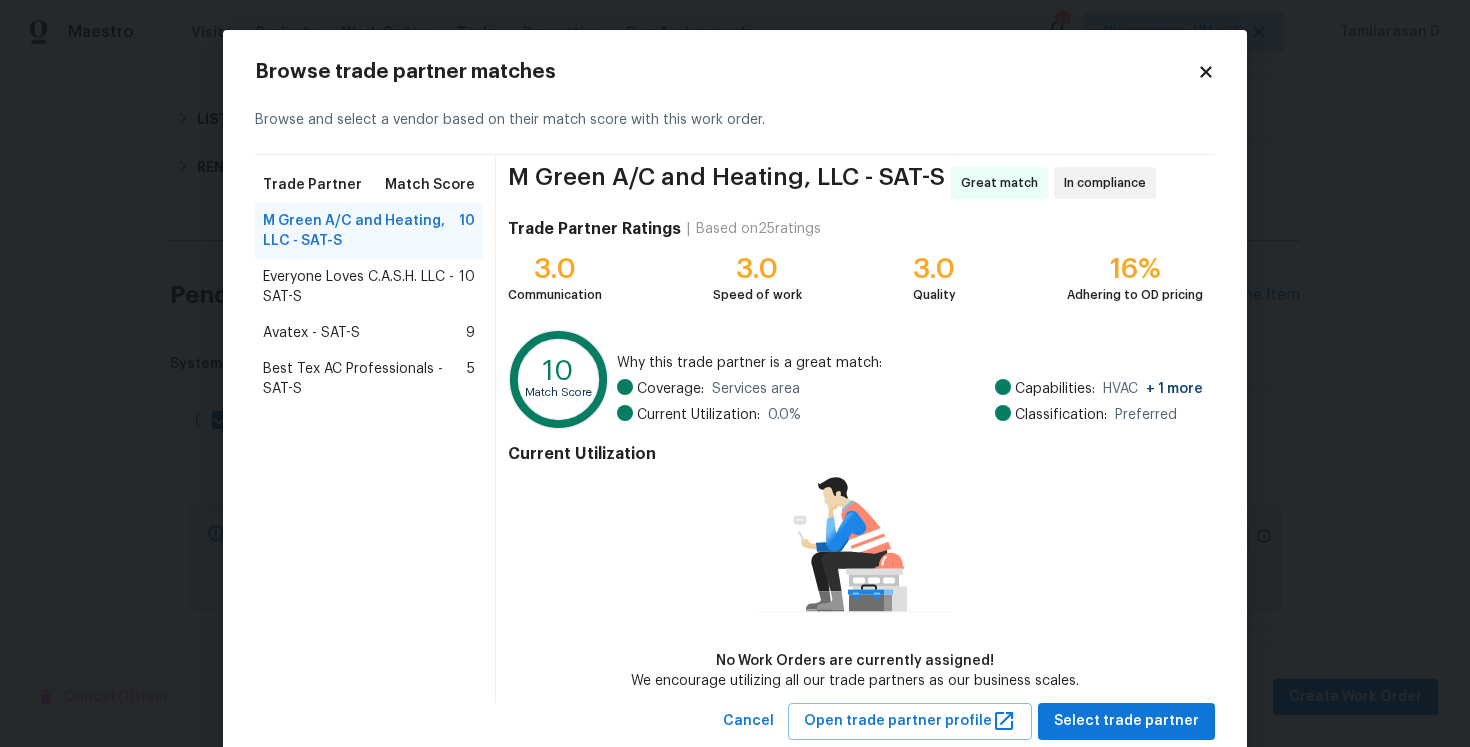 scroll, scrollTop: 53, scrollLeft: 0, axis: vertical 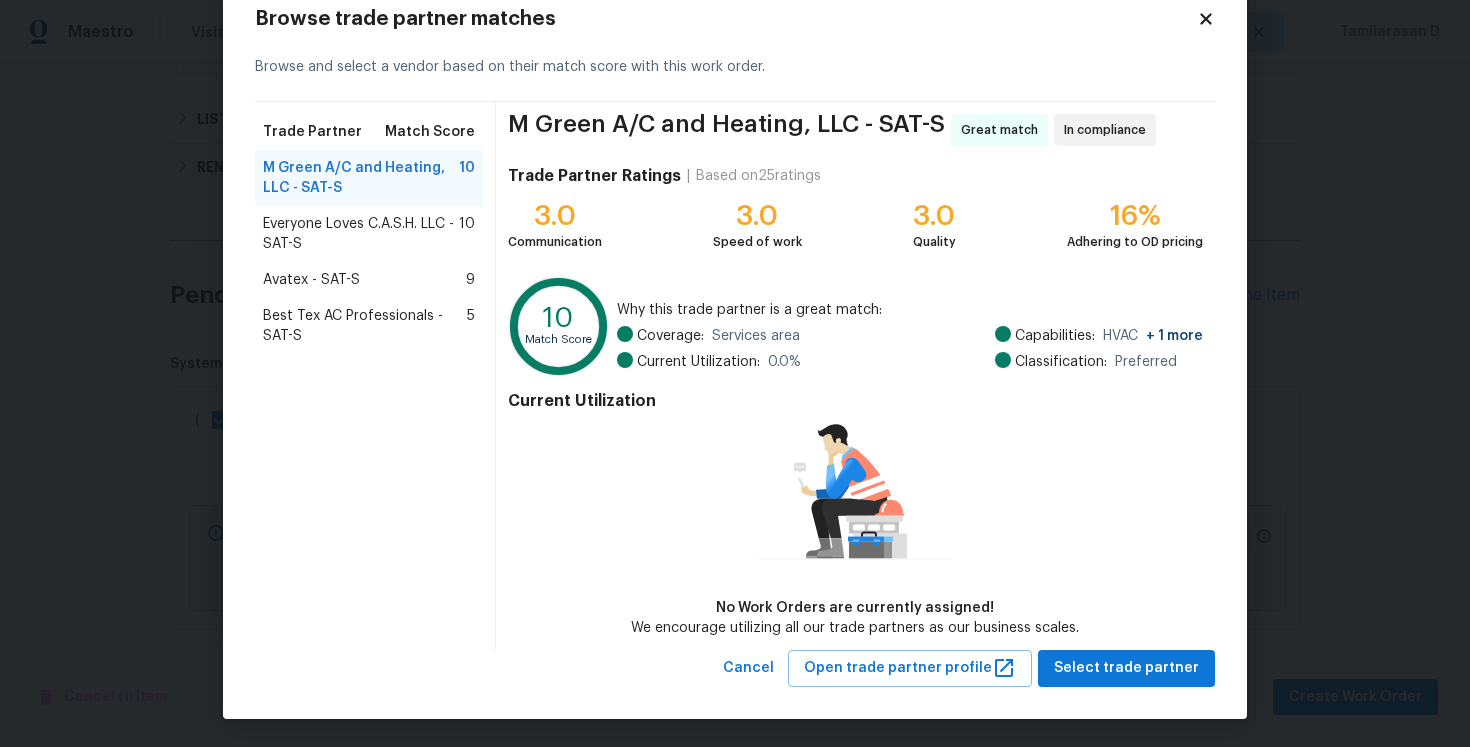 click on "M Green A/C and Heating, LLC - SAT-S Great match In compliance Trade Partner Ratings    |    Based on  25  ratings 3.0 Communication 3.0 Speed of work 3.0 Quality 16% Adhering to OD pricing 10 Match Score Why this trade partner is a great match: Coverage: Services area Current Utilization: 0.0 % Capabilities: HVAC + 1 more Classification: Preferred Current Utilization No Work Orders are currently assigned! We encourage utilizing all our trade partners as our business scales." at bounding box center [855, 376] 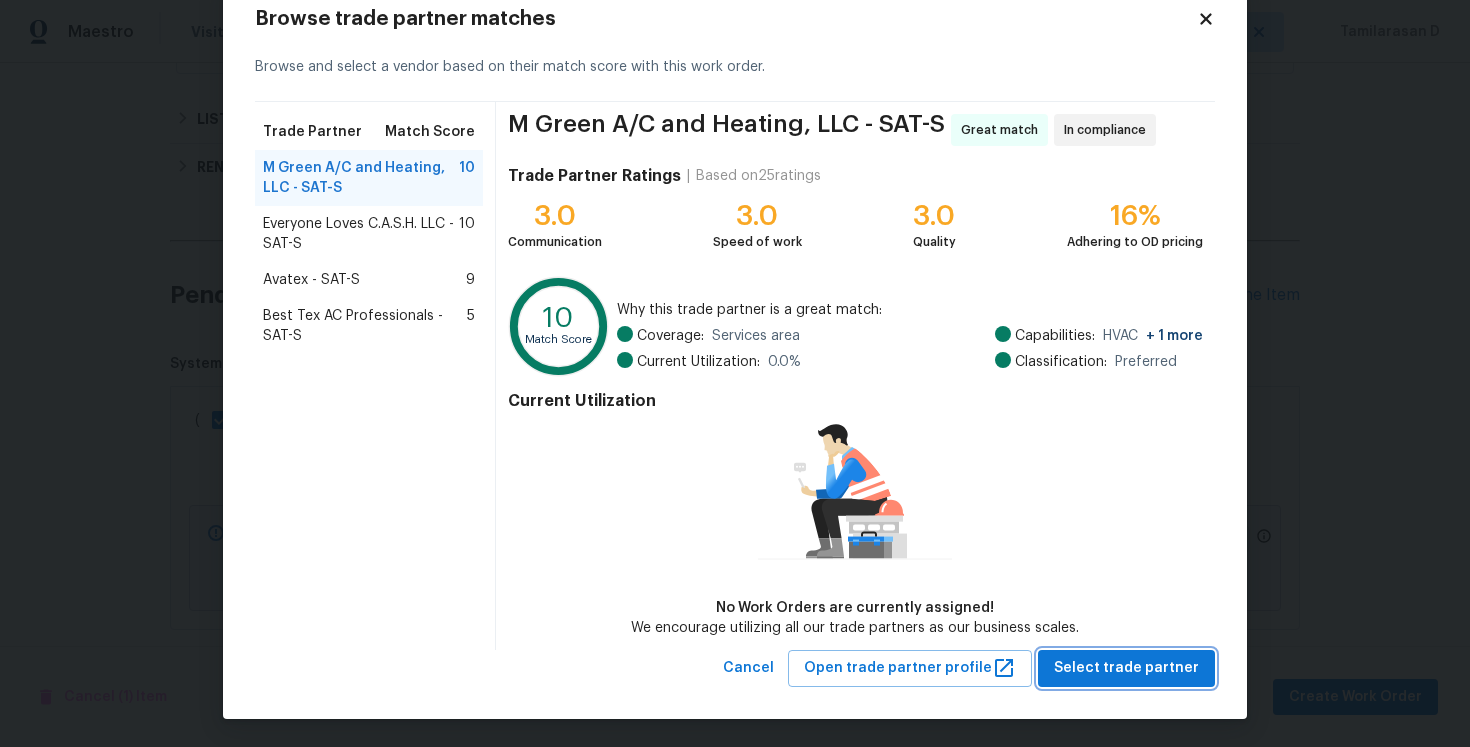 click on "Select trade partner" at bounding box center (1126, 668) 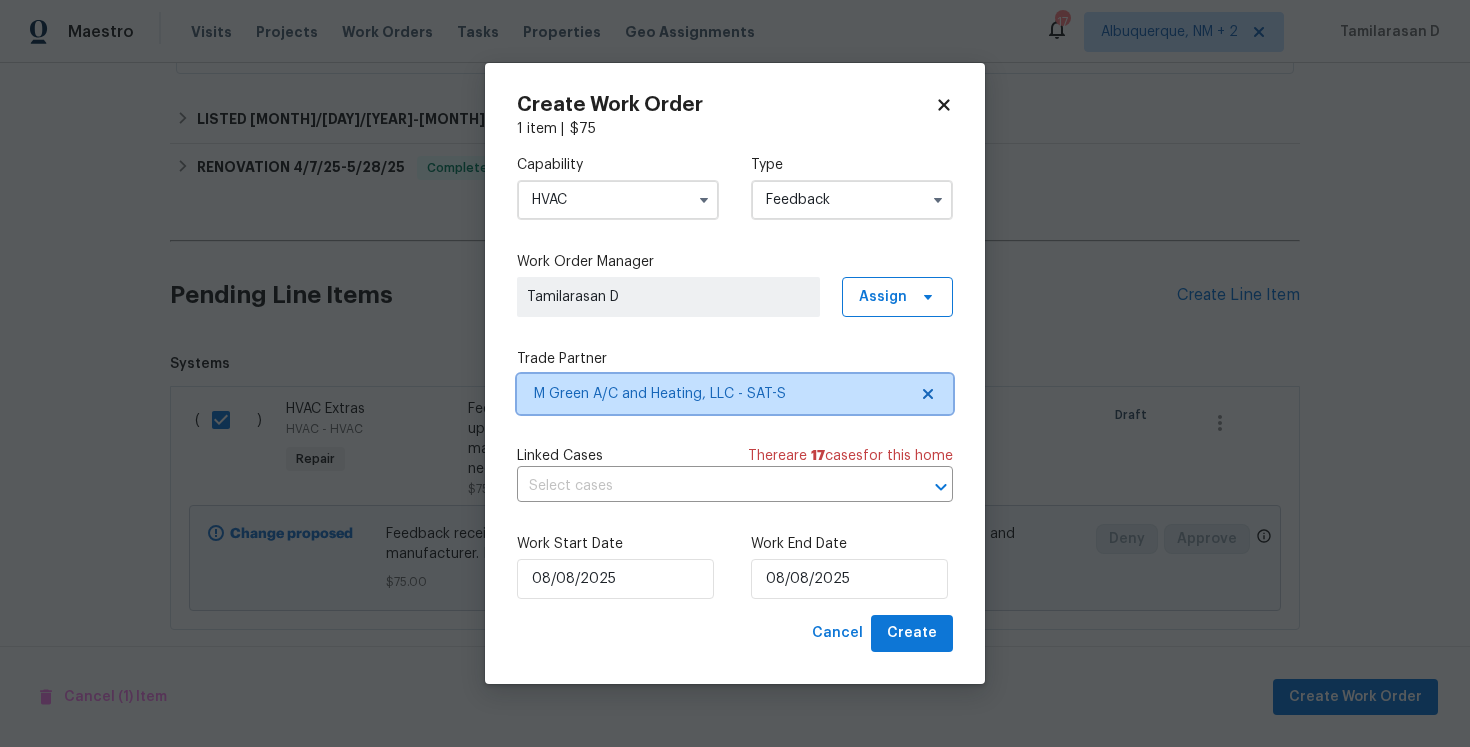 scroll, scrollTop: 0, scrollLeft: 0, axis: both 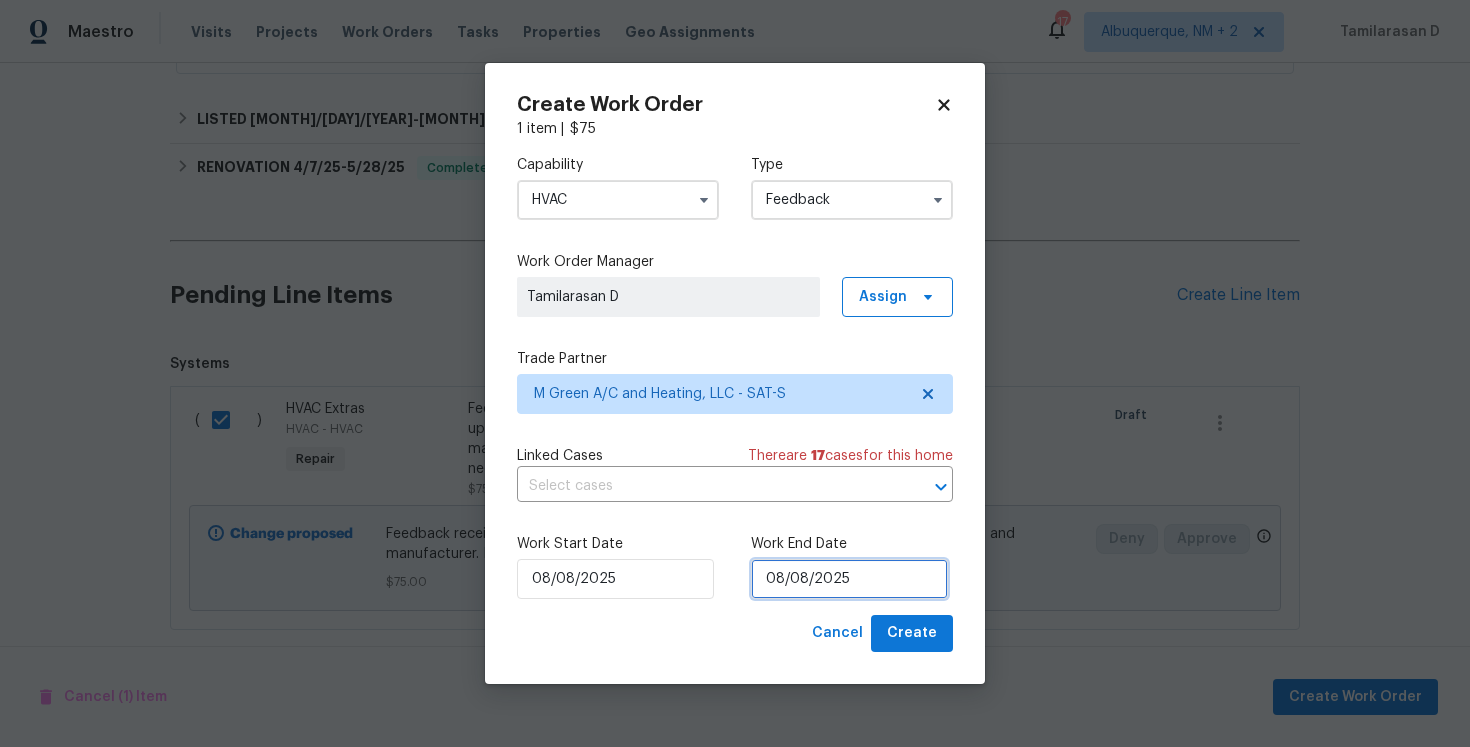 click on "08/08/2025" at bounding box center (849, 579) 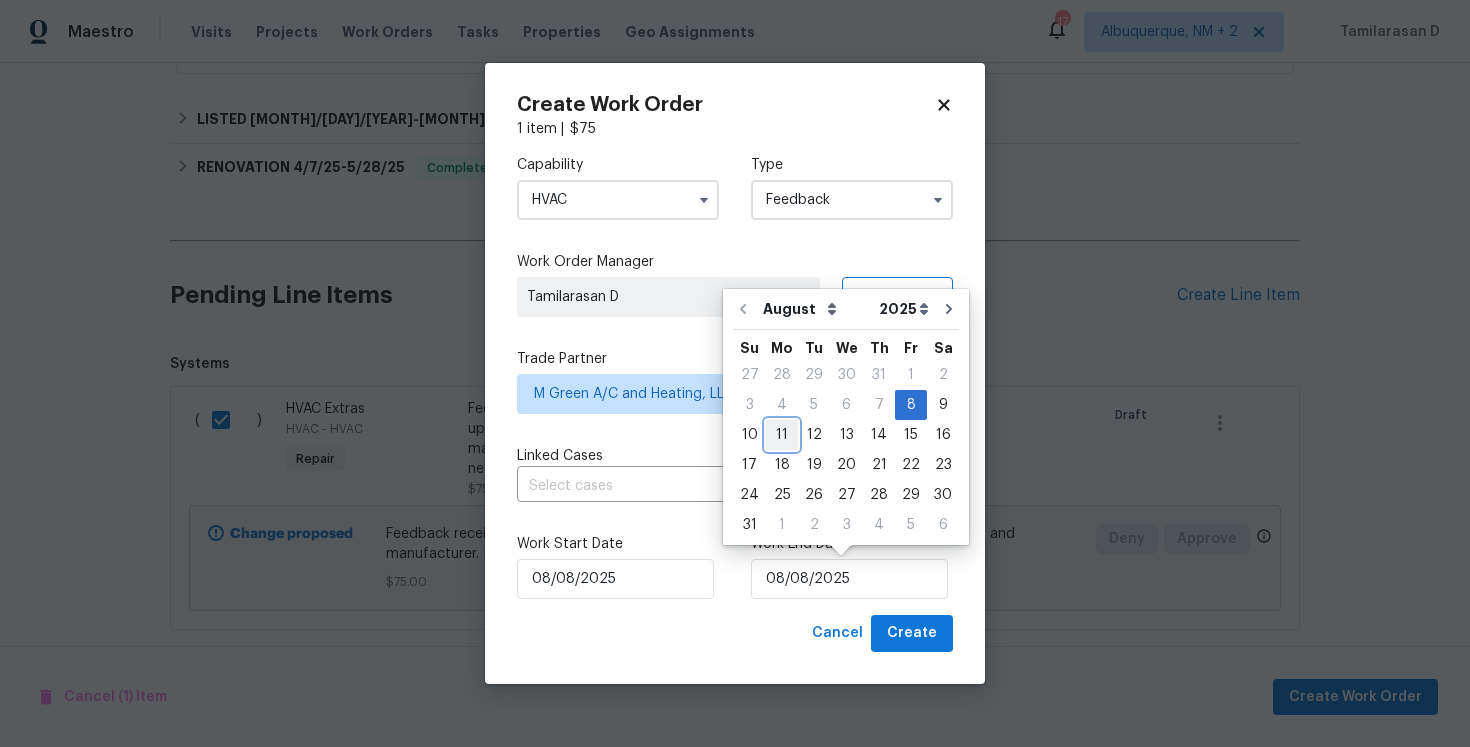 click on "11" at bounding box center (782, 435) 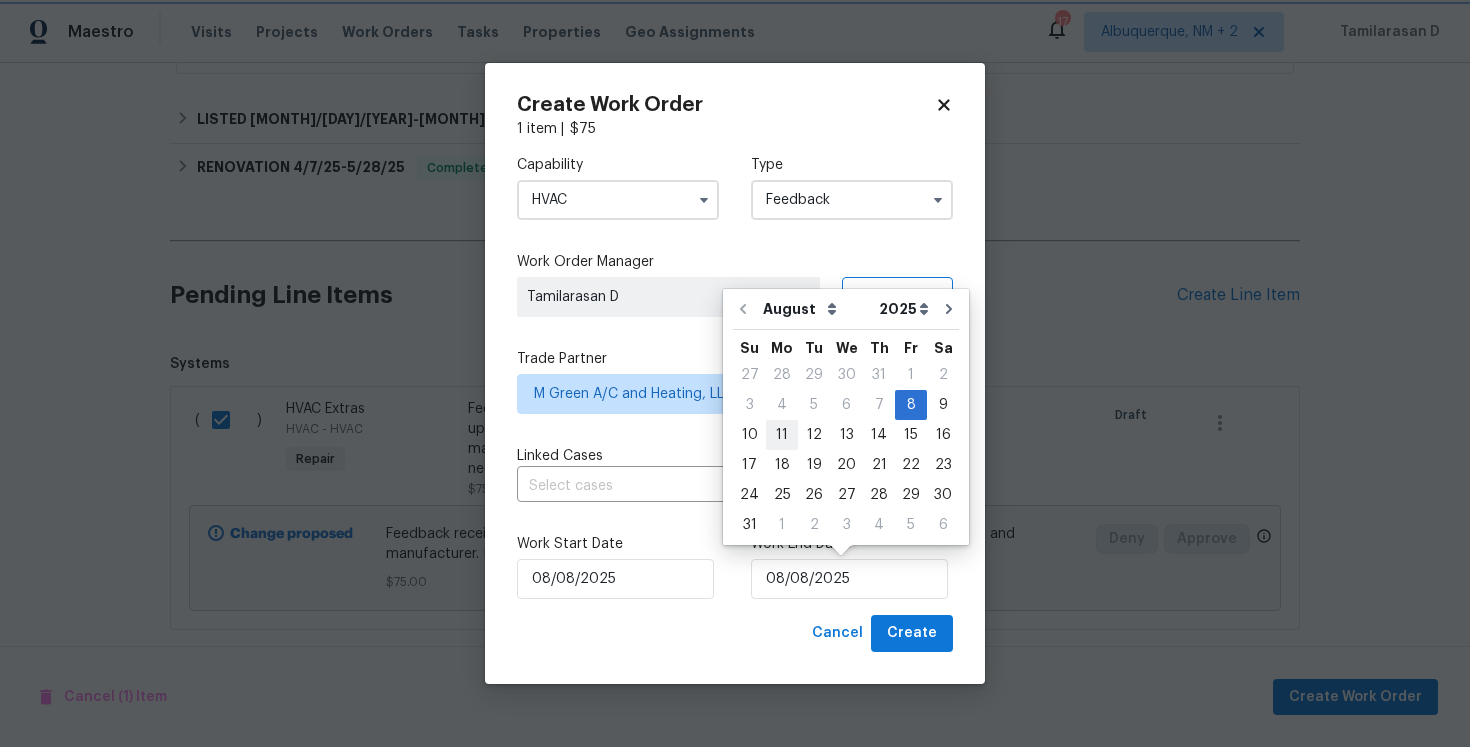 type on "11/08/2025" 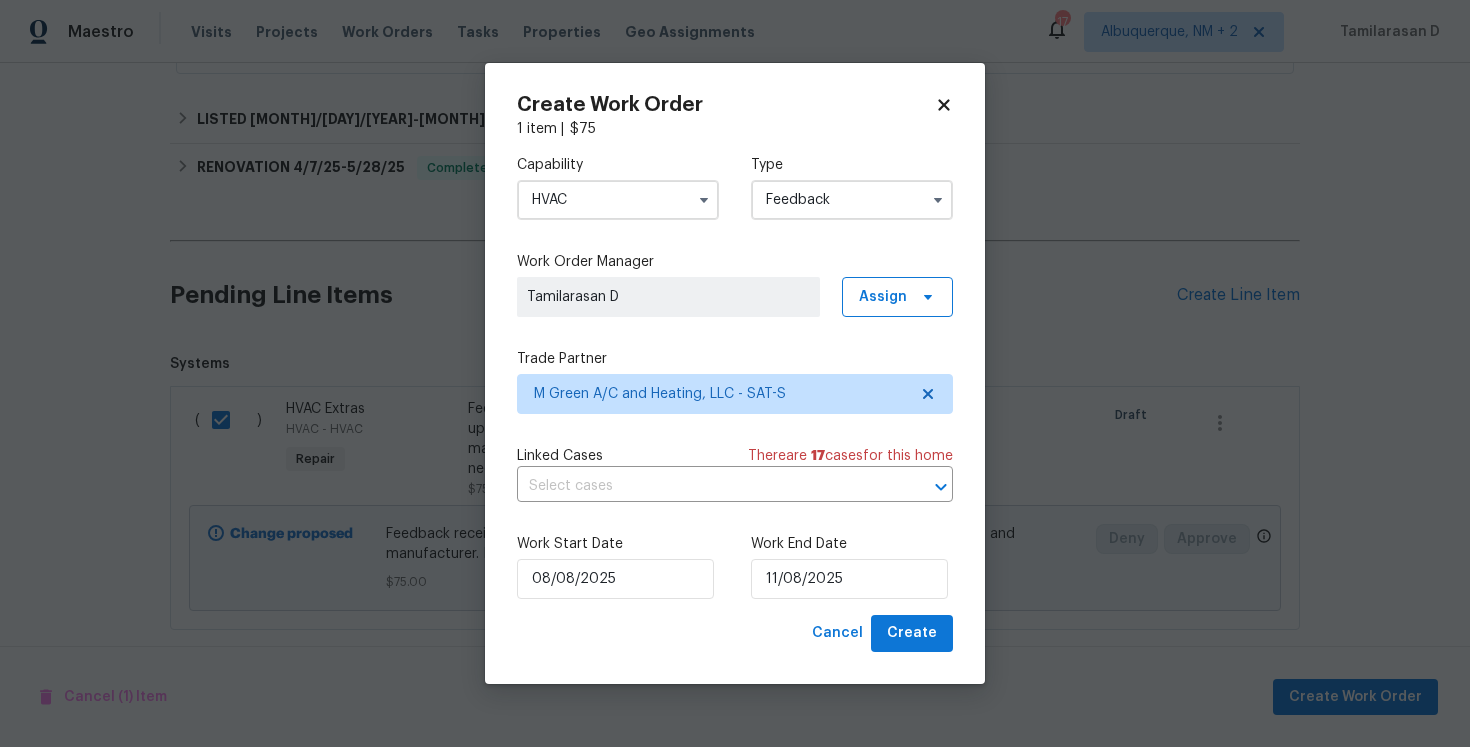 click on "Work Start Date   08/08/2025 Work End Date   11/08/2025" at bounding box center (735, 566) 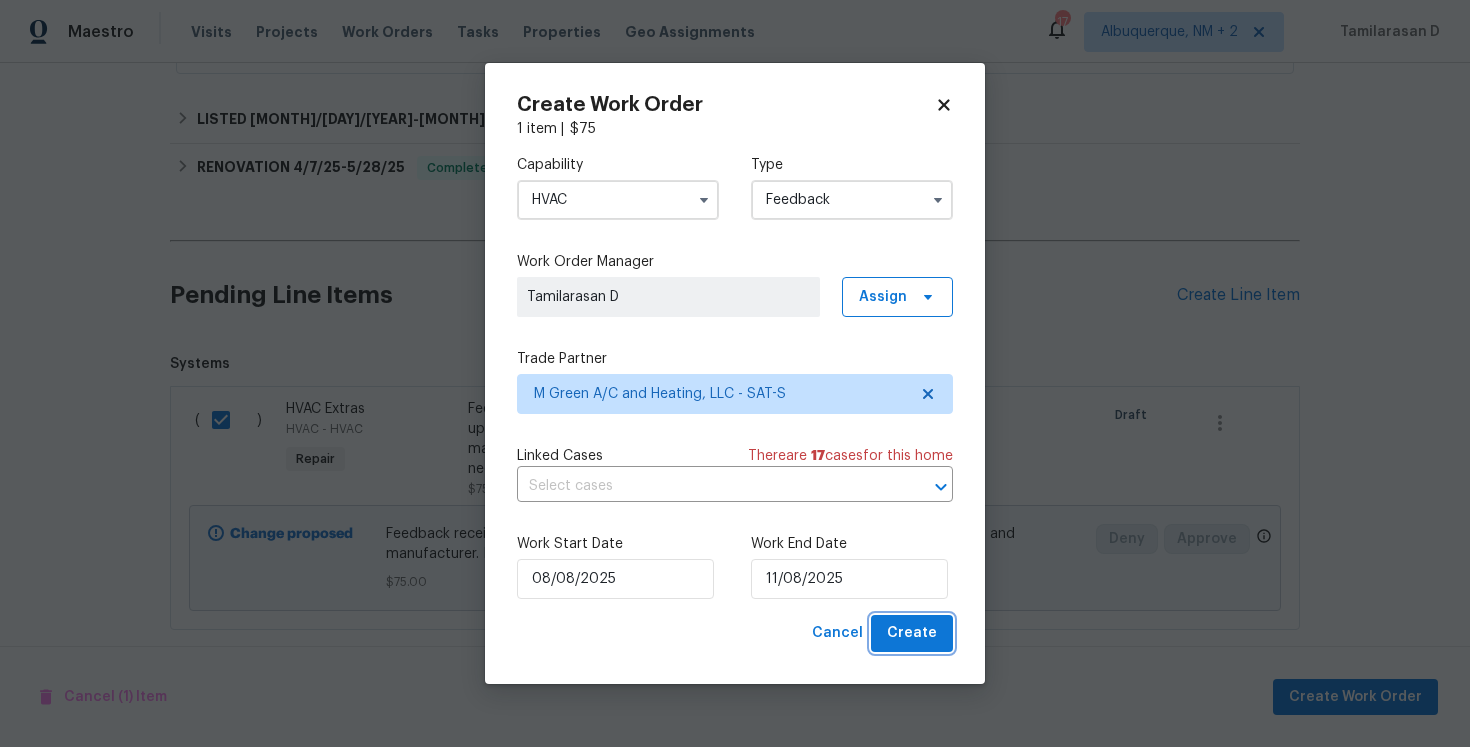 click on "Create" at bounding box center [912, 633] 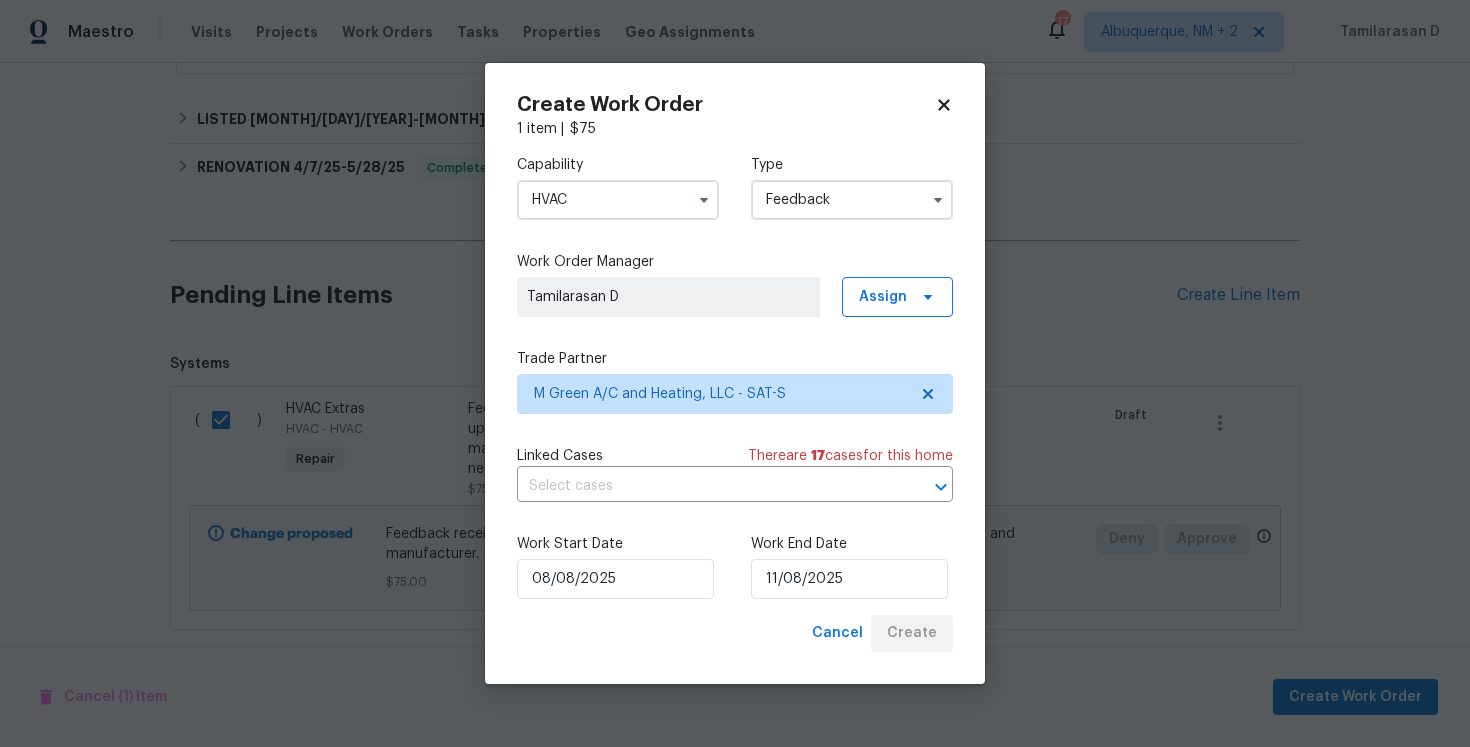 checkbox on "false" 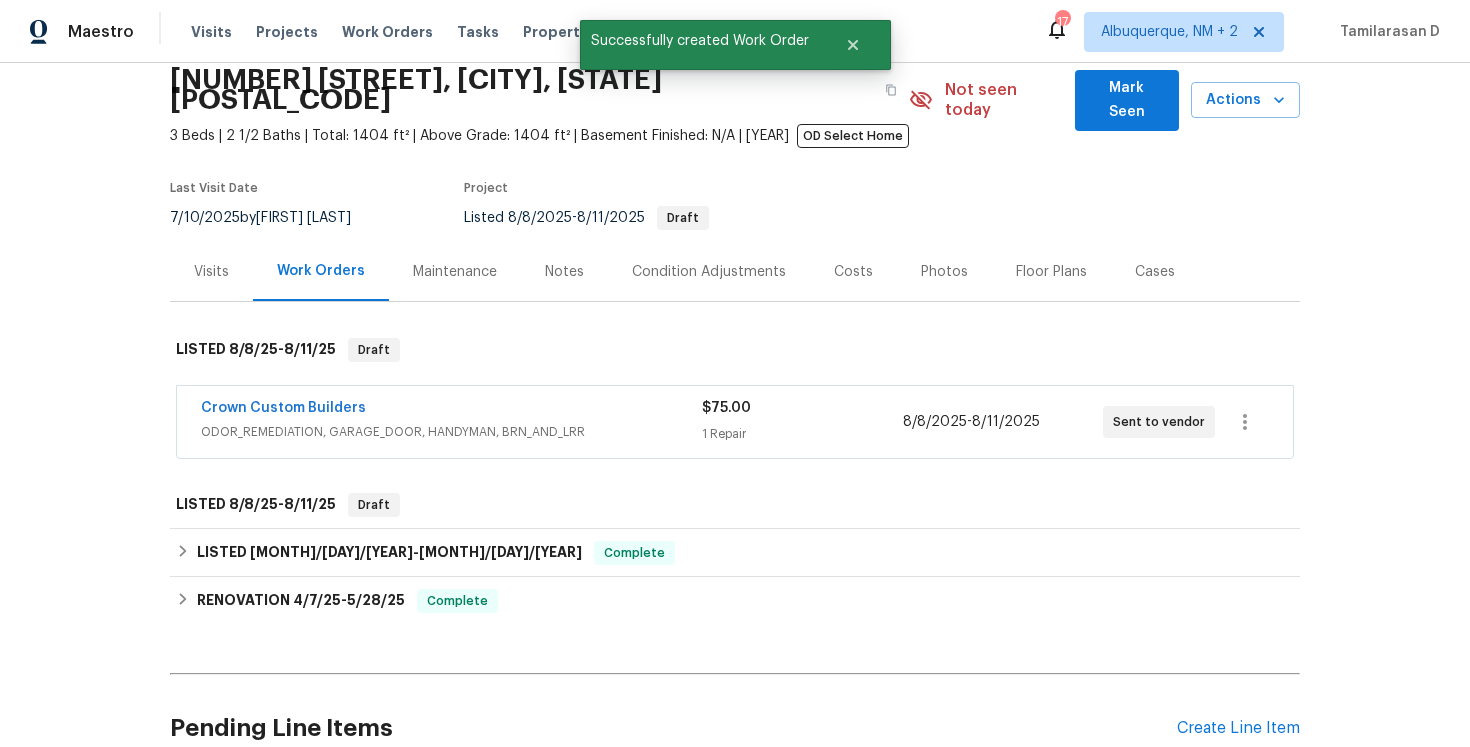 scroll, scrollTop: 0, scrollLeft: 0, axis: both 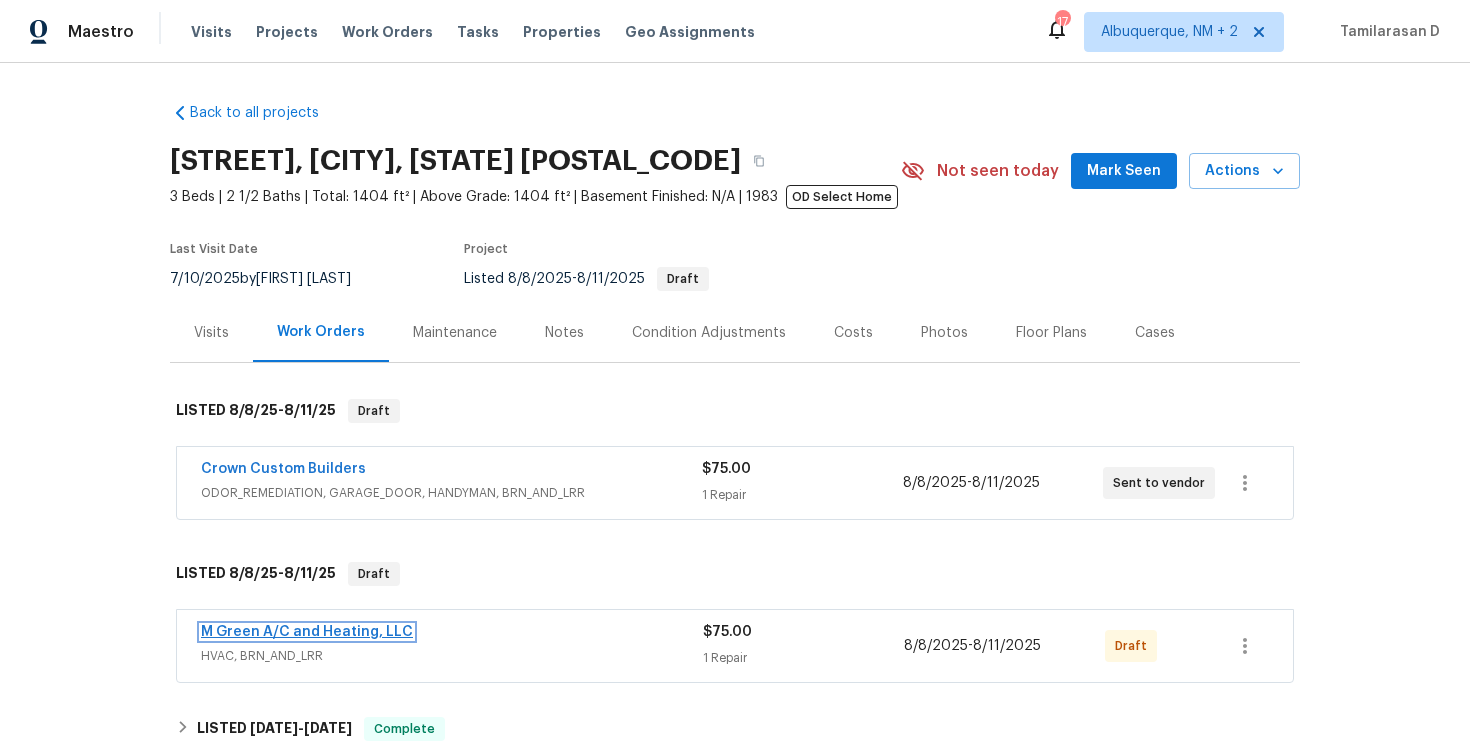 click on "M Green A/C and Heating, LLC" at bounding box center [307, 632] 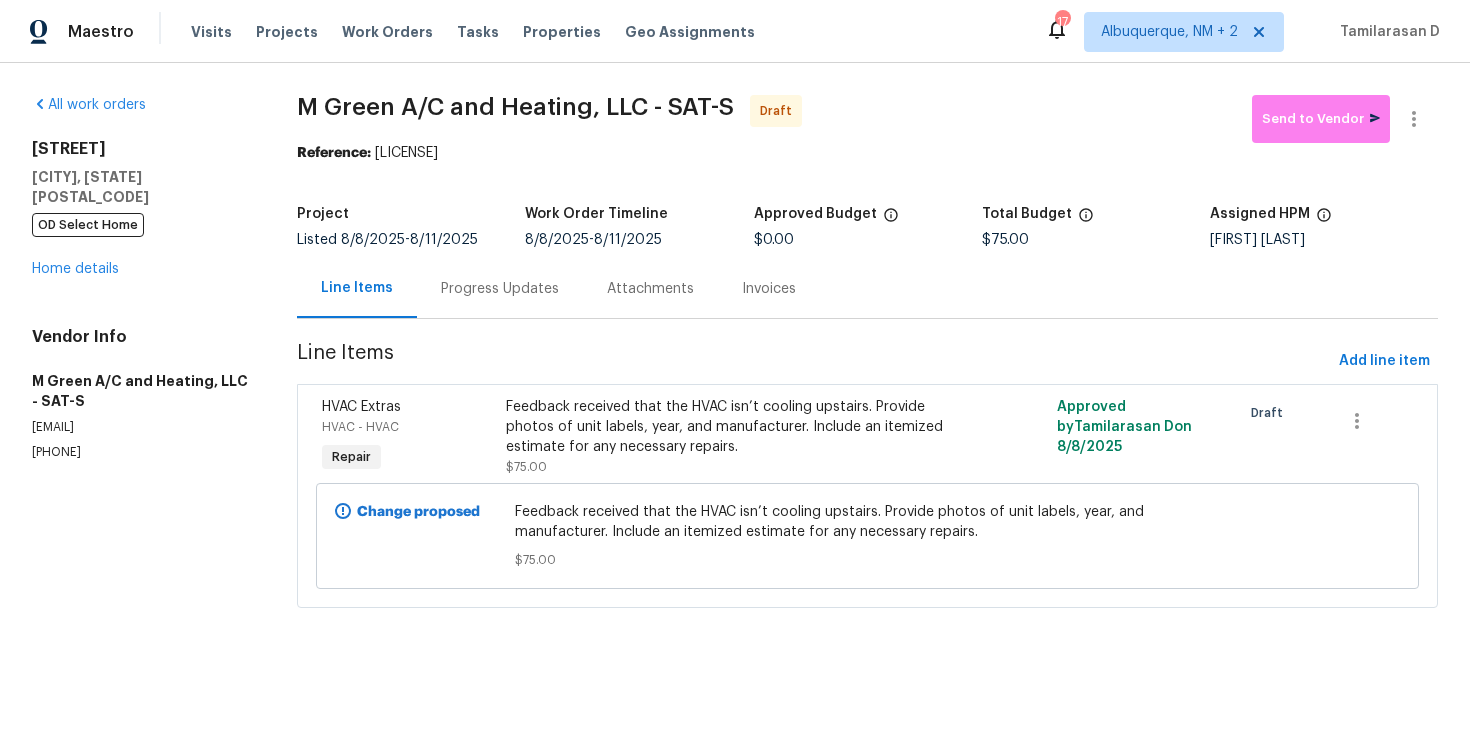 click on "Progress Updates" at bounding box center [500, 289] 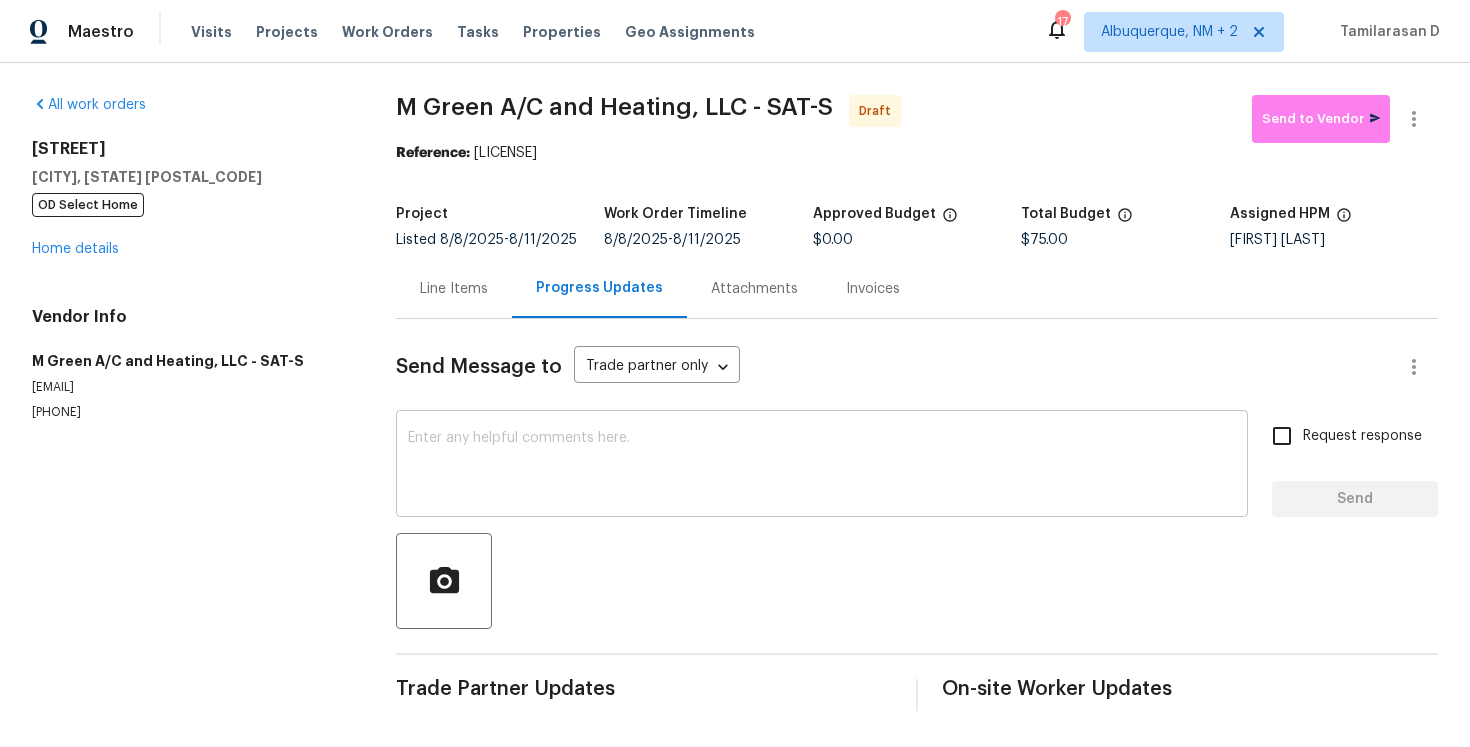 click at bounding box center [822, 466] 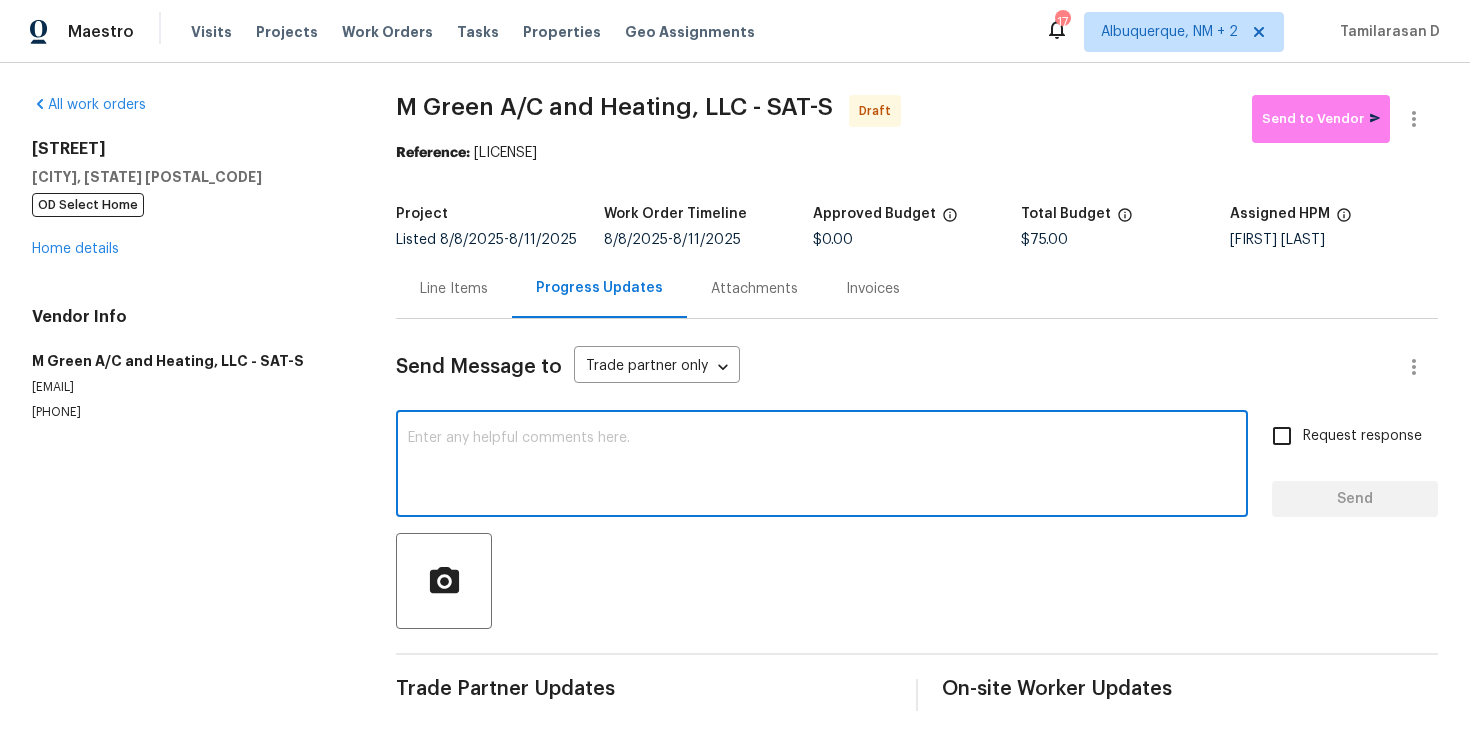 paste on "Hey, this is Tamil from Opendoor. I’m confirming you received the WO for the property at (Address). Please review and accept the WO within 24 hours and provide a scheduled date. Please disregard the contact information for the HPM included in the WO. Our Centralised LWO Team is responsible for Listed WOs." 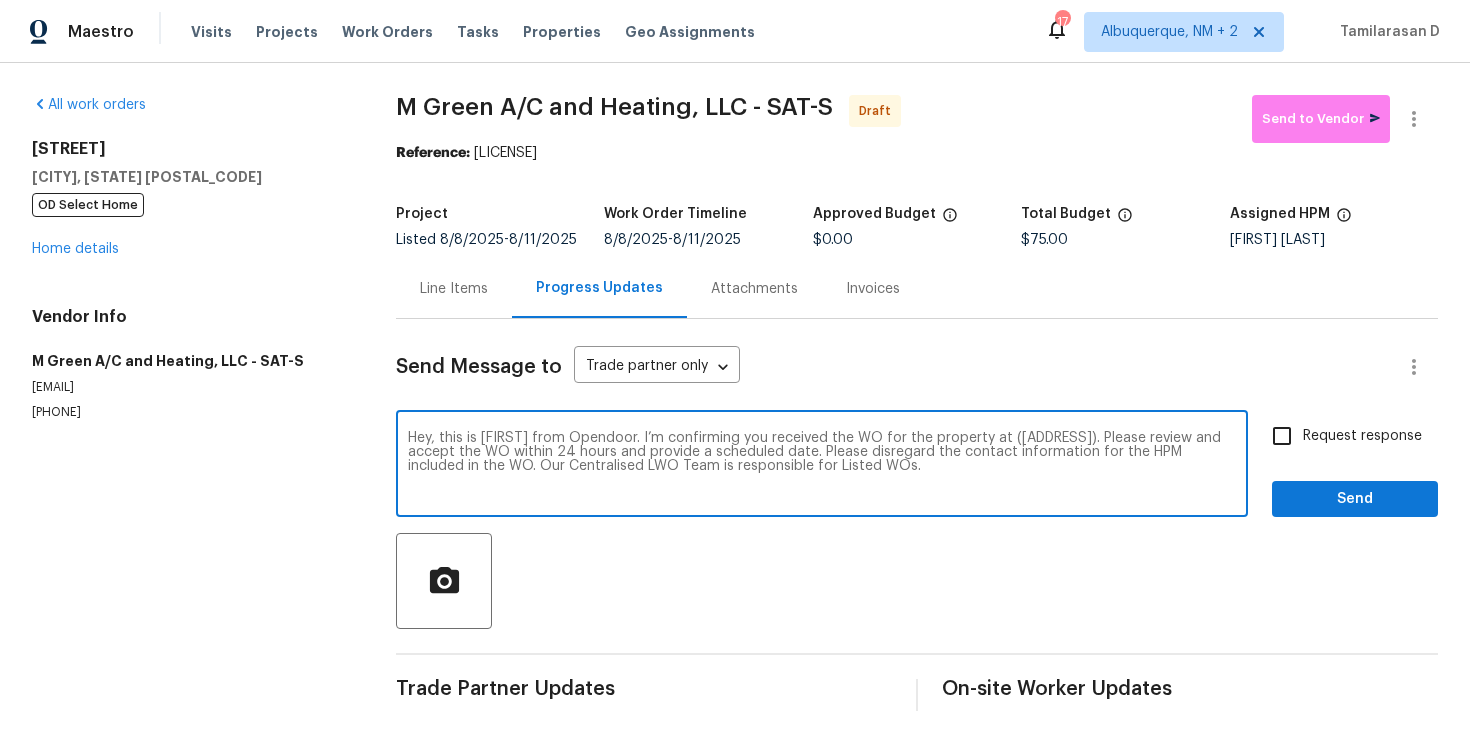 click on "Hey, this is Tamil from Opendoor. I’m confirming you received the WO for the property at (Address). Please review and accept the WO within 24 hours and provide a scheduled date. Please disregard the contact information for the HPM included in the WO. Our Centralised LWO Team is responsible for Listed WOs." at bounding box center (822, 466) 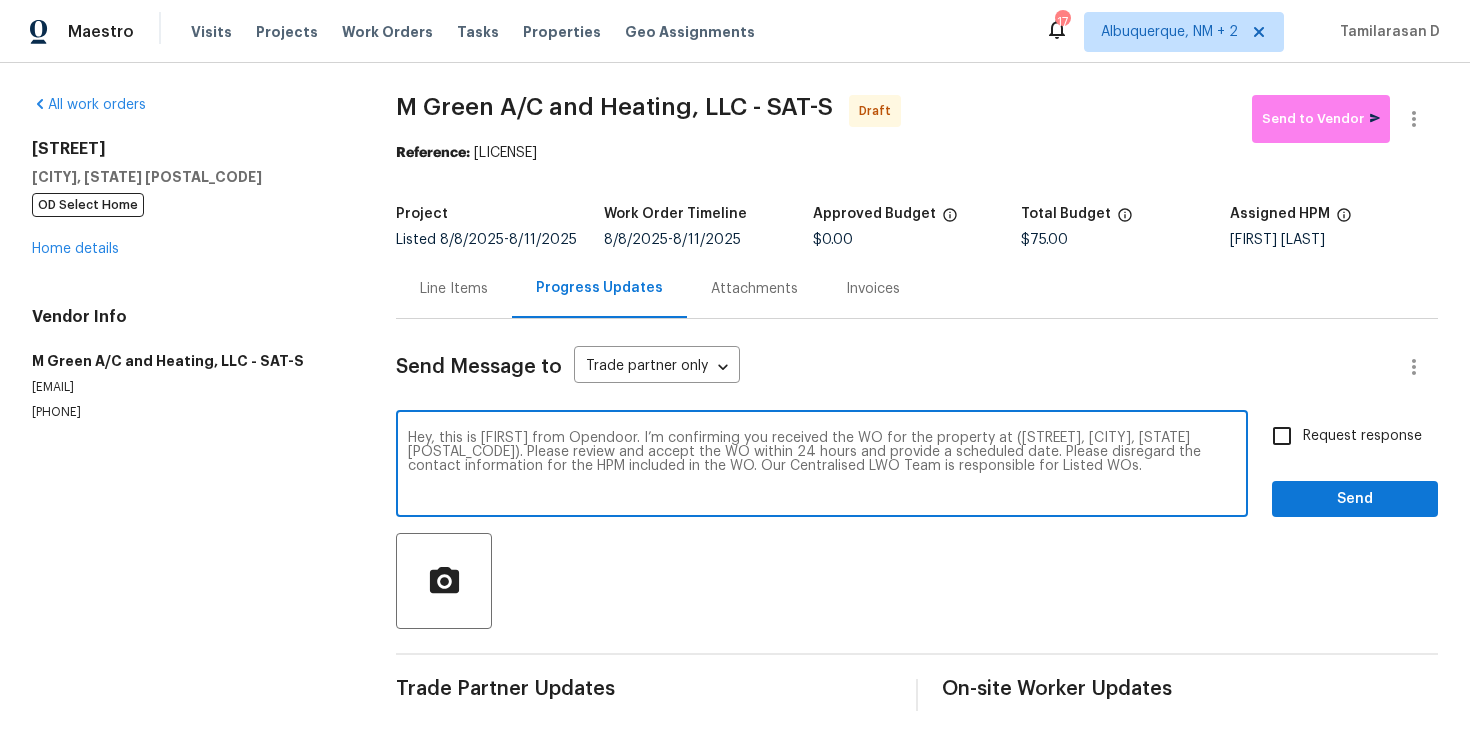 type on "Hey, this is Tamil from Opendoor. I’m confirming you received the WO for the property at ([NUMBER] [STREET], [CITY], [STATE] [POSTAL_CODE]). Please review and accept the WO within 24 hours and provide a scheduled date. Please disregard the contact information for the HPM included in the WO. Our Centralised LWO Team is responsible for Listed WOs." 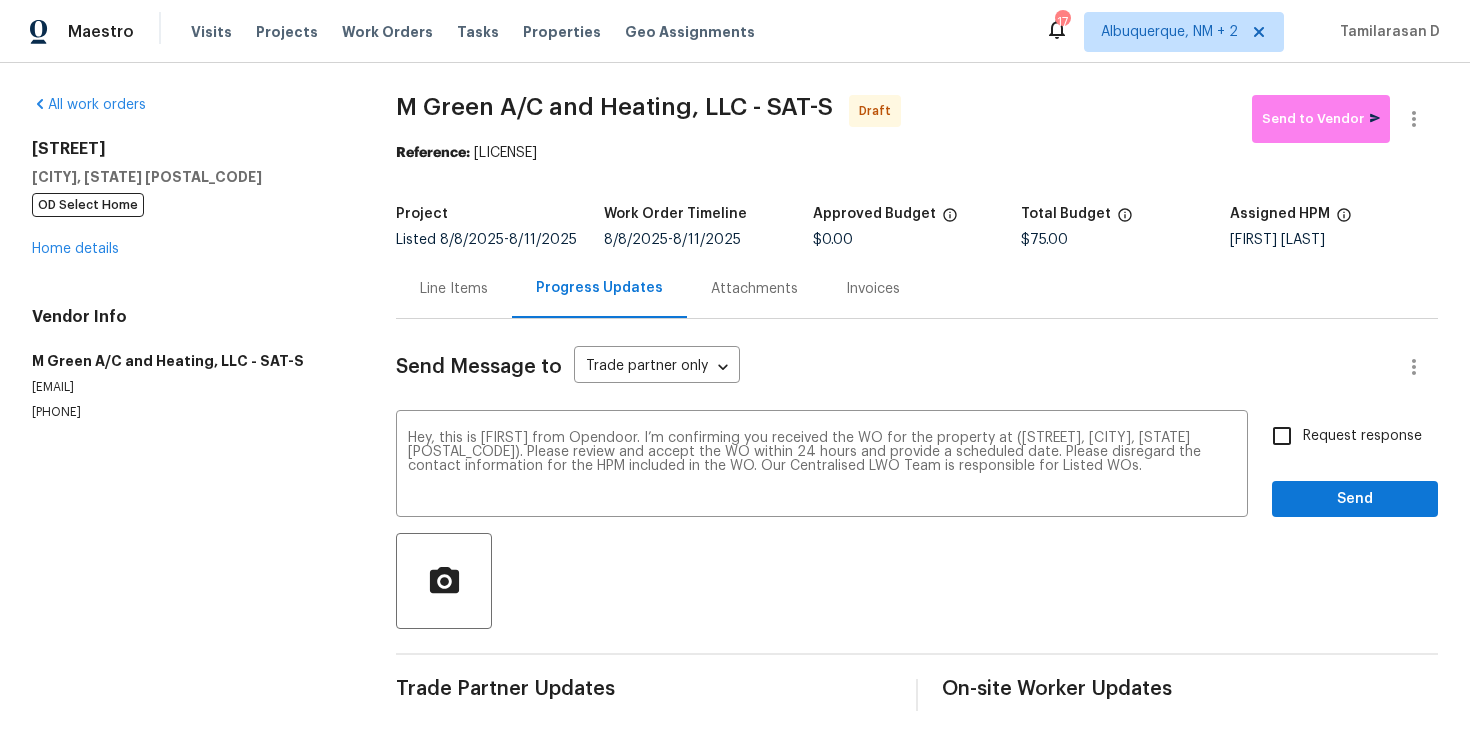 click on "Request response" at bounding box center [1362, 436] 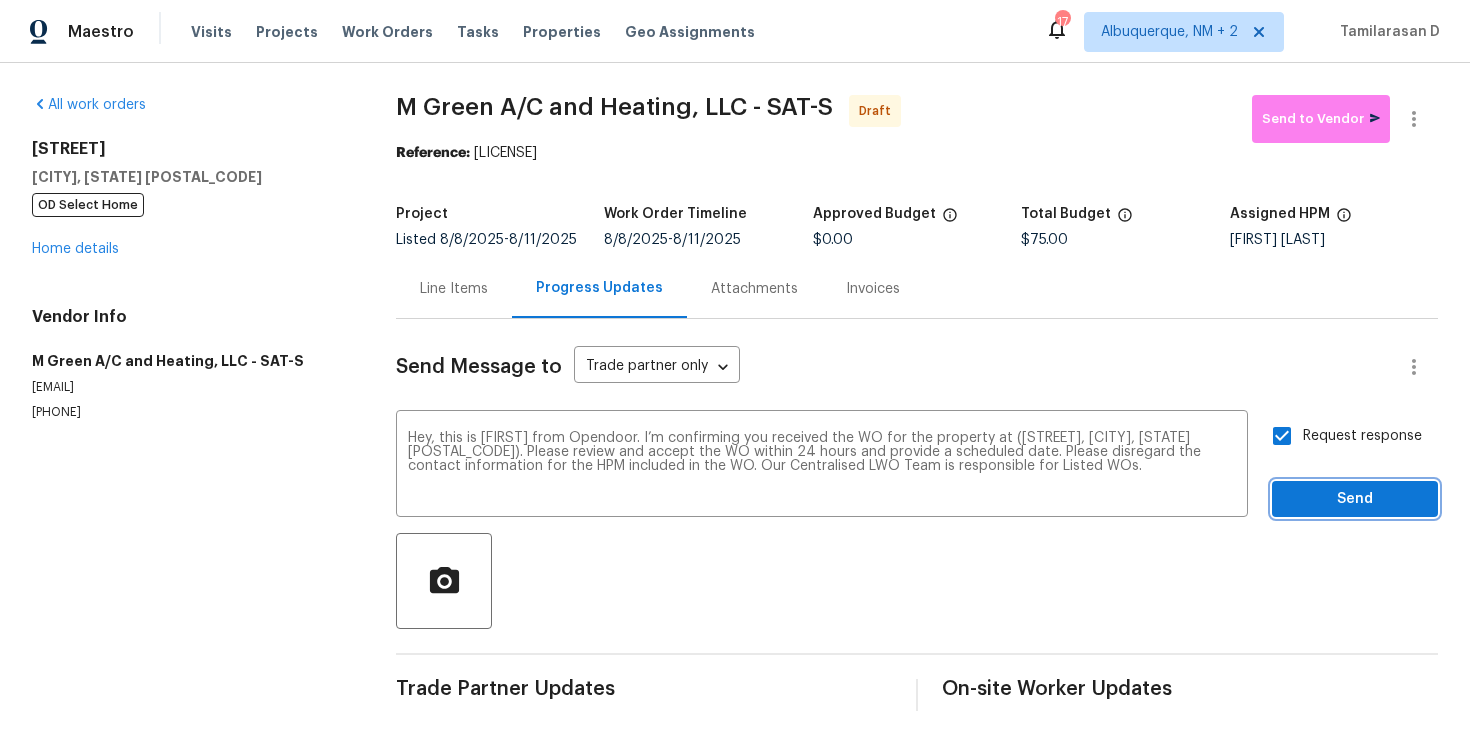click on "Send" at bounding box center [1355, 499] 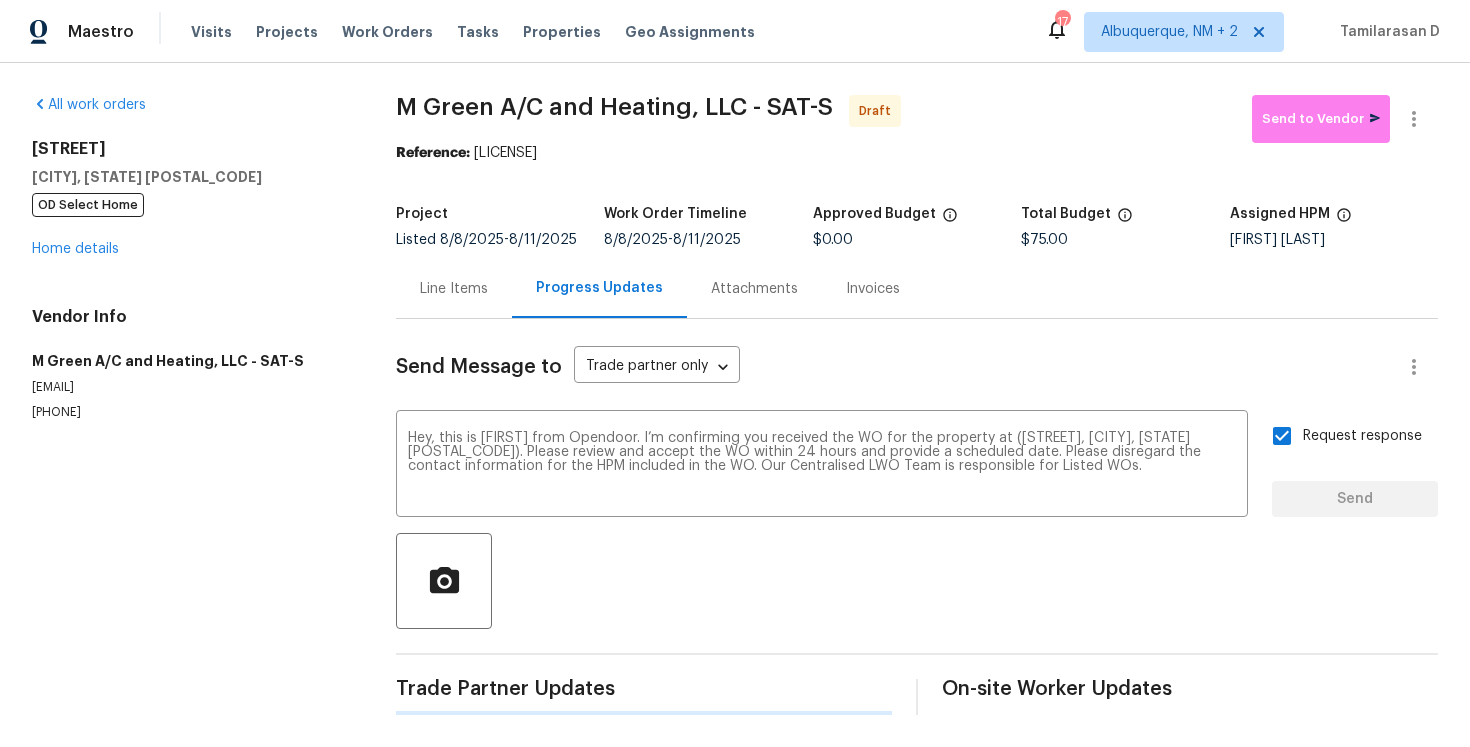 type 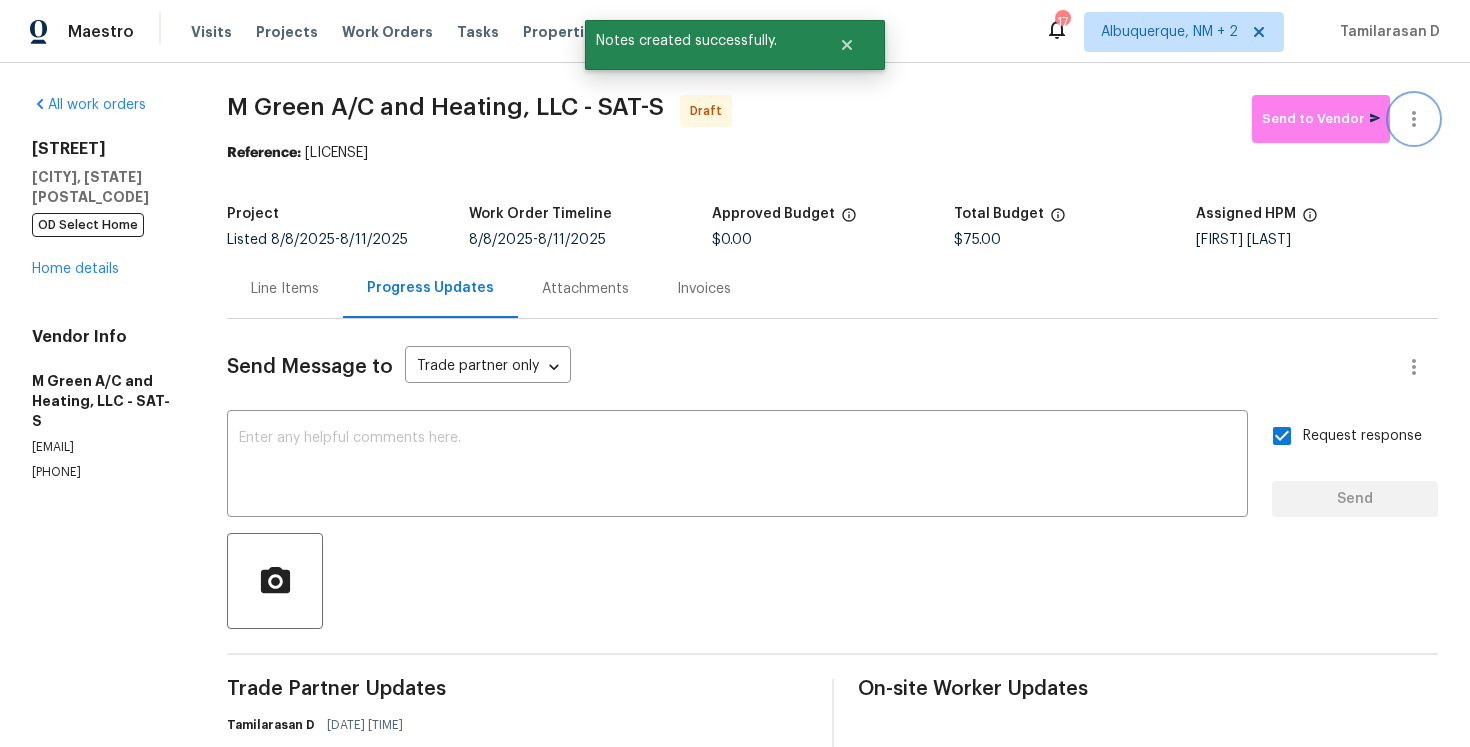 click 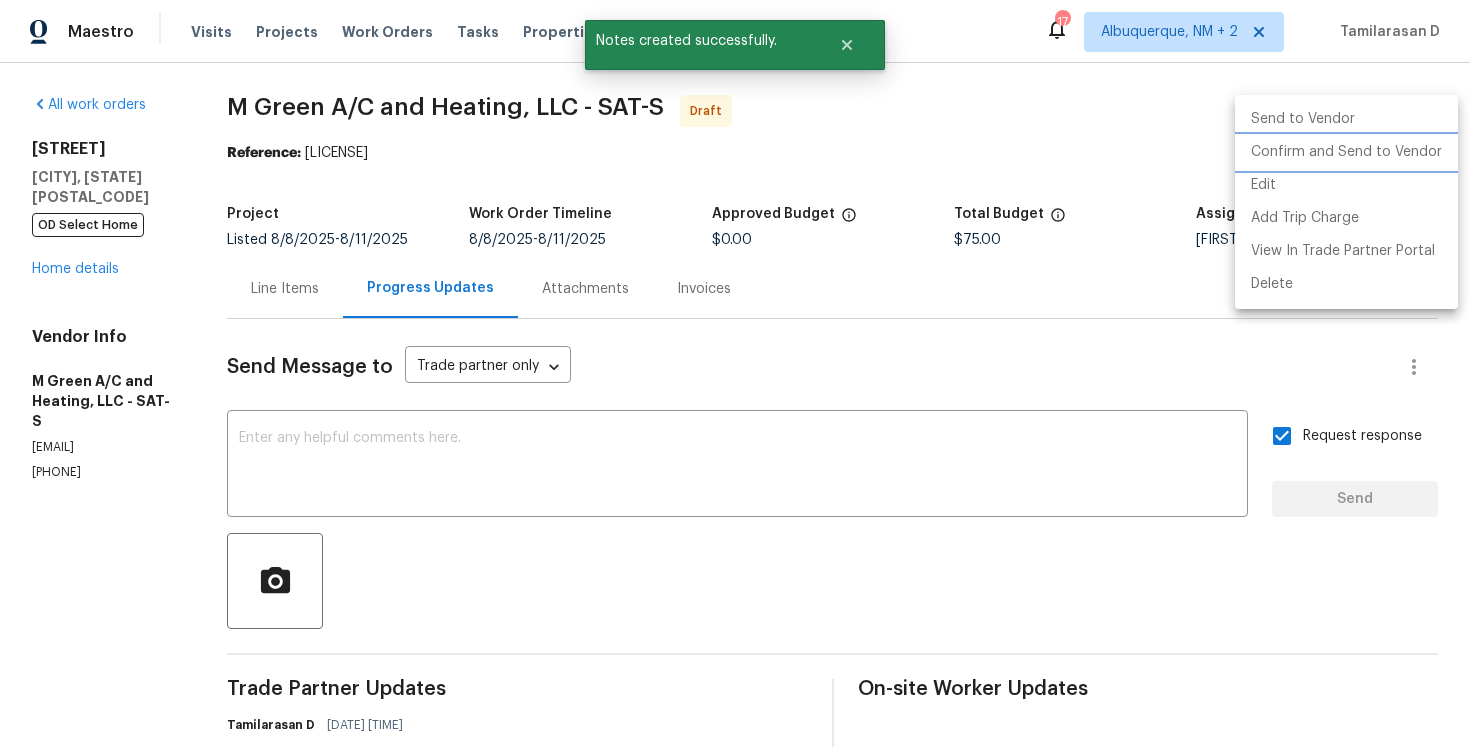 click on "Confirm and Send to Vendor" at bounding box center (1346, 152) 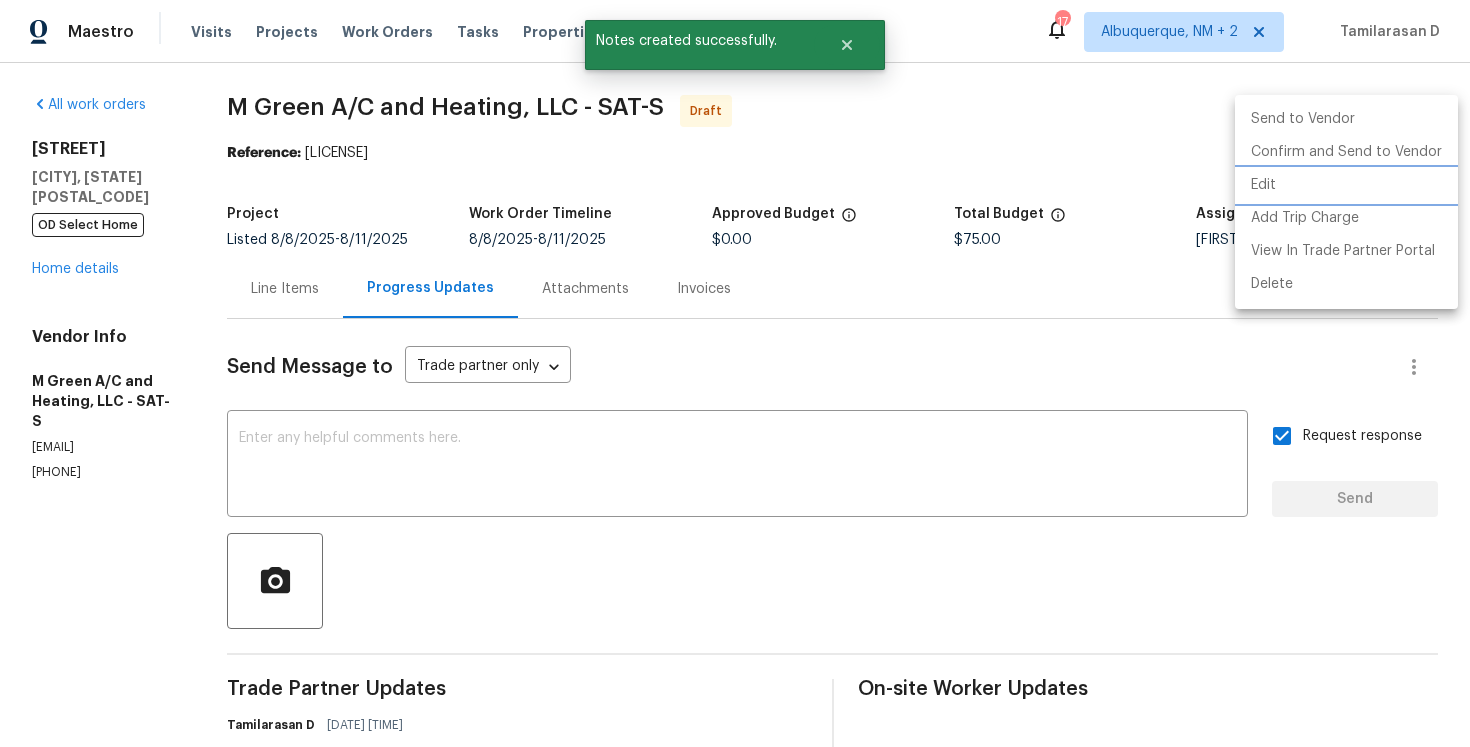click at bounding box center (735, 373) 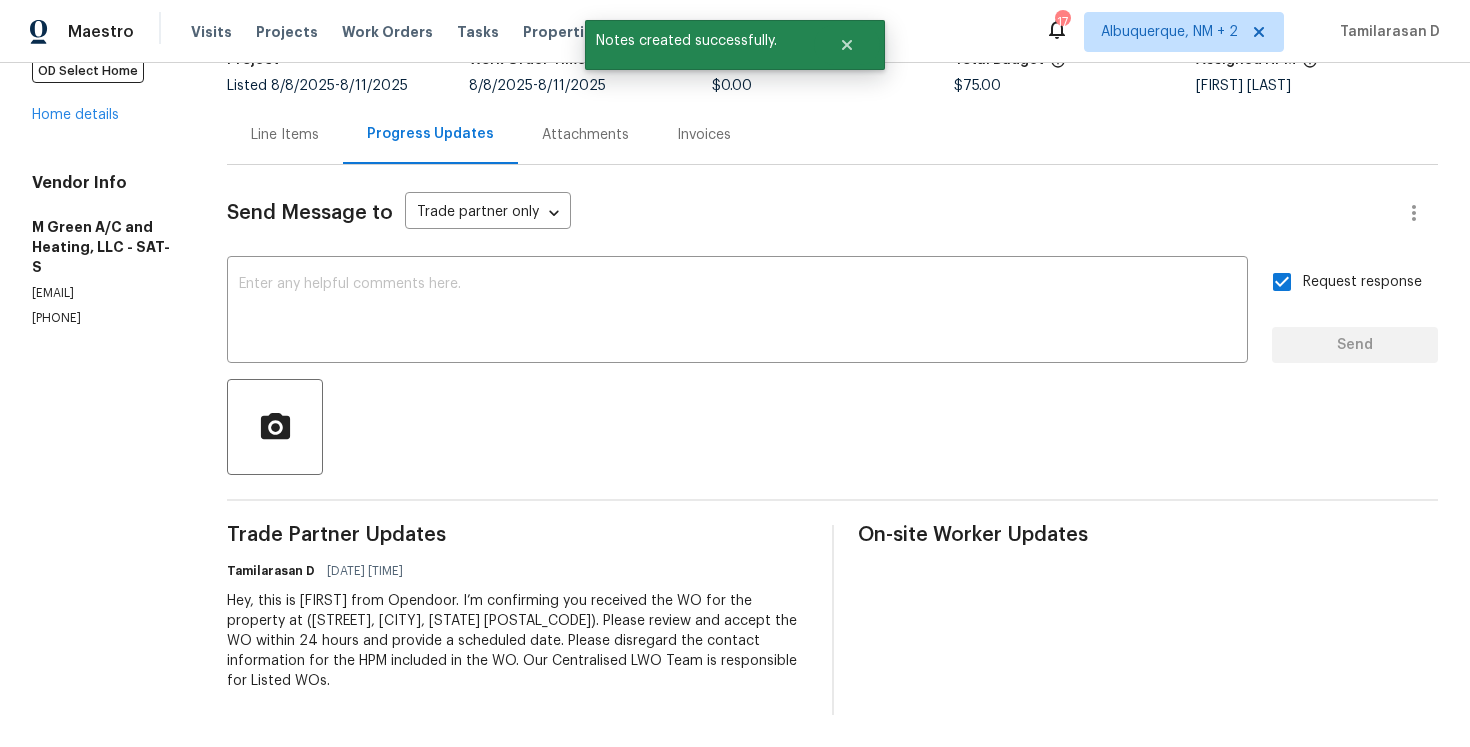 scroll, scrollTop: 0, scrollLeft: 0, axis: both 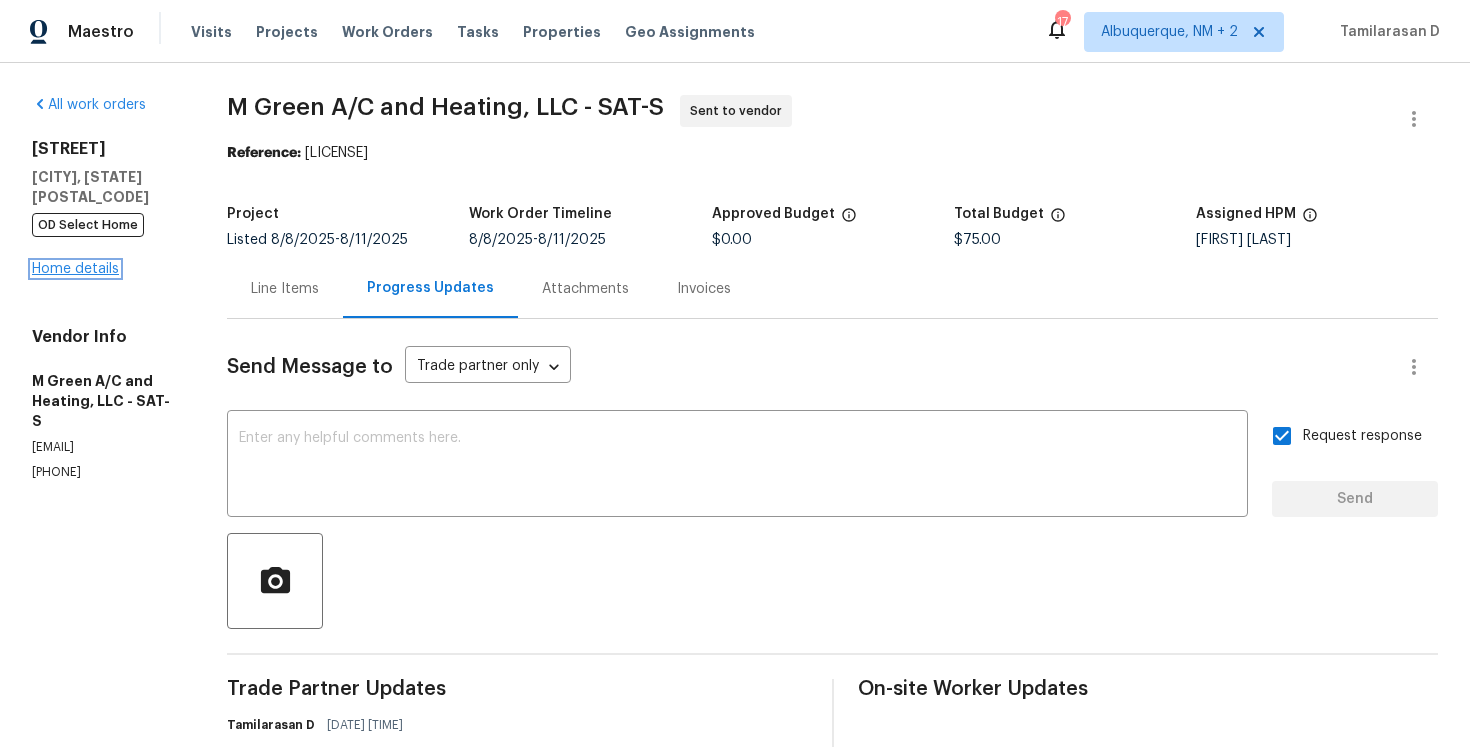 click on "Home details" at bounding box center [75, 269] 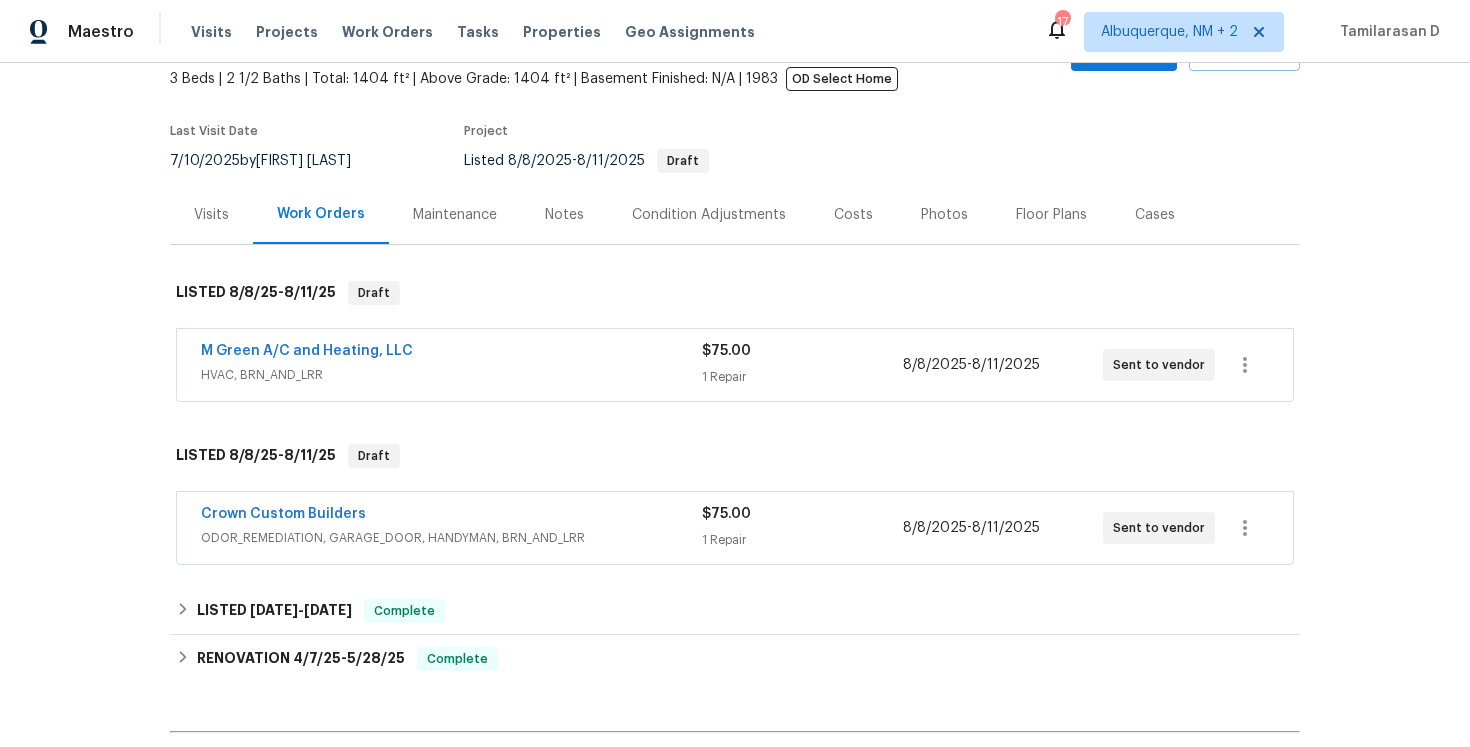 scroll, scrollTop: 0, scrollLeft: 0, axis: both 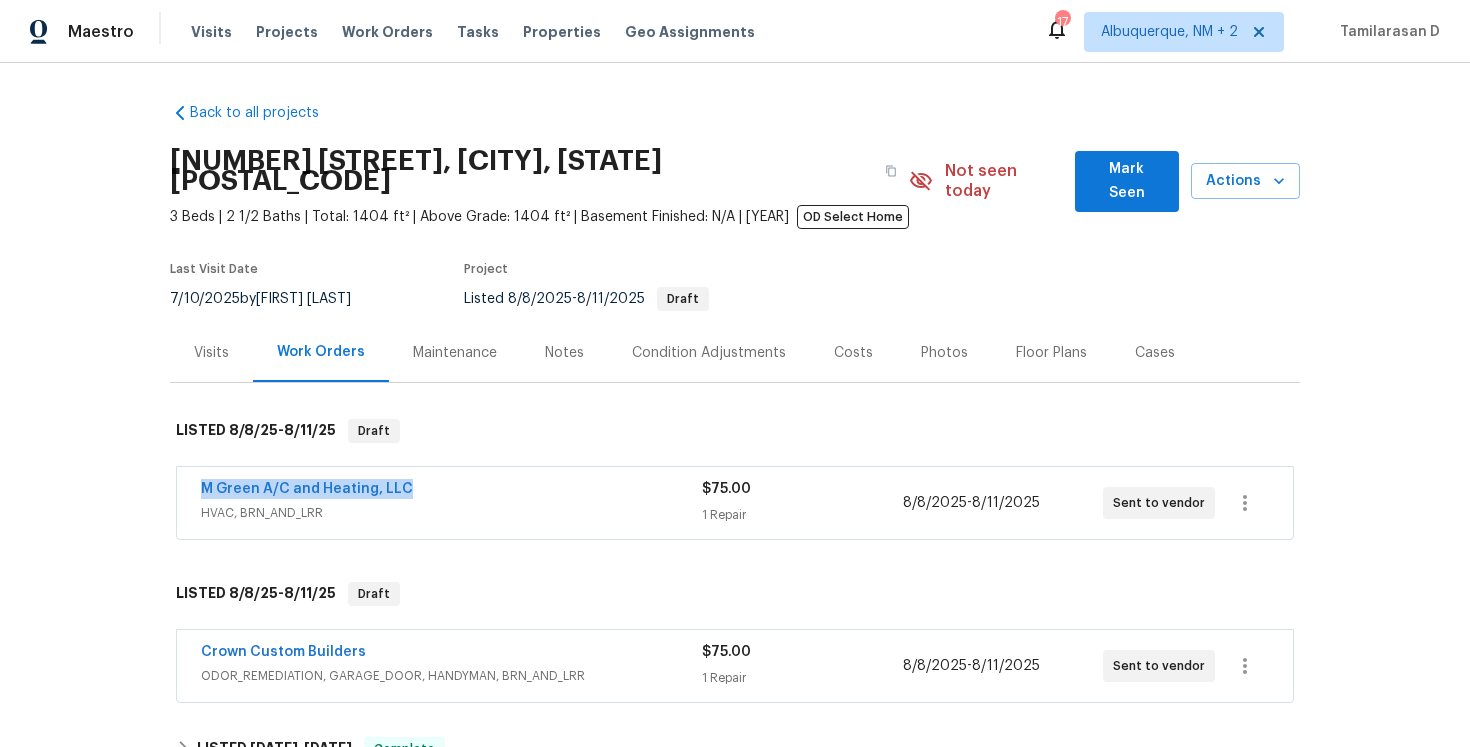 drag, startPoint x: 193, startPoint y: 474, endPoint x: 431, endPoint y: 472, distance: 238.0084 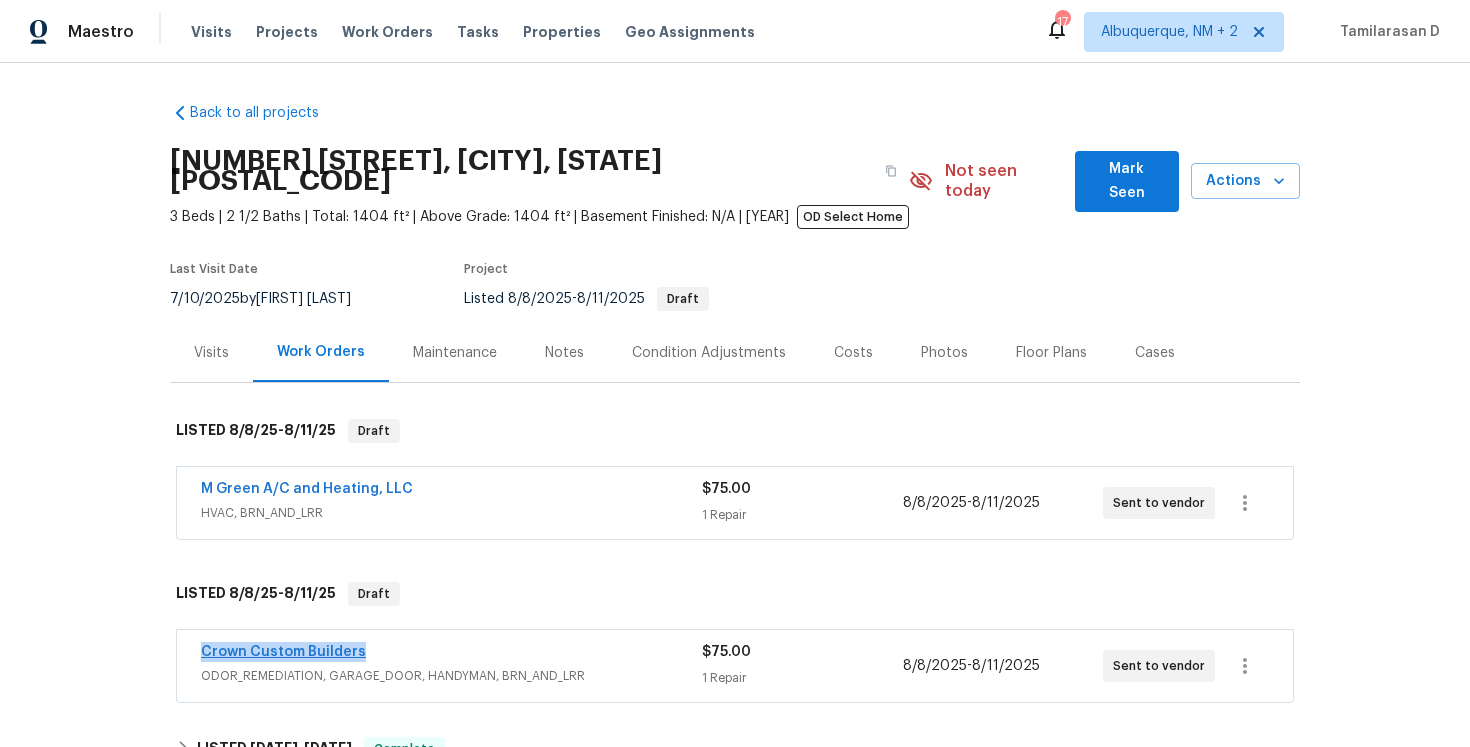 drag, startPoint x: 377, startPoint y: 632, endPoint x: 202, endPoint y: 627, distance: 175.07141 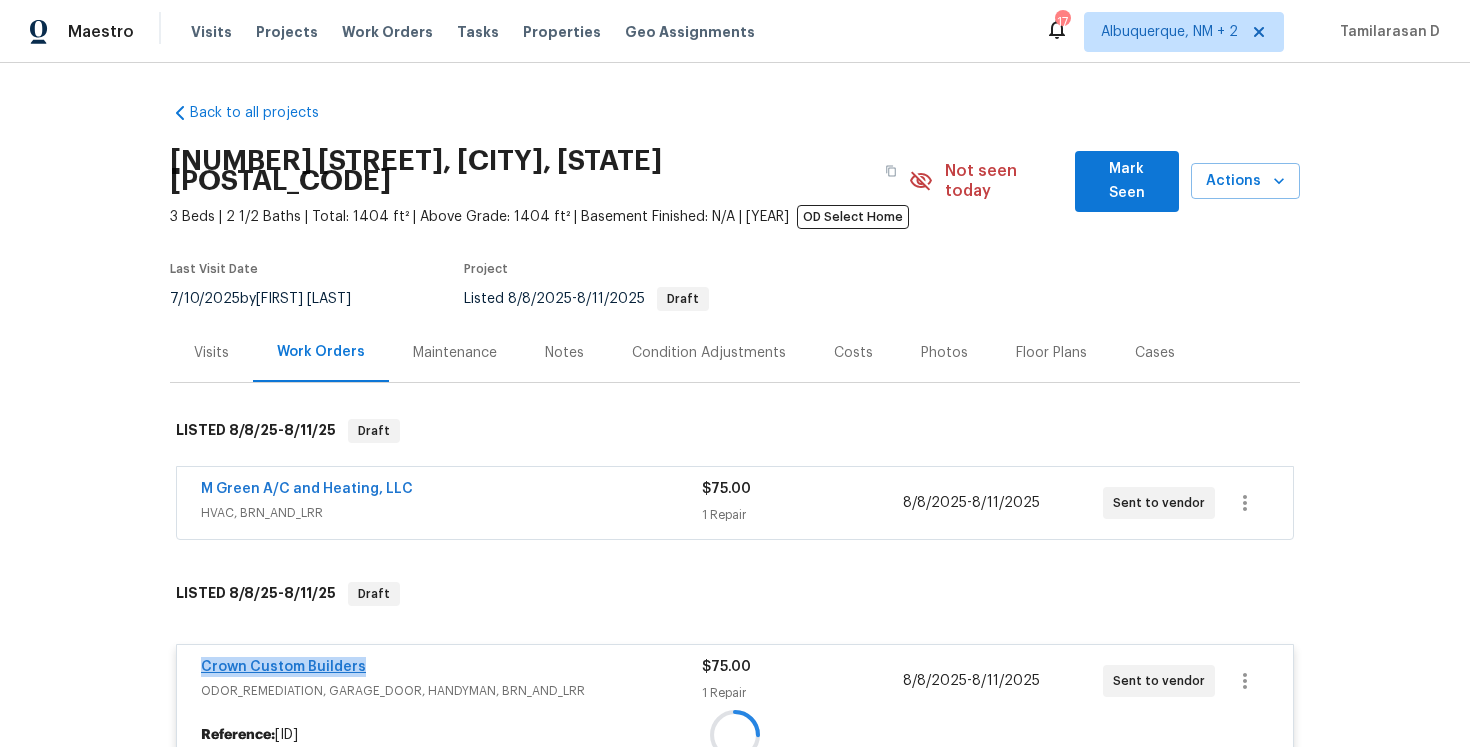 copy on "Crown Custom Builders" 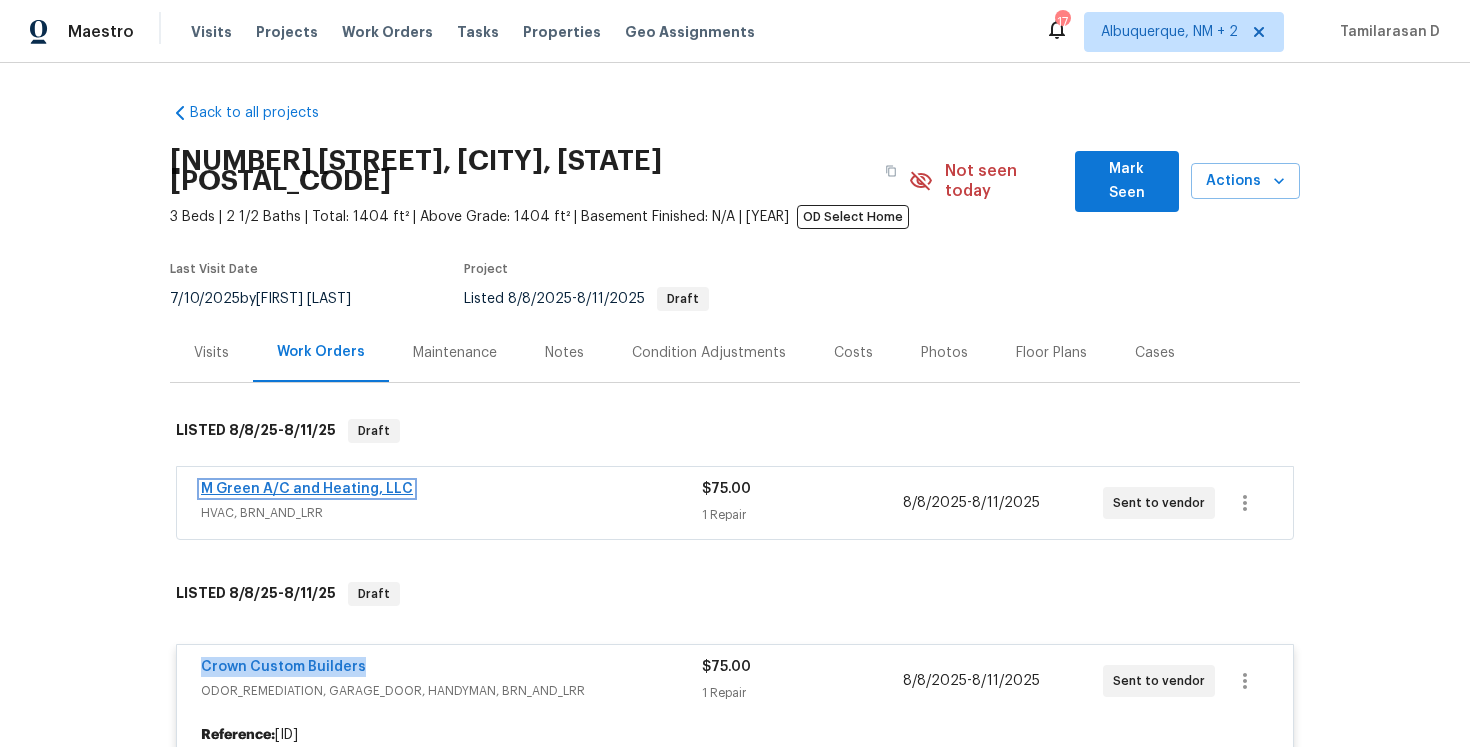 click on "M Green A/C and Heating, LLC" at bounding box center (307, 489) 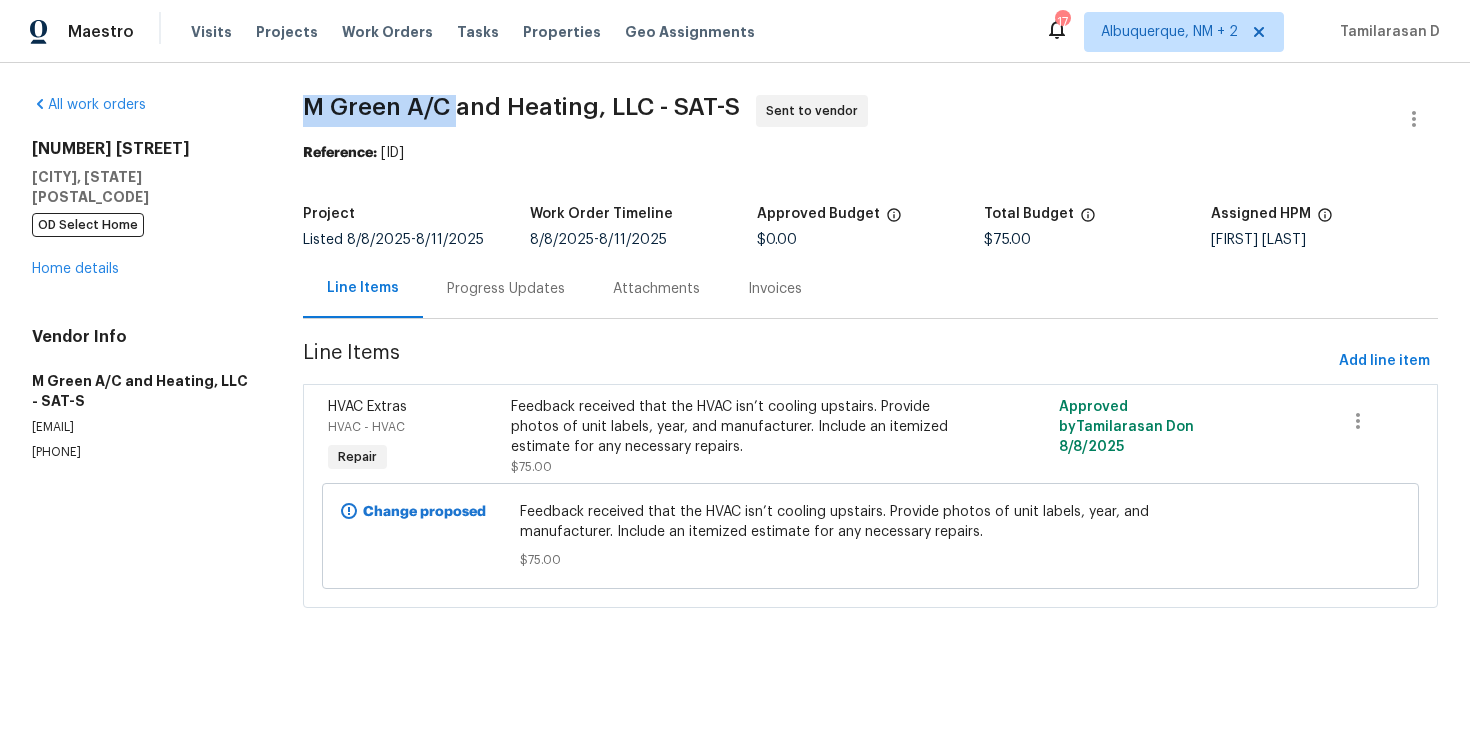 drag, startPoint x: 309, startPoint y: 105, endPoint x: 456, endPoint y: 104, distance: 147.0034 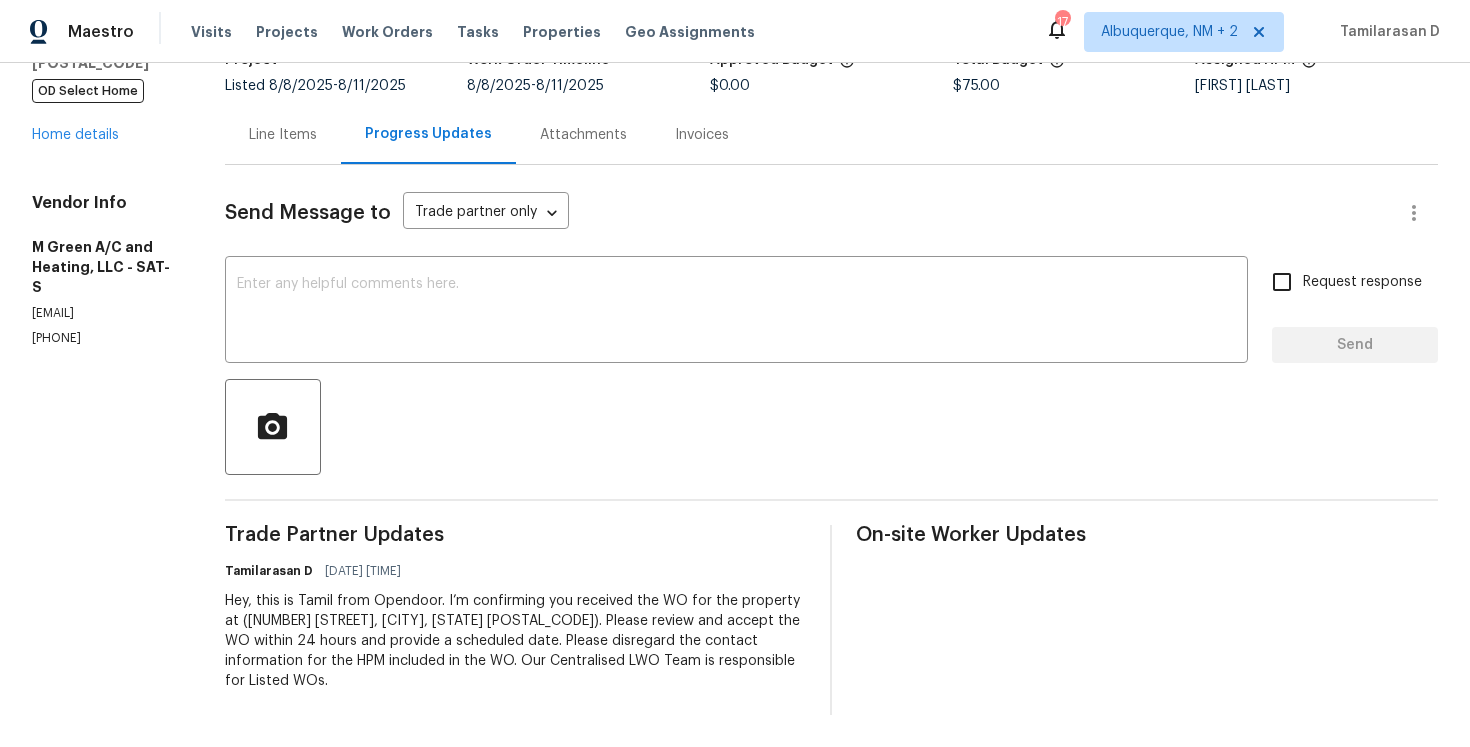 scroll, scrollTop: 0, scrollLeft: 0, axis: both 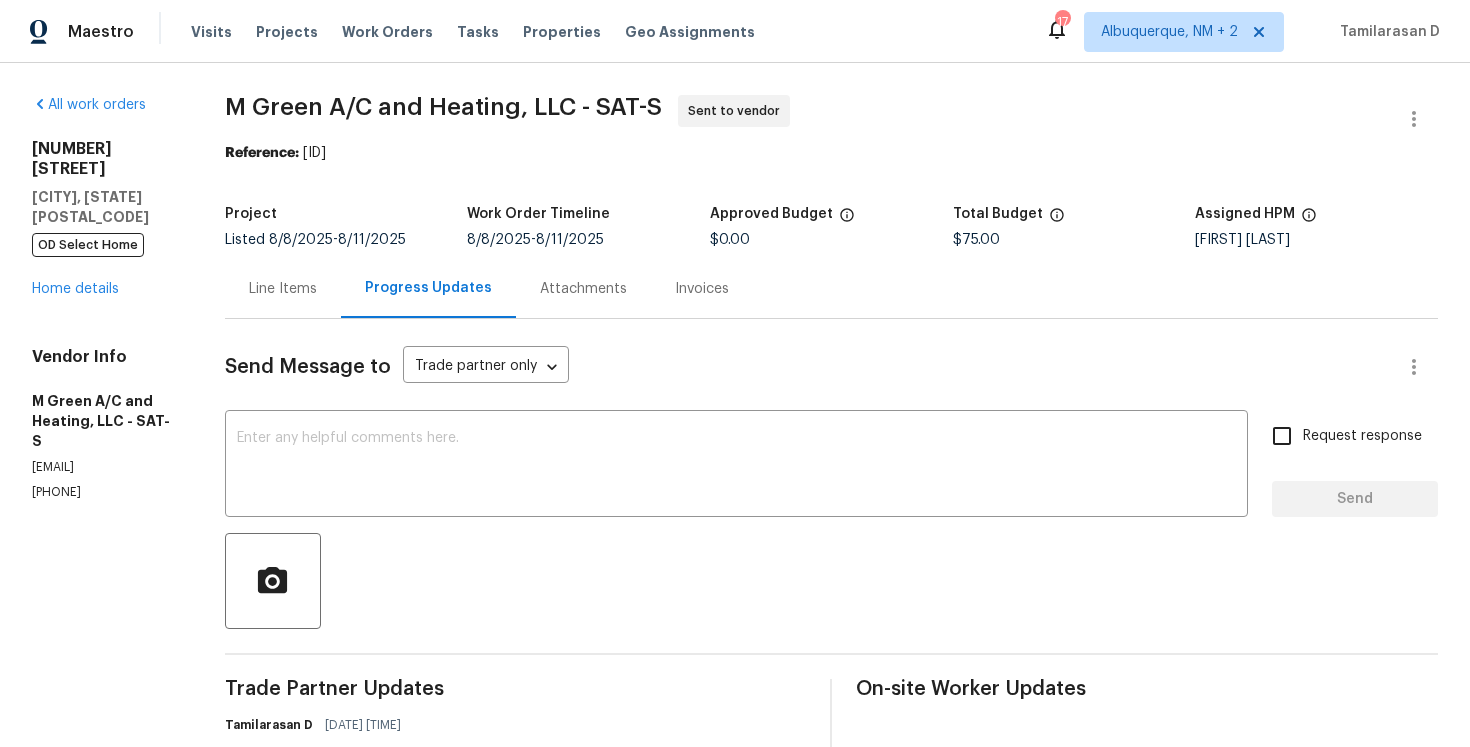 click on "Line Items" at bounding box center (283, 288) 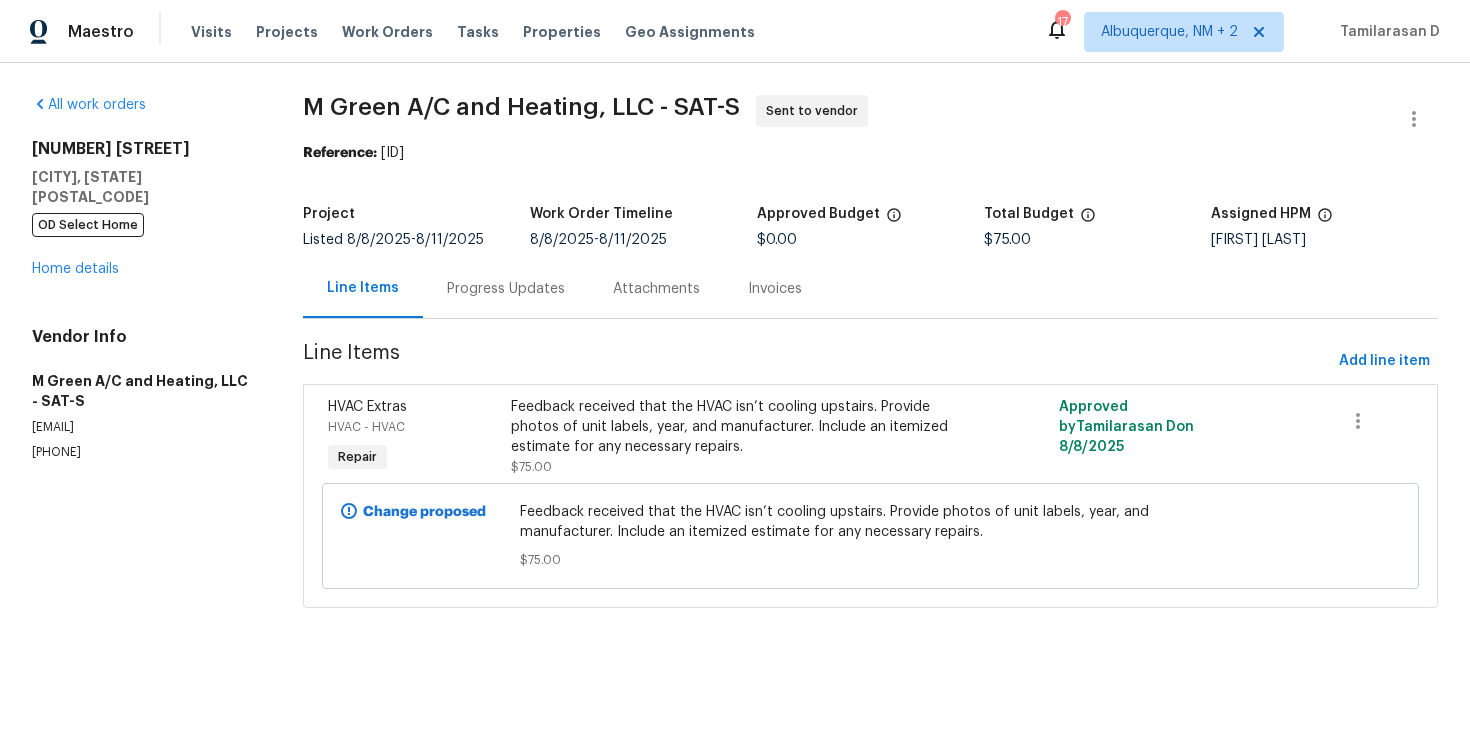 click on "6218 Ridge Oak San Antonio, TX 78250 OD Select Home Home details" at bounding box center [143, 209] 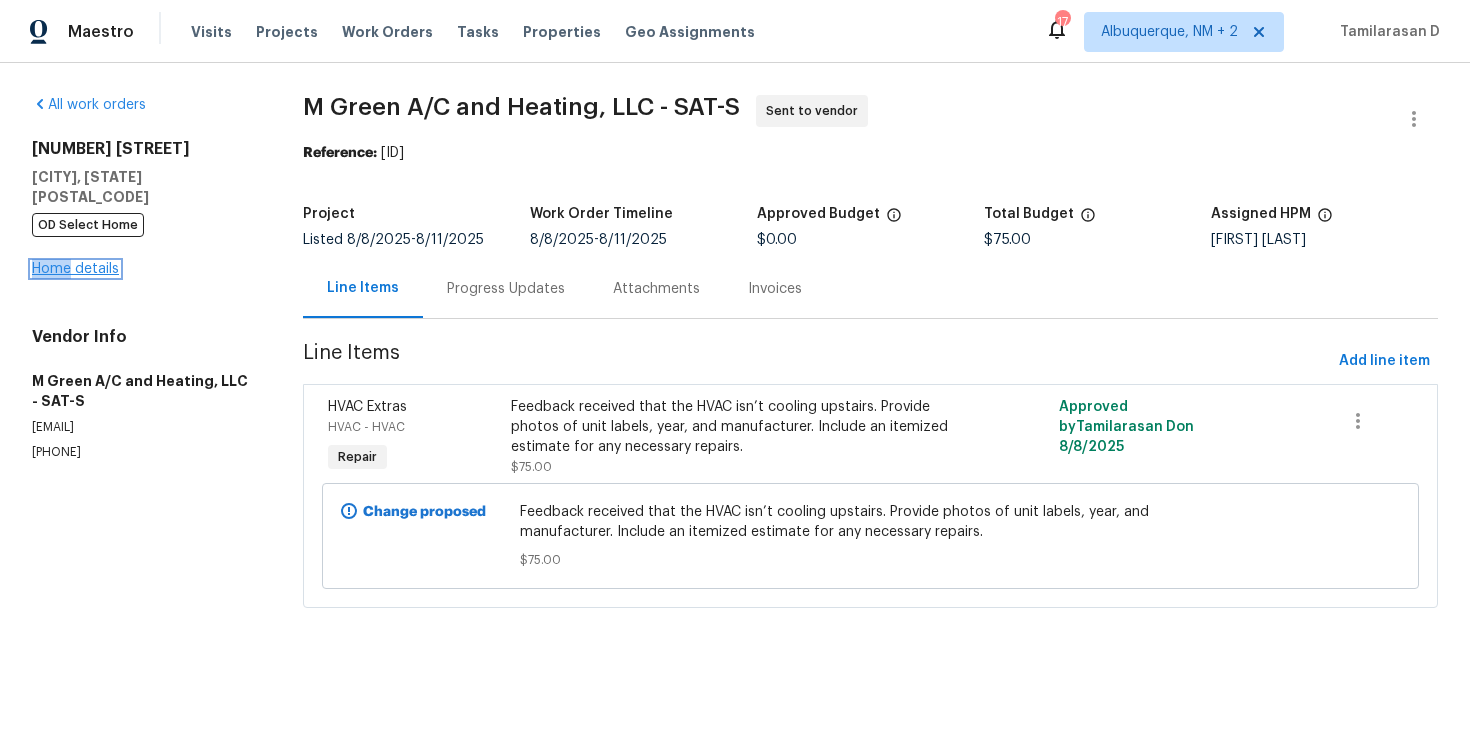 click on "Home details" at bounding box center (75, 269) 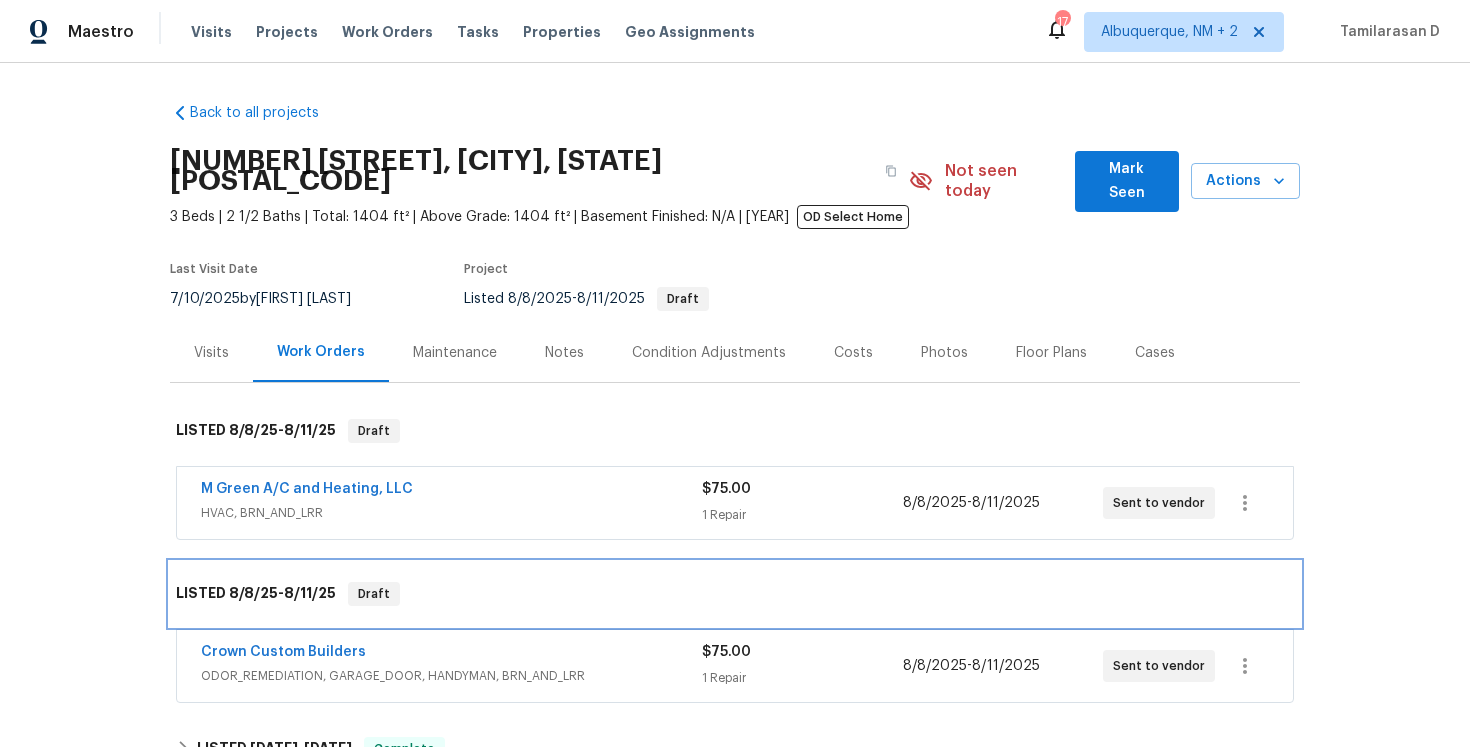 click on "Draft" at bounding box center (374, 594) 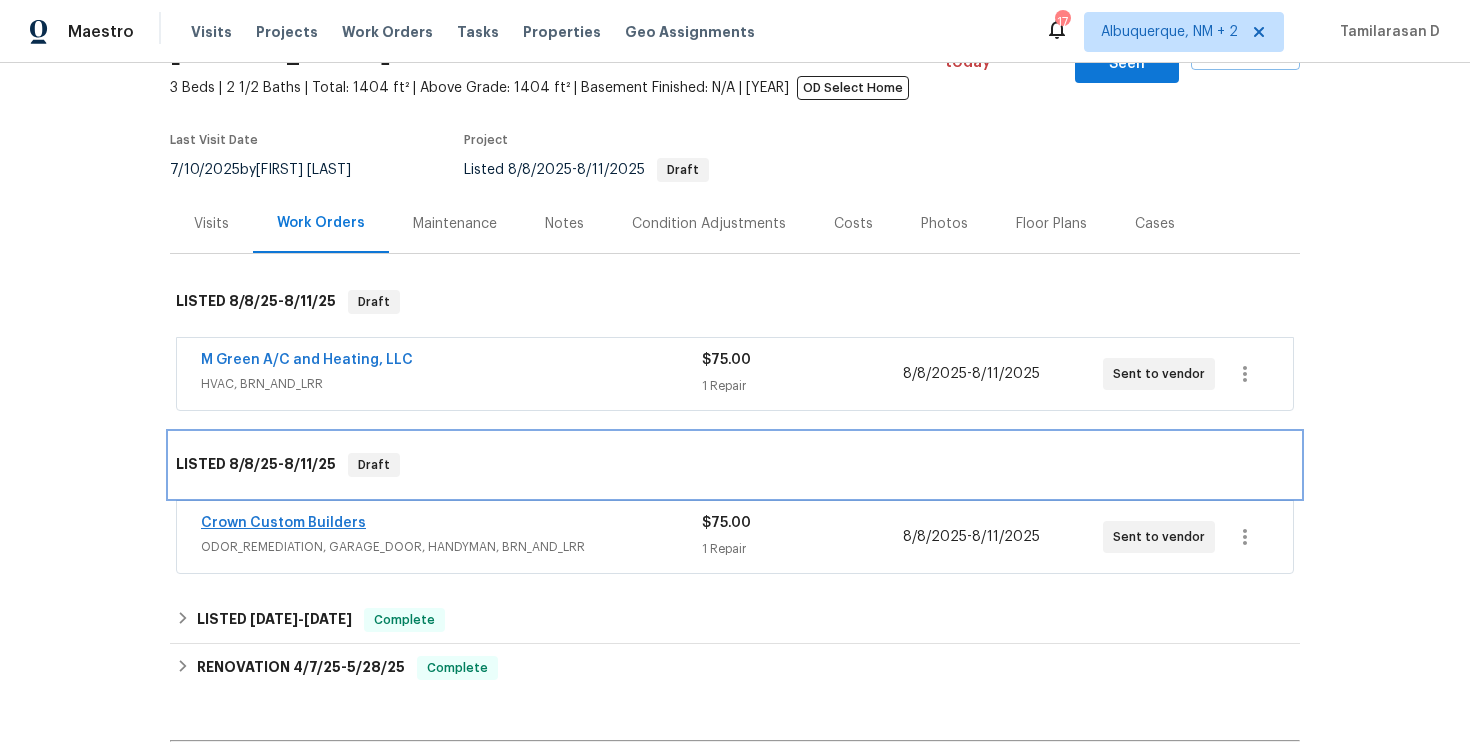 scroll, scrollTop: 130, scrollLeft: 0, axis: vertical 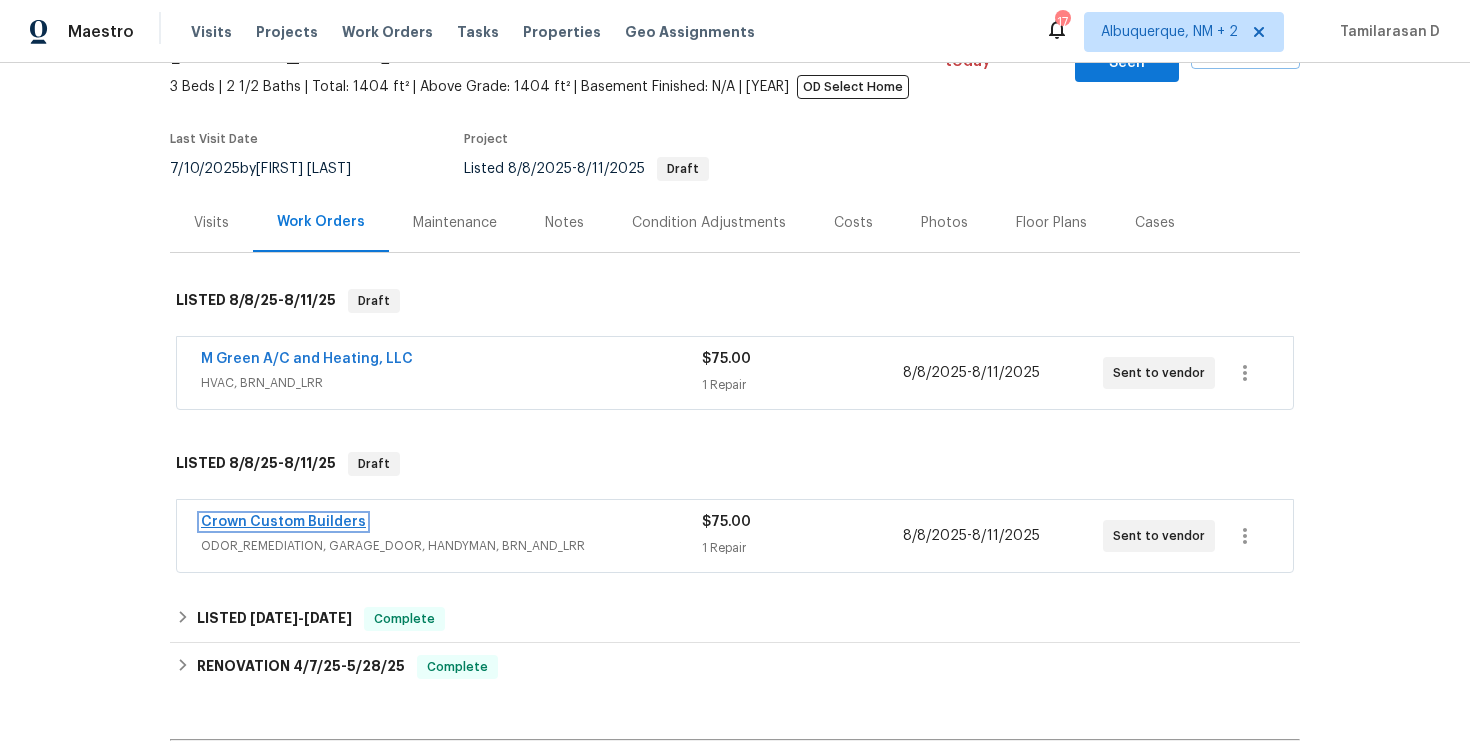 click on "Crown Custom Builders" at bounding box center [283, 522] 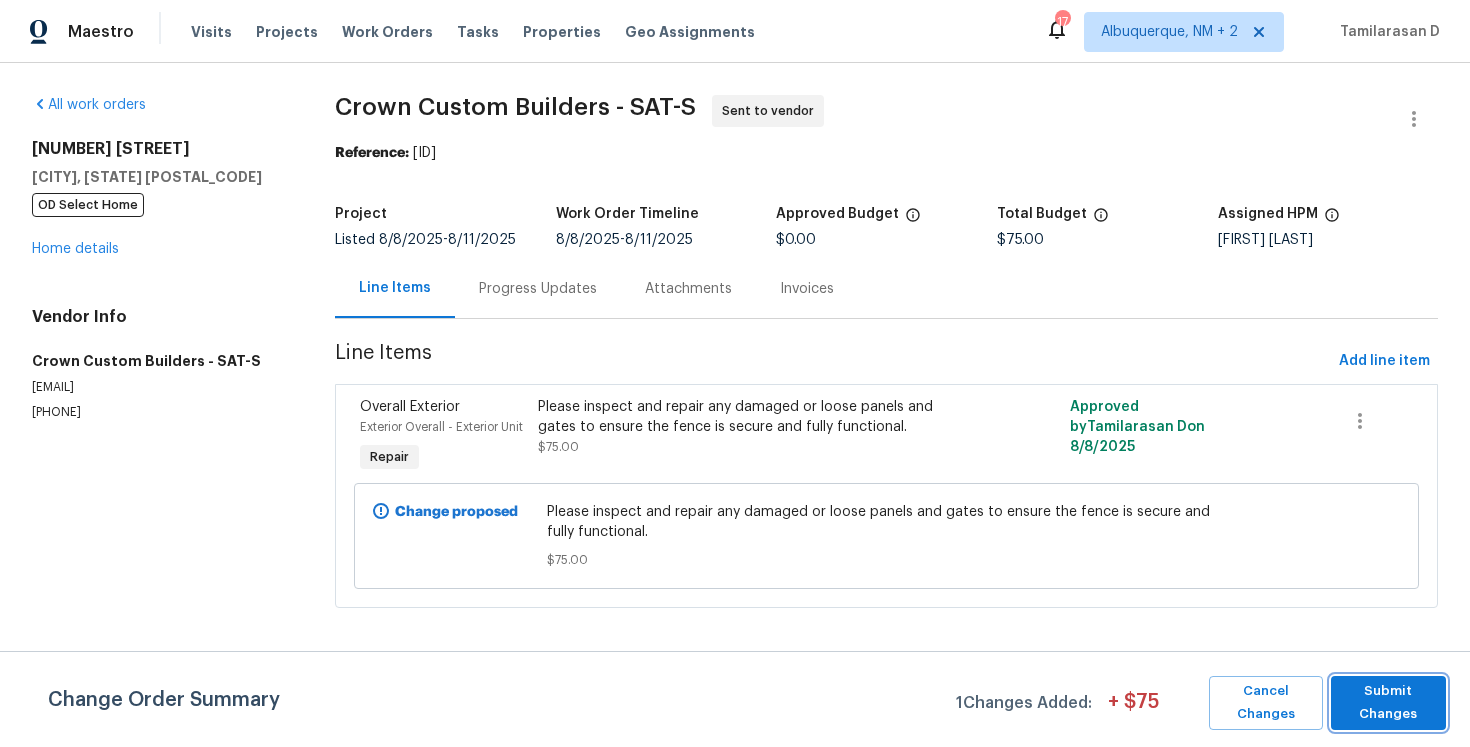click on "Submit Changes" at bounding box center [1388, 703] 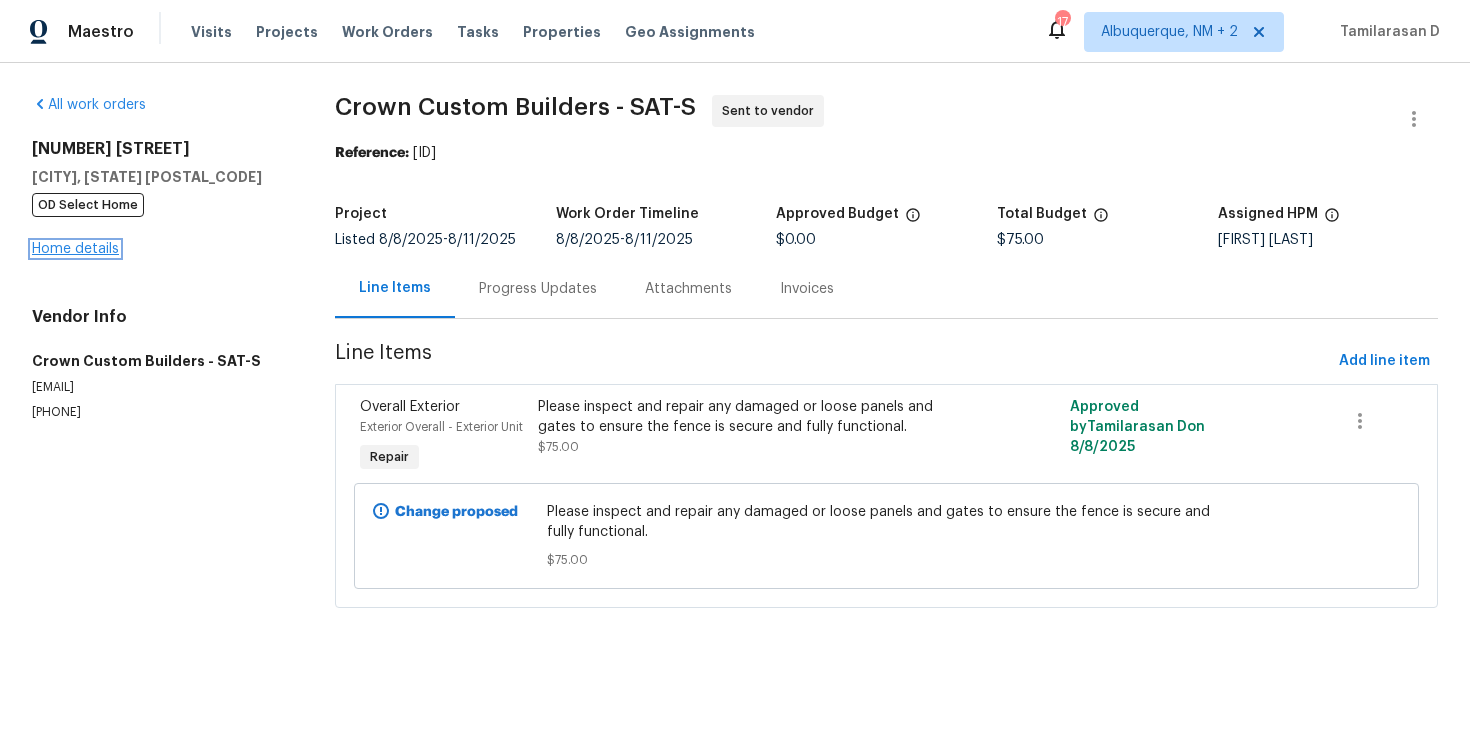 click on "Home details" at bounding box center [75, 249] 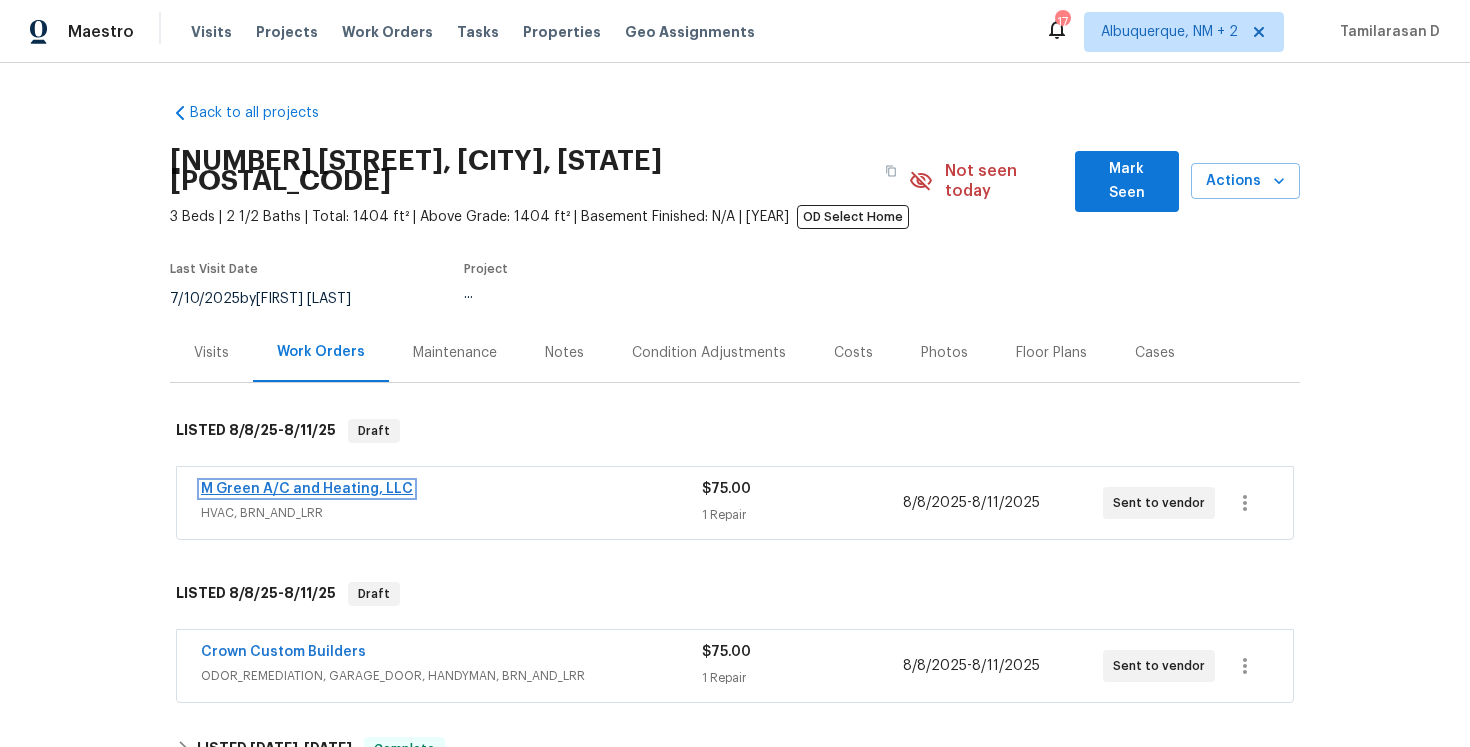 click on "M Green A/C and Heating, LLC" at bounding box center [307, 489] 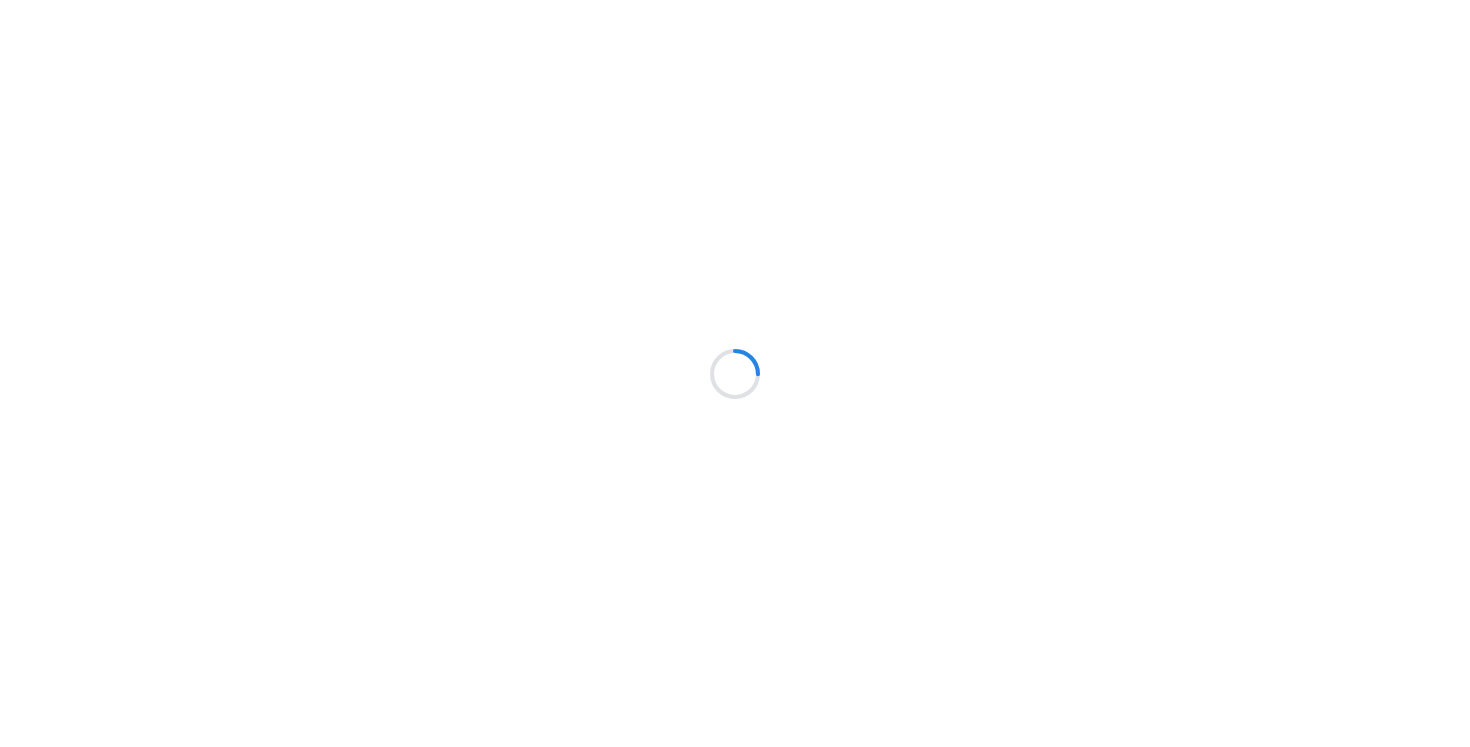 scroll, scrollTop: 0, scrollLeft: 0, axis: both 